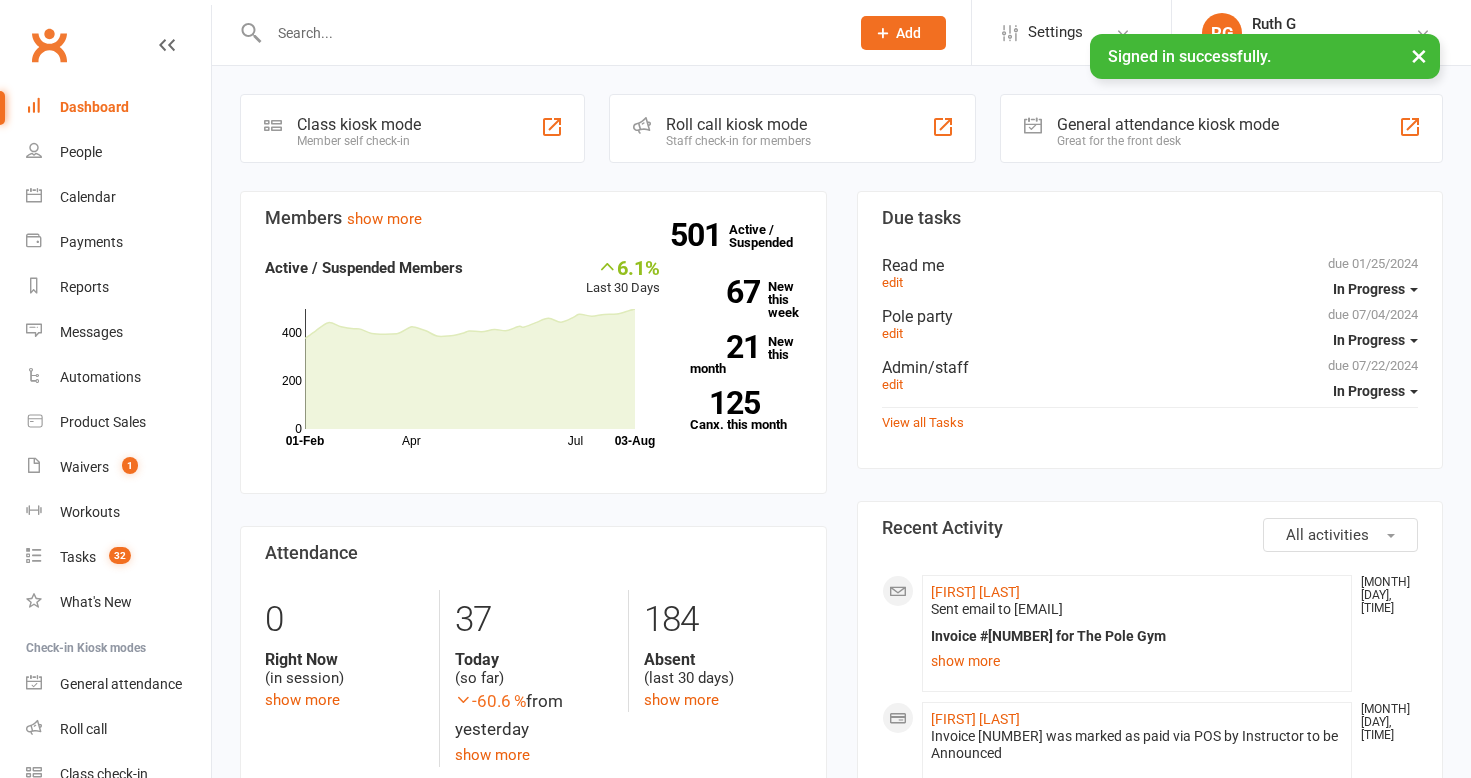 scroll, scrollTop: 0, scrollLeft: 0, axis: both 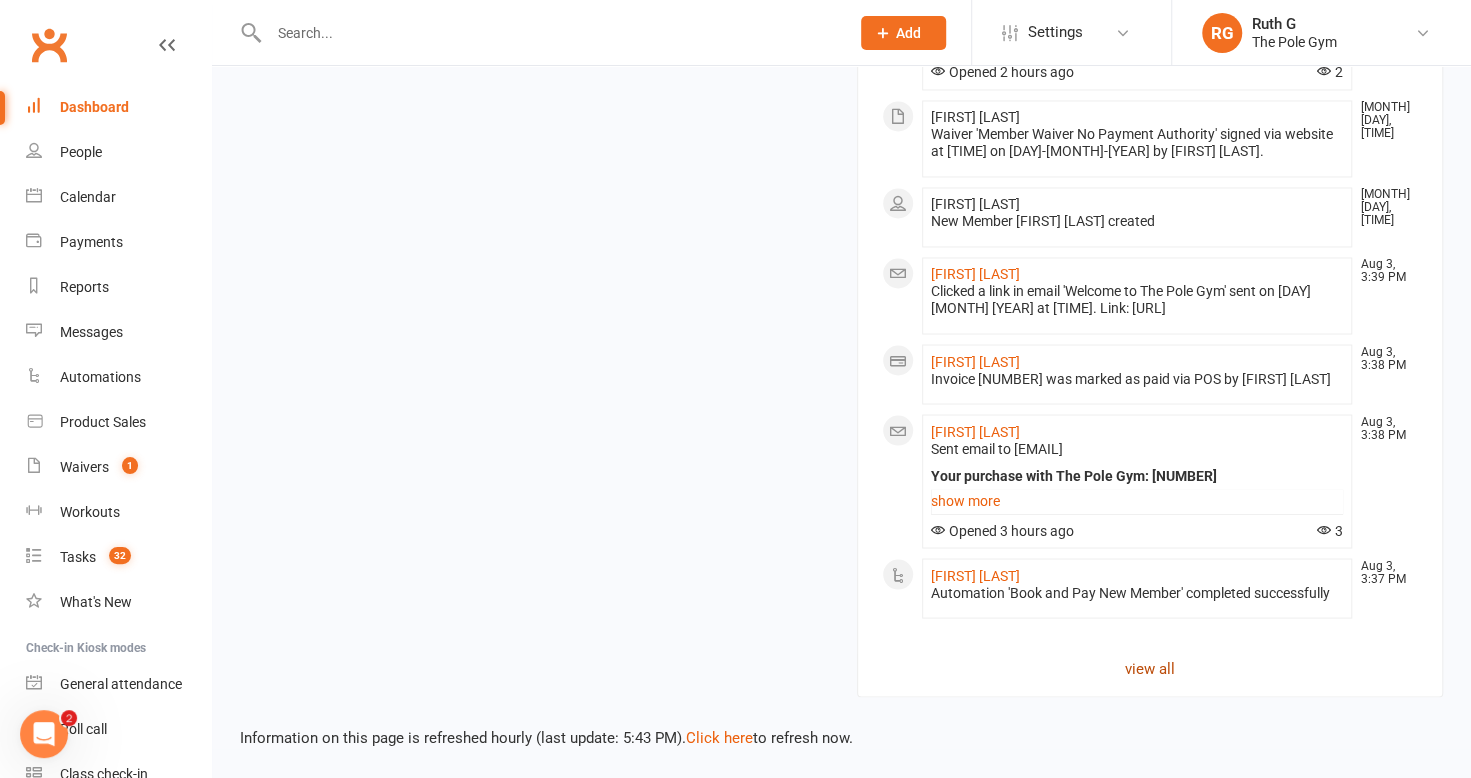 click on "view all" 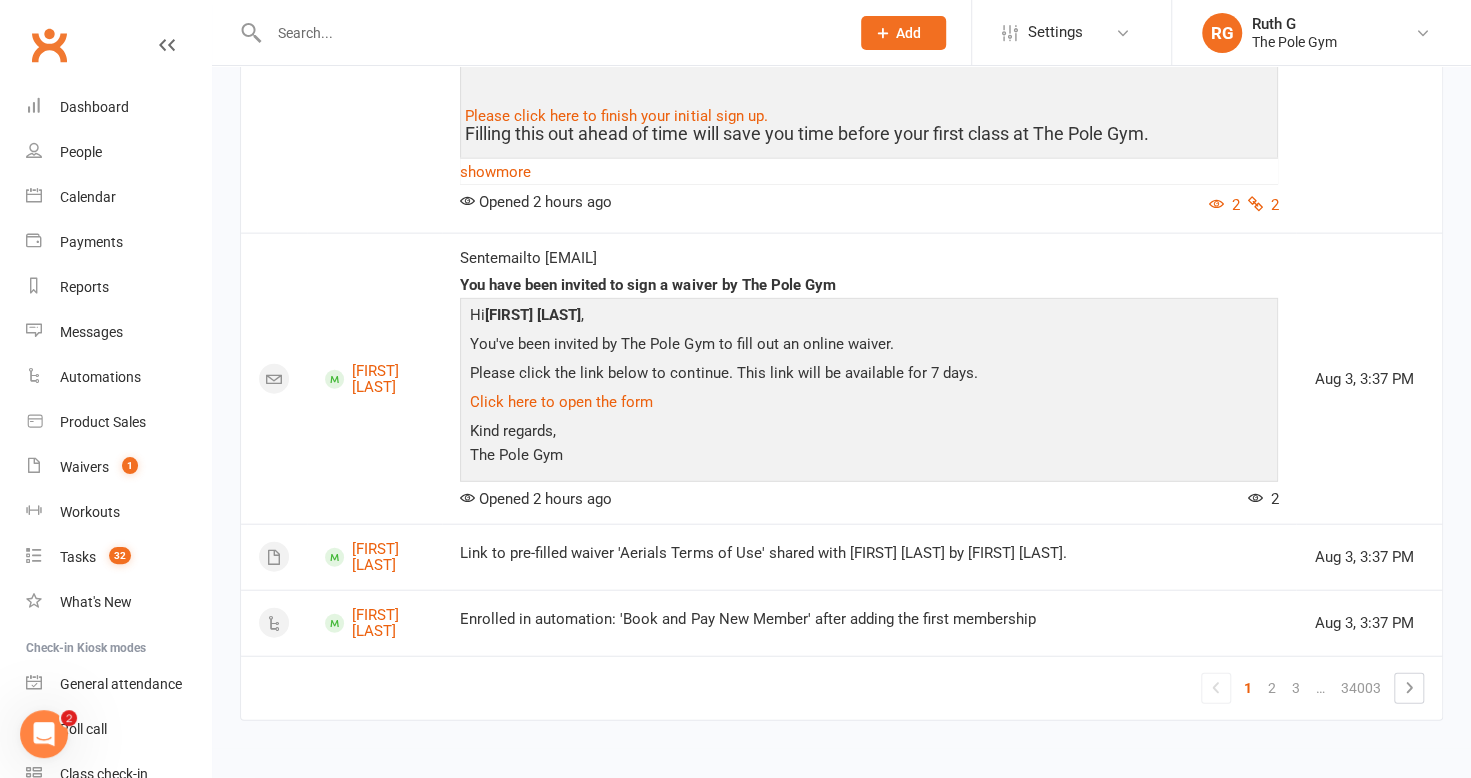 scroll, scrollTop: 2580, scrollLeft: 0, axis: vertical 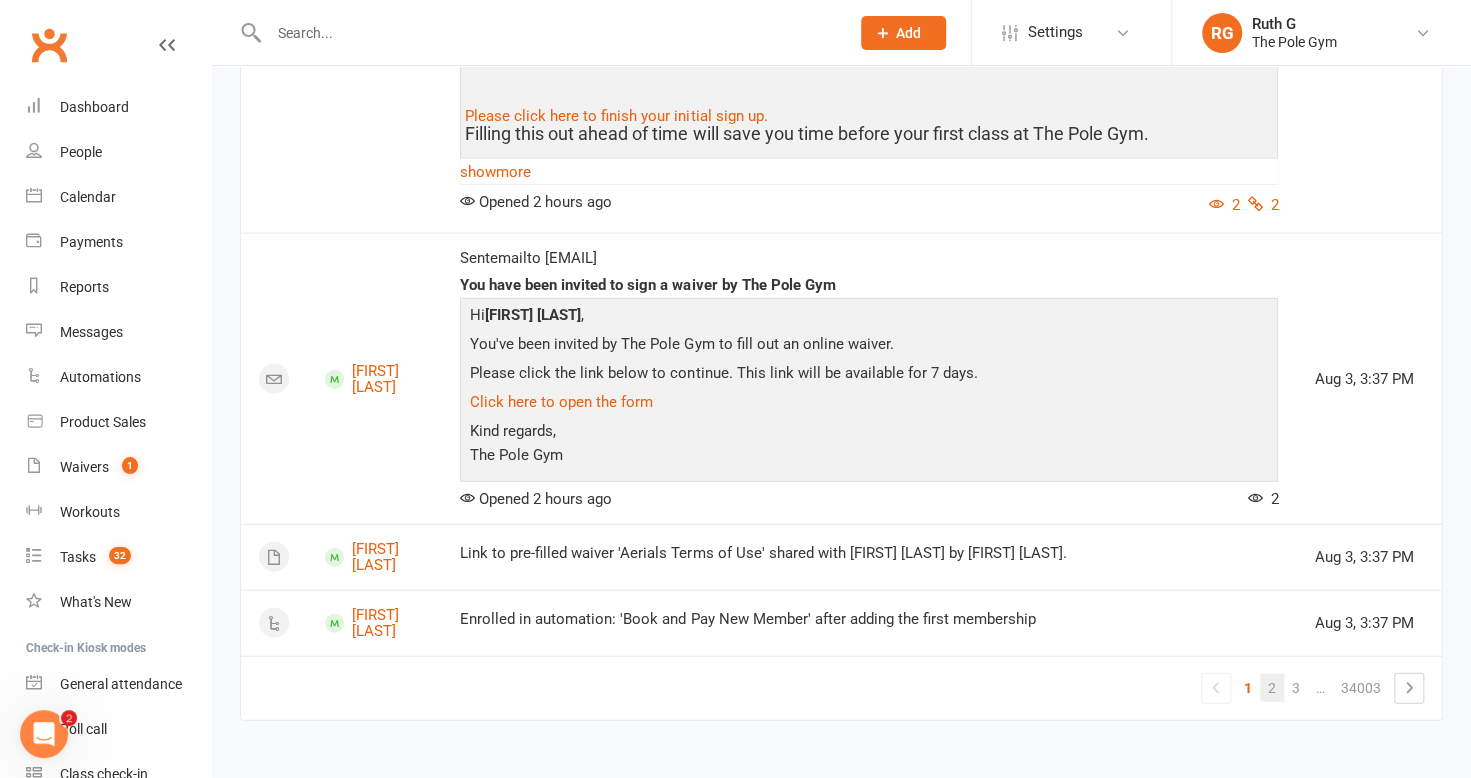 click on "2" at bounding box center [1272, 688] 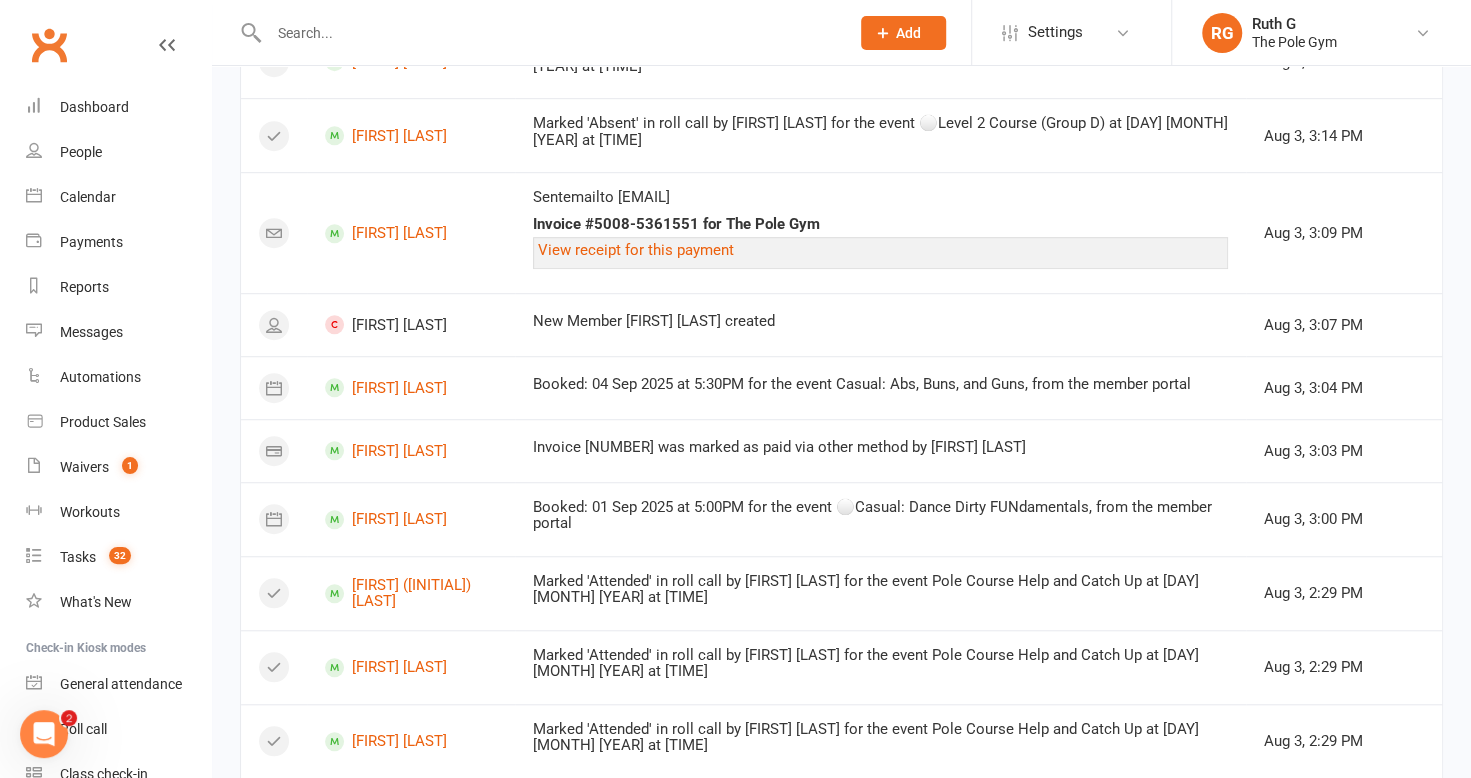 scroll, scrollTop: 623, scrollLeft: 0, axis: vertical 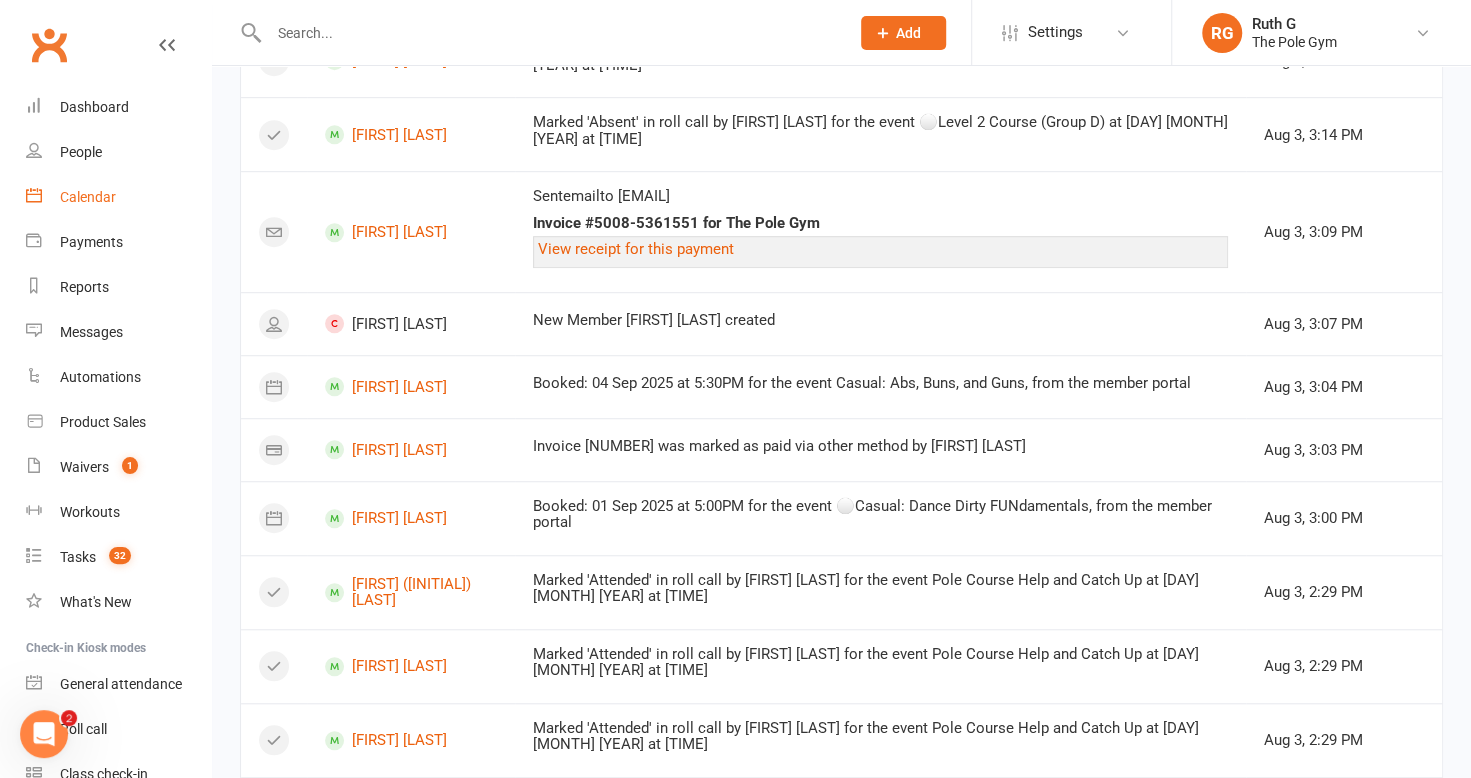 click on "Calendar" at bounding box center (118, 197) 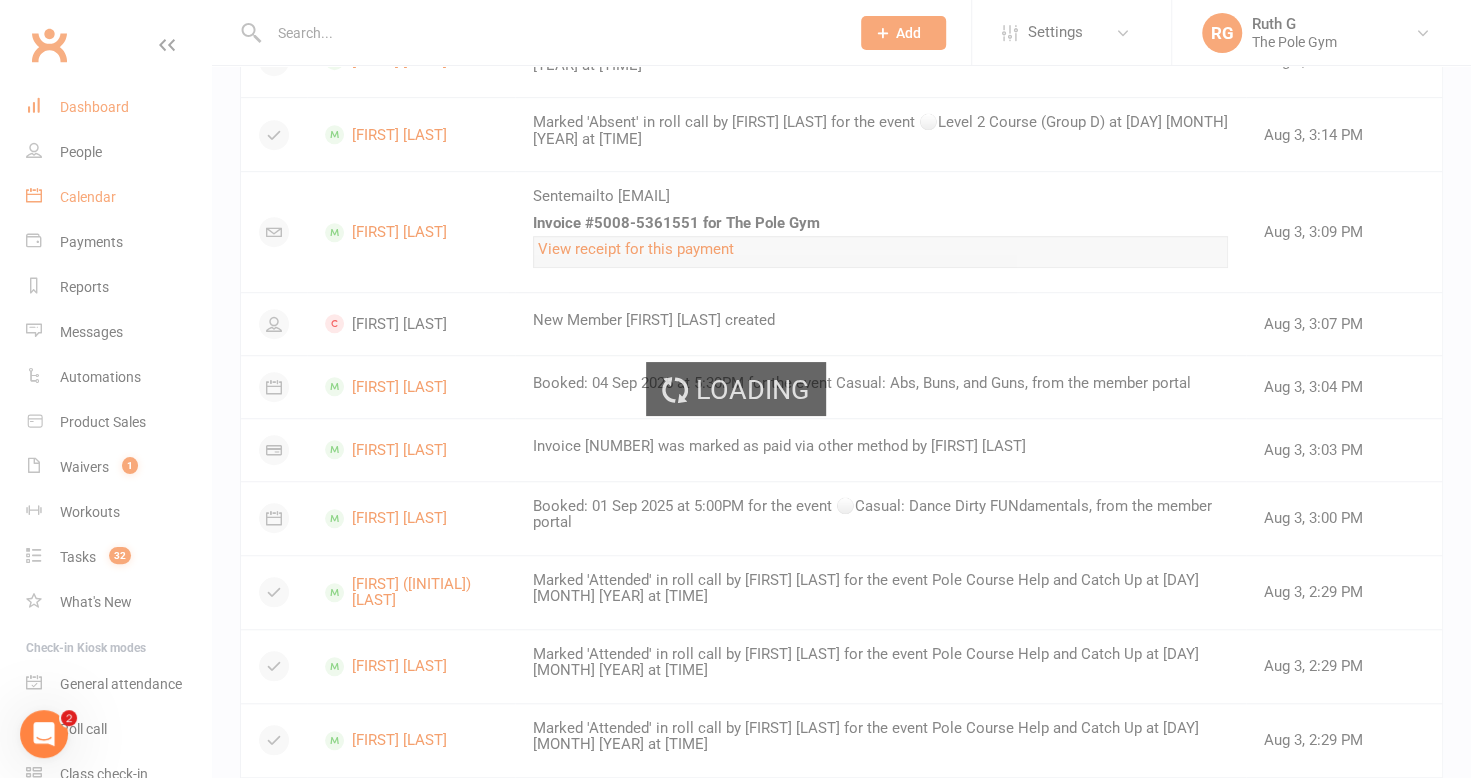 scroll, scrollTop: 0, scrollLeft: 0, axis: both 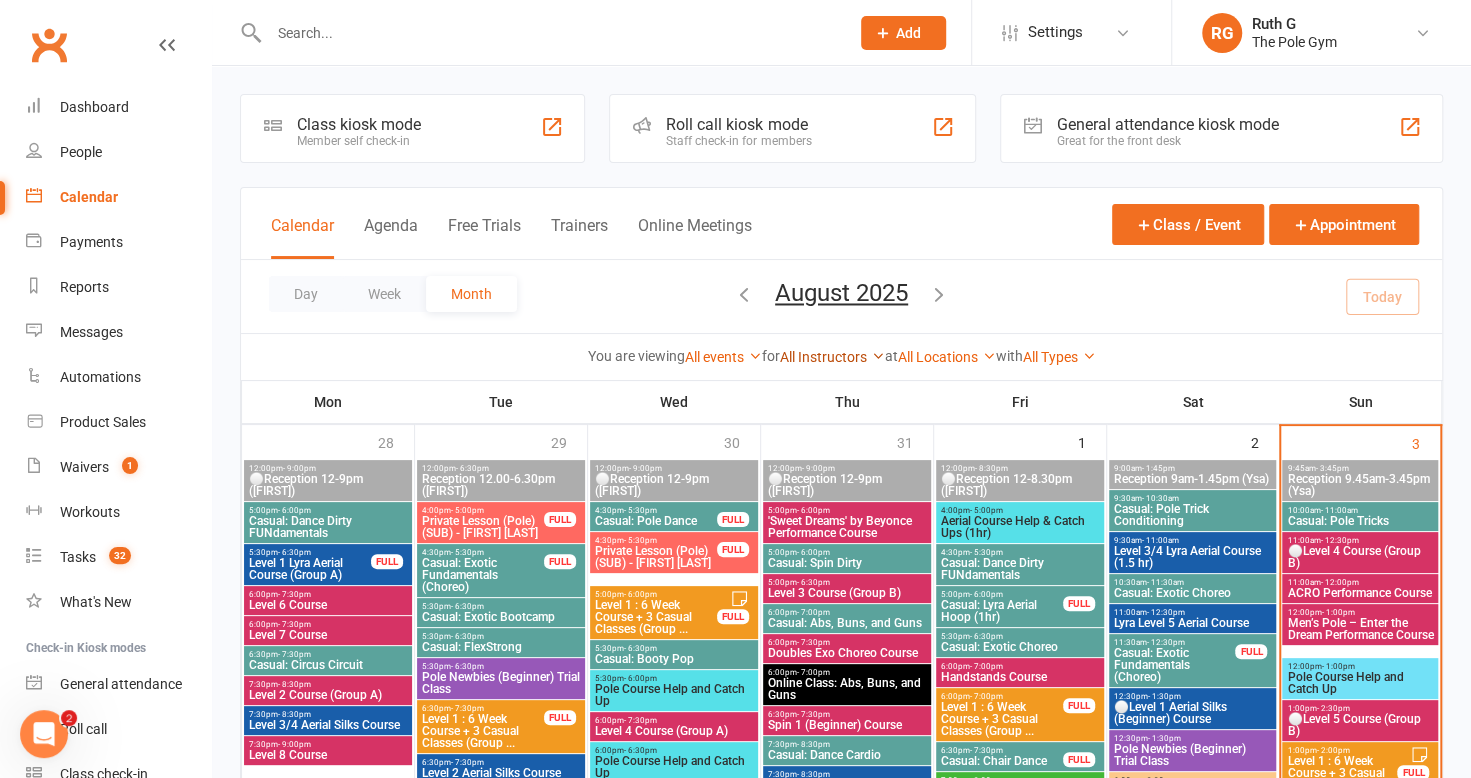 click on "All Instructors" at bounding box center (832, 357) 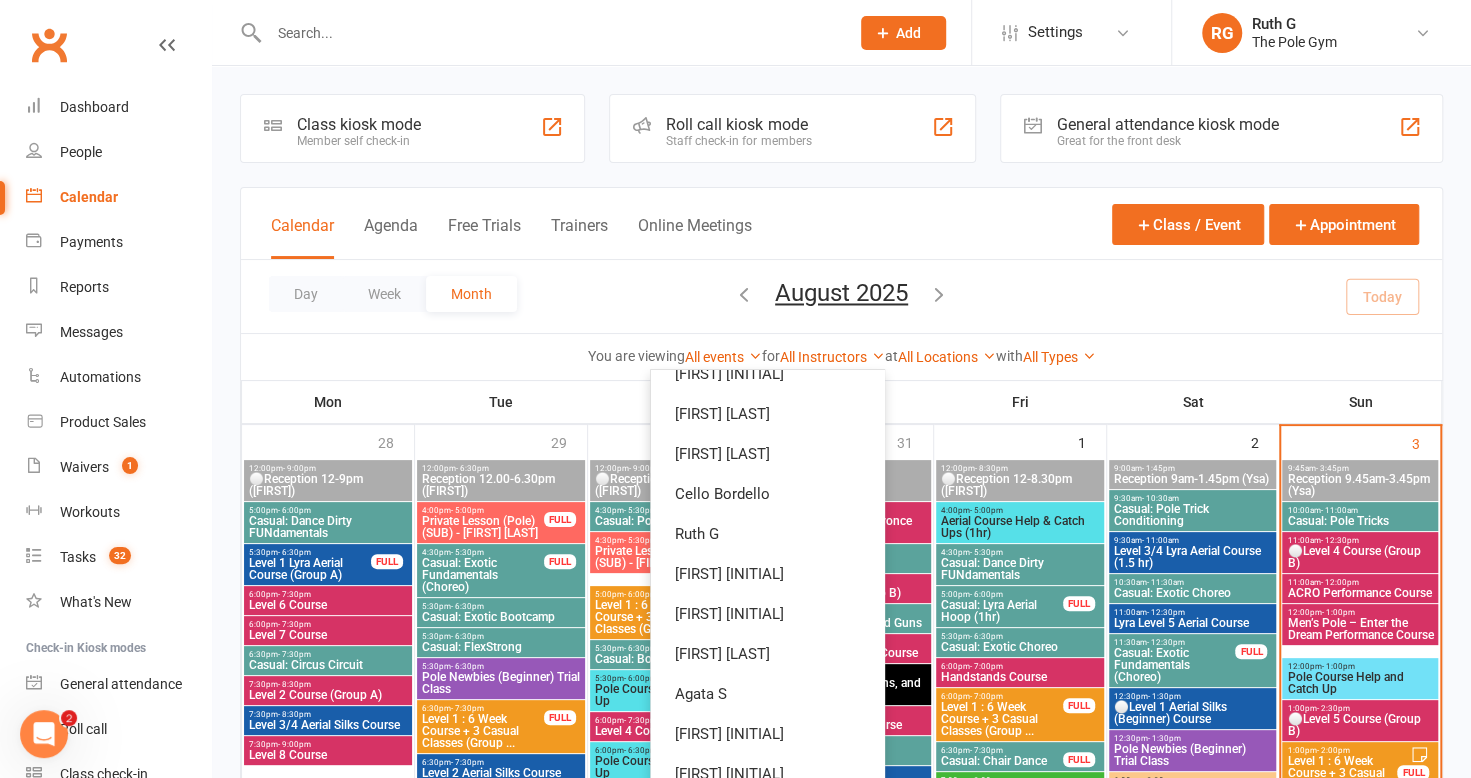 scroll, scrollTop: 543, scrollLeft: 0, axis: vertical 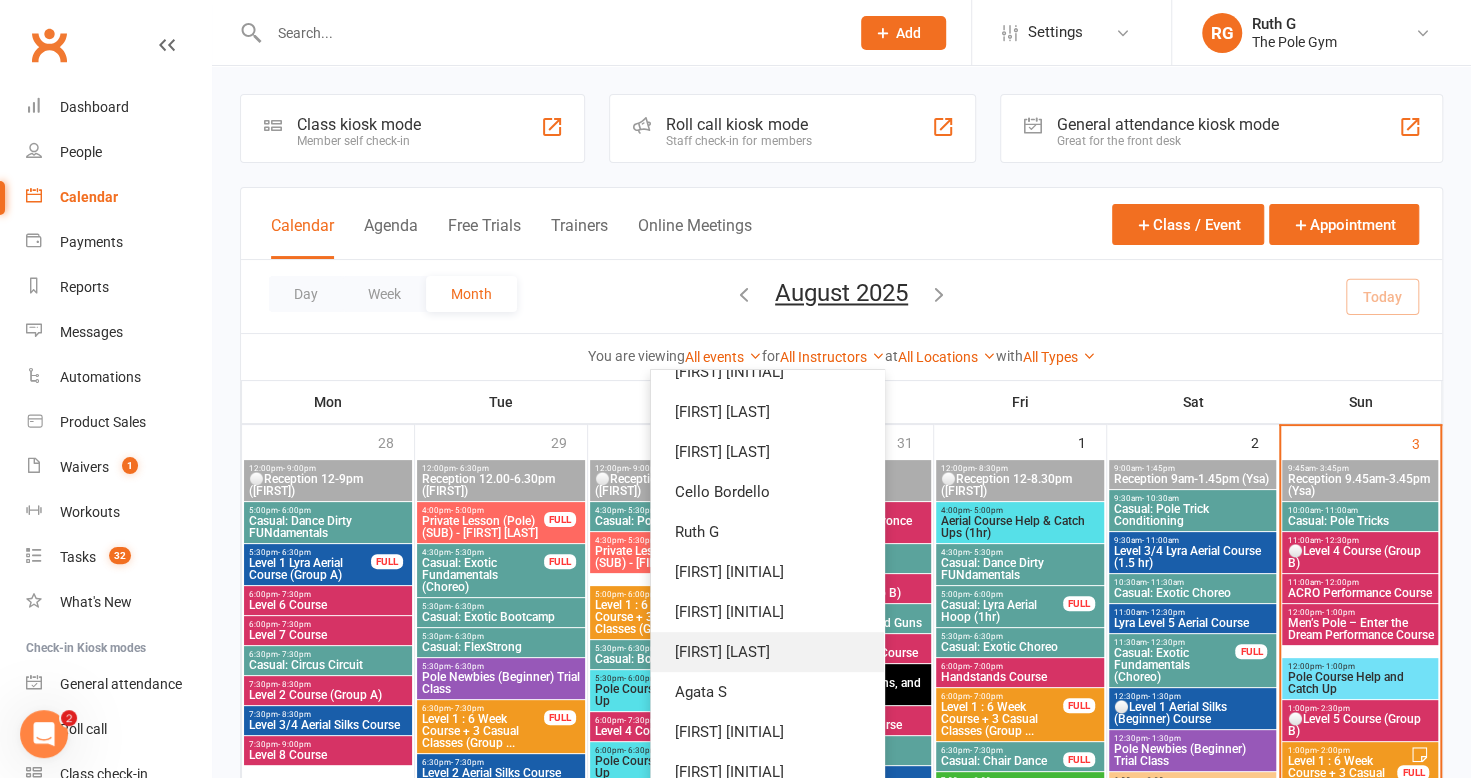 click on "[FIRST] [LAST]" at bounding box center (767, 652) 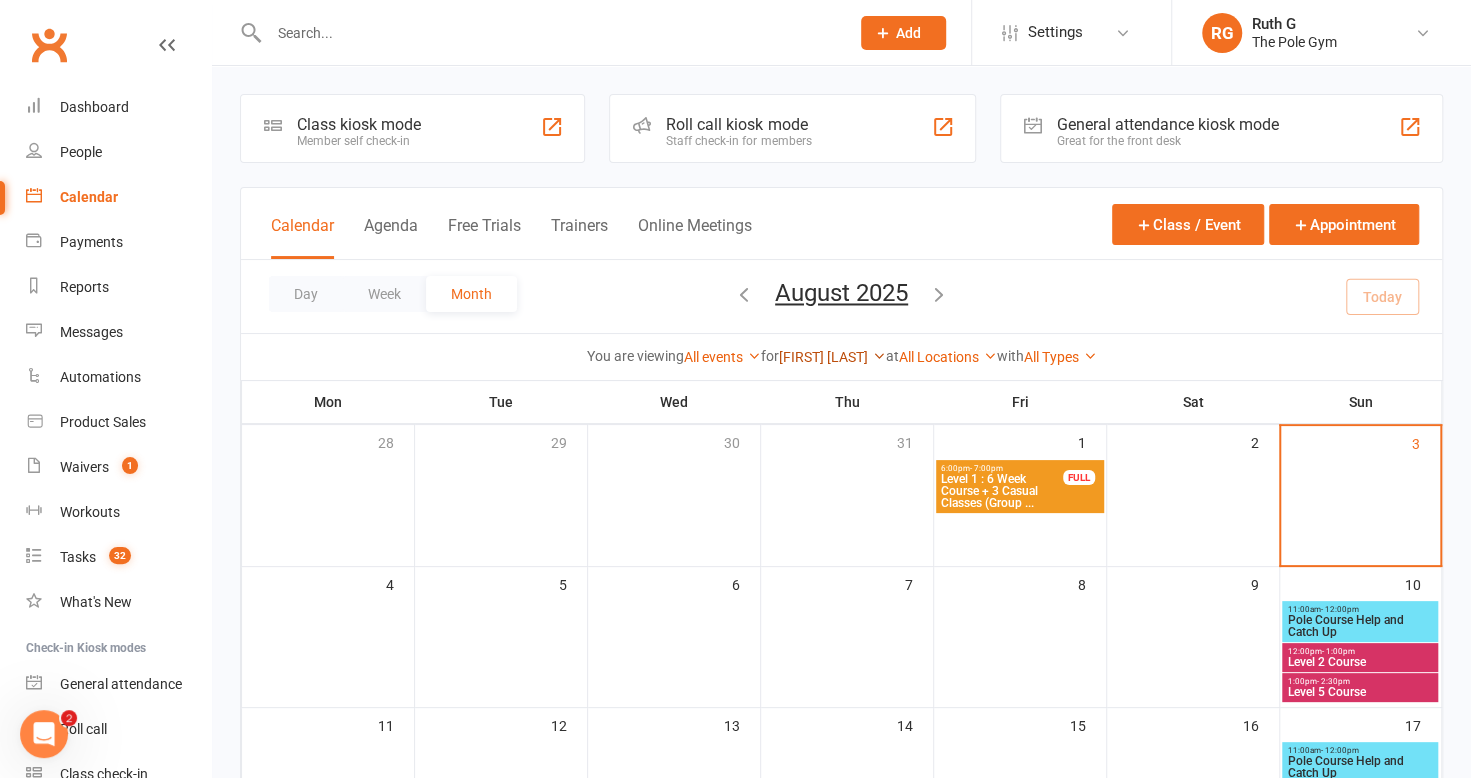 click on "[FIRST] [LAST]" at bounding box center (832, 357) 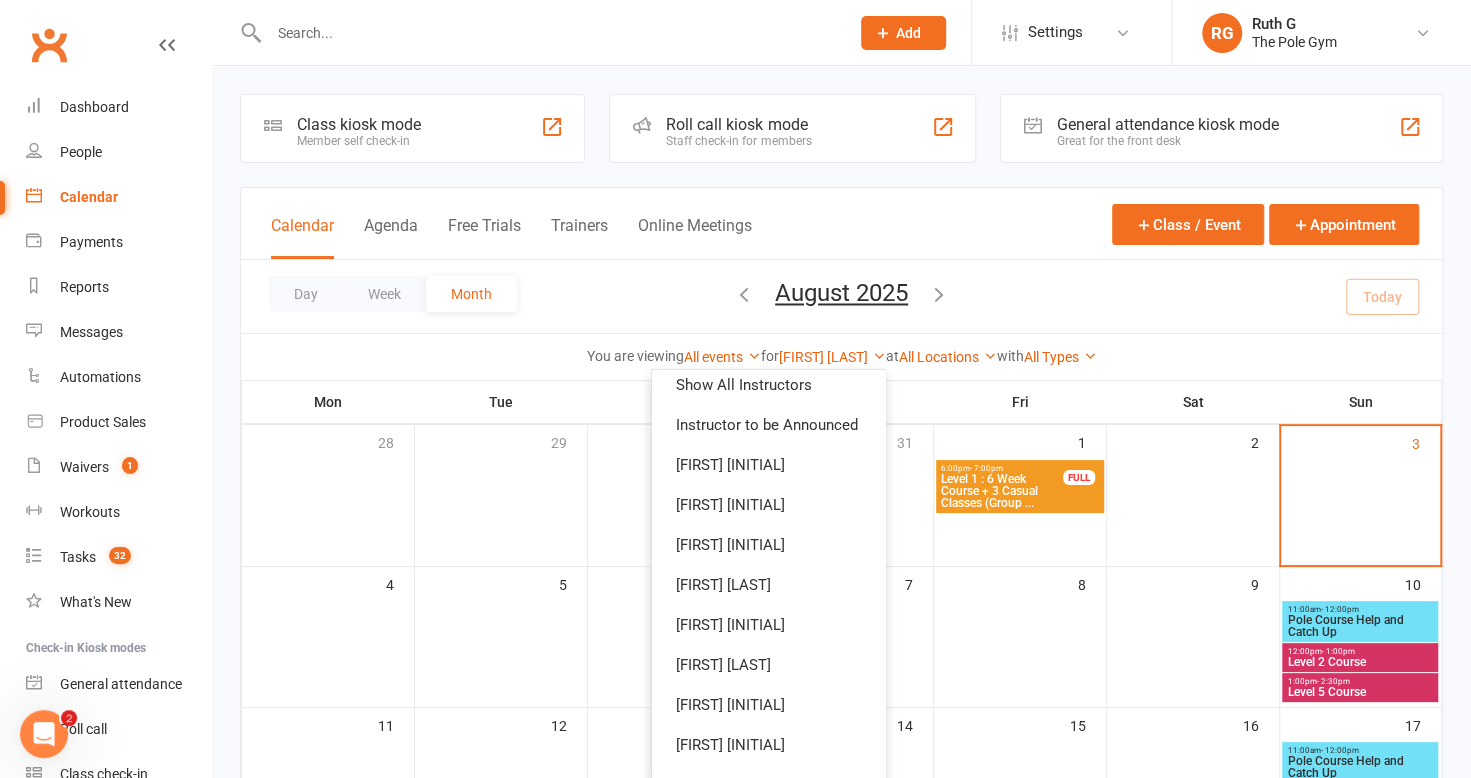 scroll, scrollTop: 0, scrollLeft: 0, axis: both 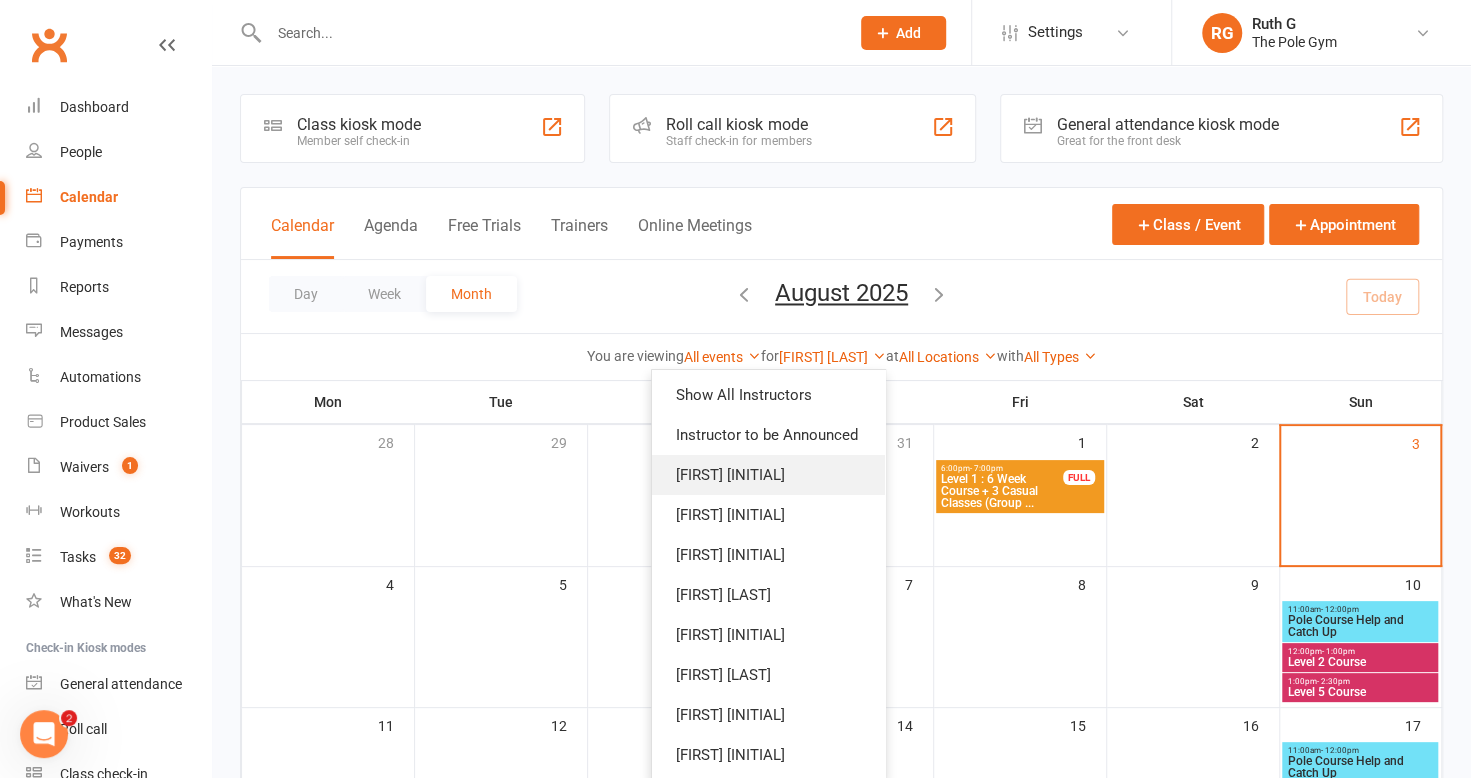 click on "[FIRST] [INITIAL]" at bounding box center [768, 475] 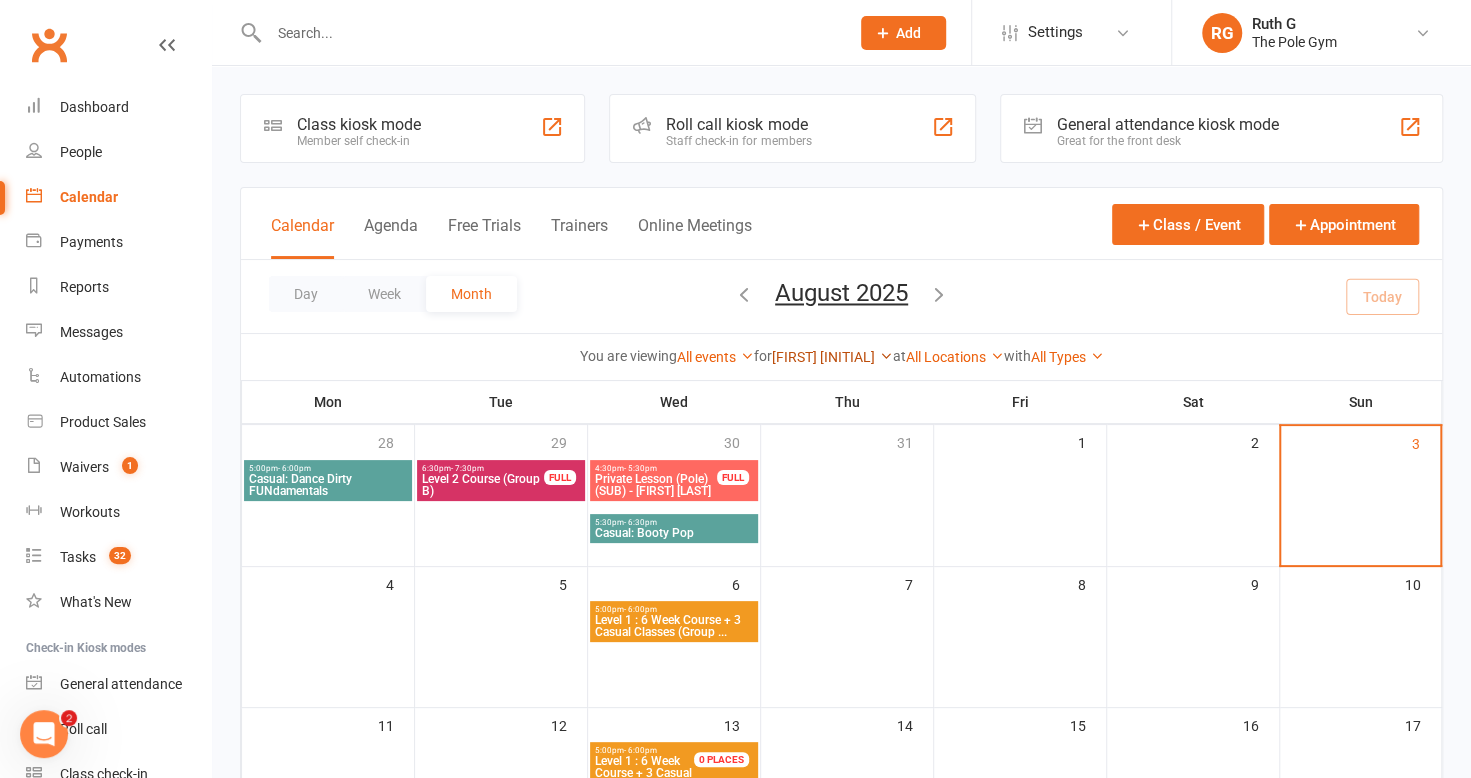 click on "[FIRST] [INITIAL]" at bounding box center (832, 357) 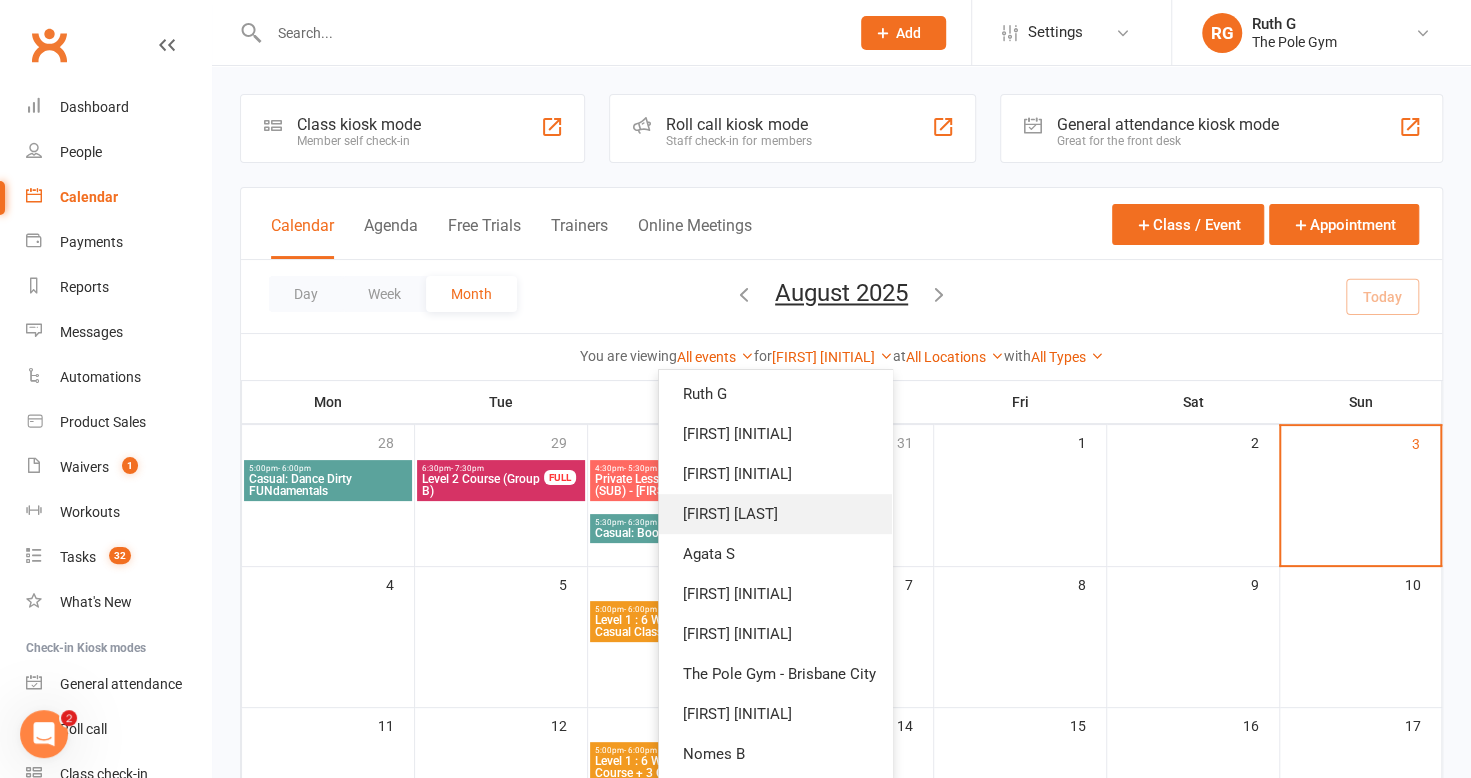 scroll, scrollTop: 722, scrollLeft: 0, axis: vertical 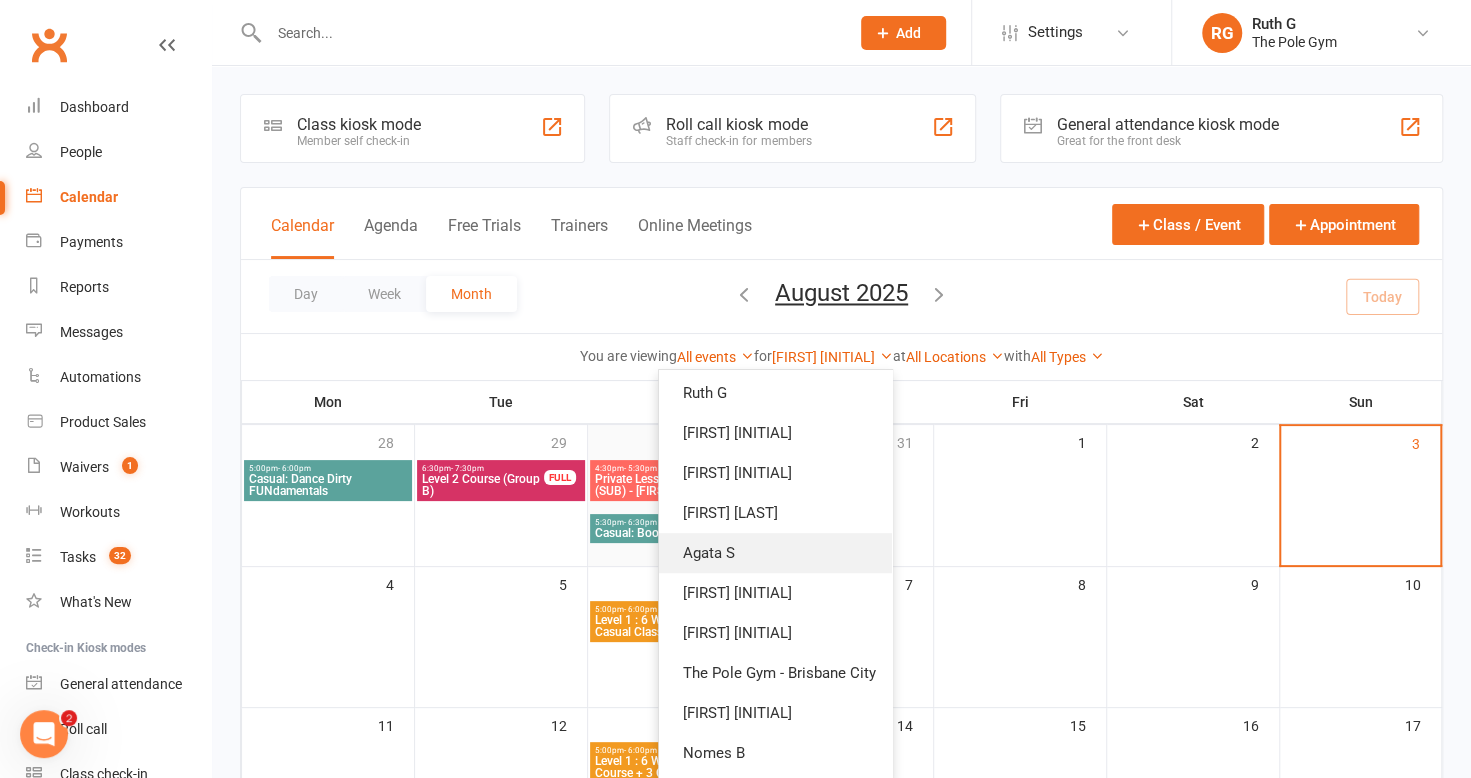 drag, startPoint x: 682, startPoint y: 552, endPoint x: 657, endPoint y: 550, distance: 25.079872 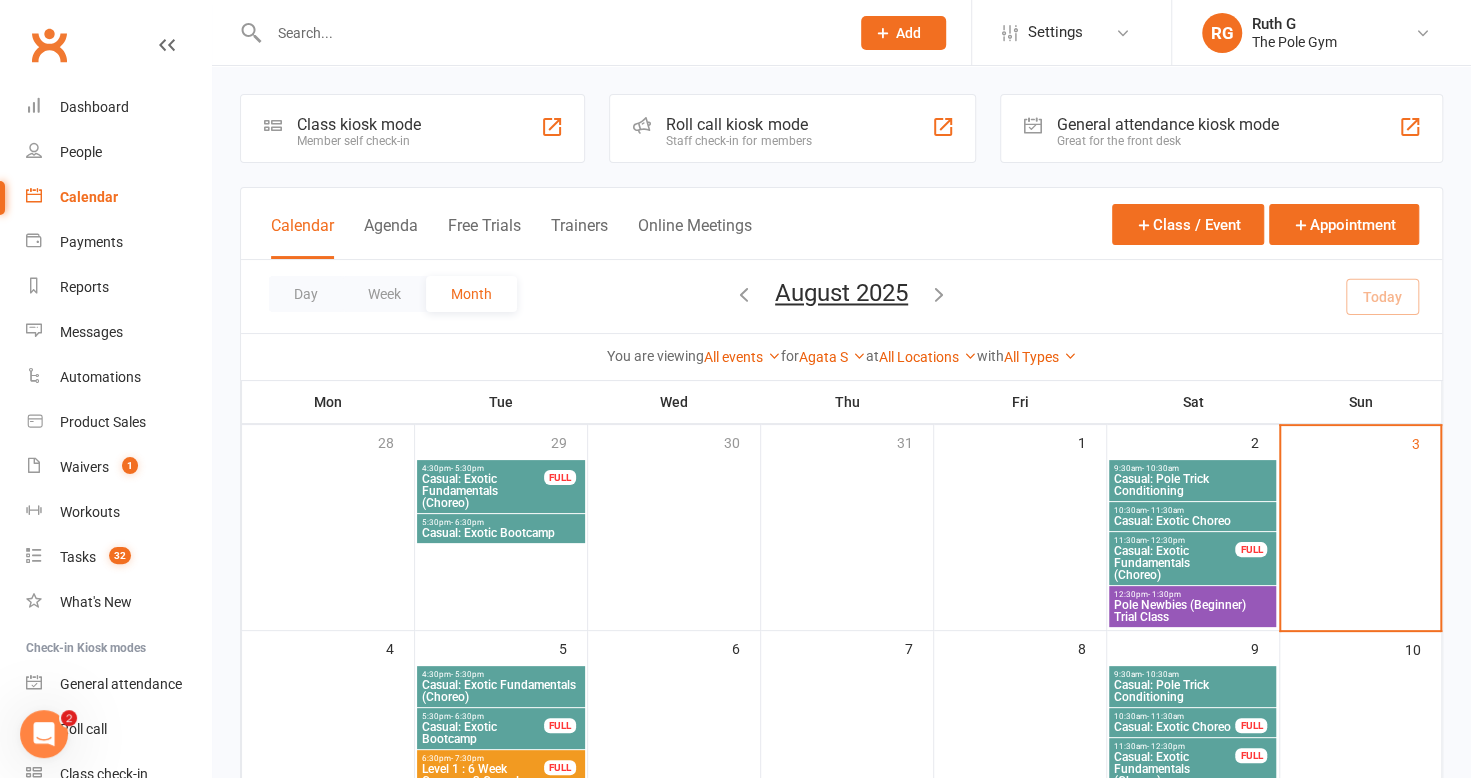 click on "Show All Instructors Instructor to be Announced [FIRST] [INITIAL] [FIRST] [INITIAL] [FIRST] [INITIAL] [FIRST] [INITIAL] [FIRST] [INITIAL] [FIRST] [INITIAL] [FIRST] [INITIAL] [FIRST] [INITIAL] [FIRST] [INITIAL] [FIRST] [INITIAL] [FIRST] [INITIAL] [FIRST] [INITIAL] [FIRST] [INITIAL] [FIRST] [INITIAL] [FIRST] [INITIAL] [FIRST] [INITIAL] [FIRST] [INITIAL] [FIRST] [INITIAL] [FIRST] [INITIAL] The Pole Gym - Brisbane City [FIRST] [INITIAL] [FIRST] [INITIAL] [FIRST] [INITIAL]" at bounding box center (832, 357) 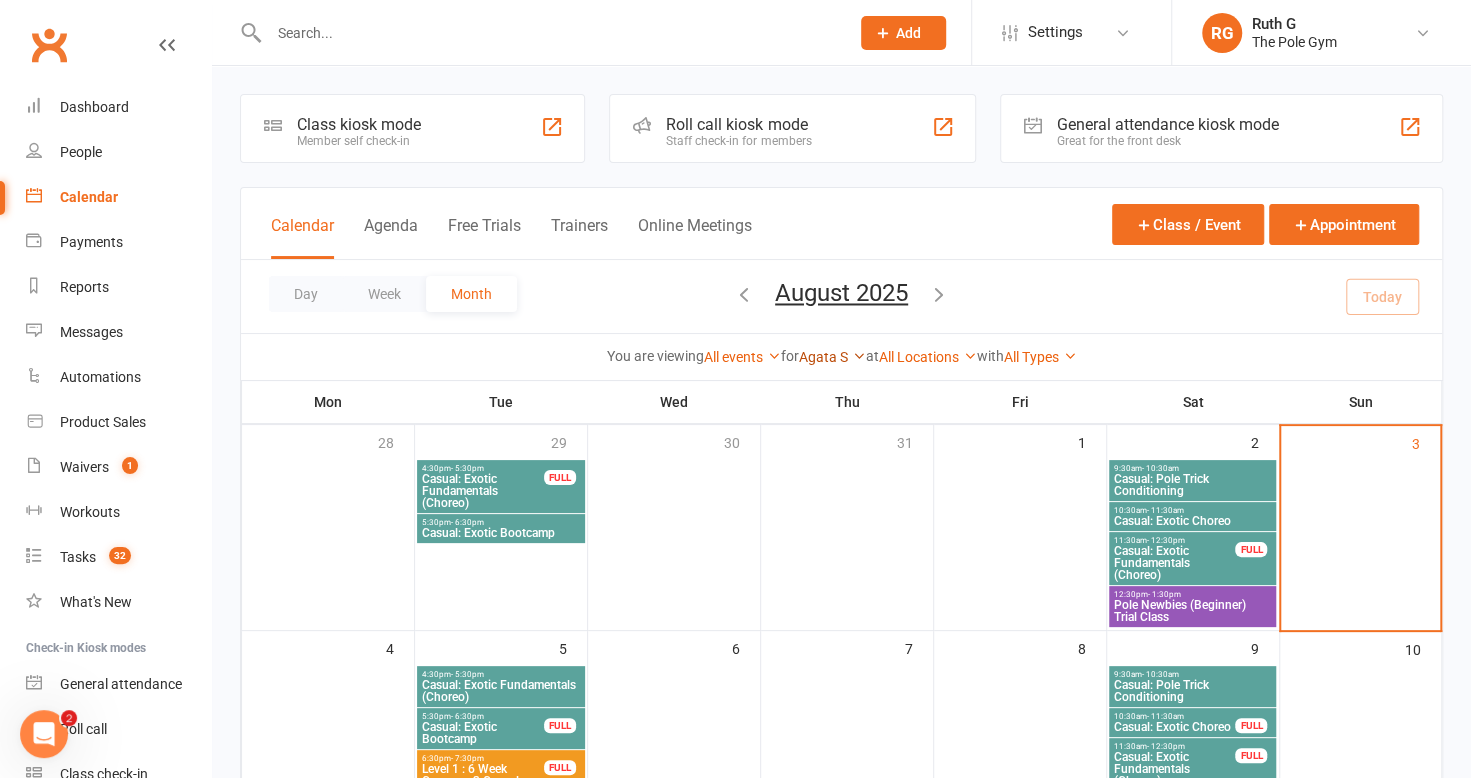 click on "Agata S" at bounding box center (832, 357) 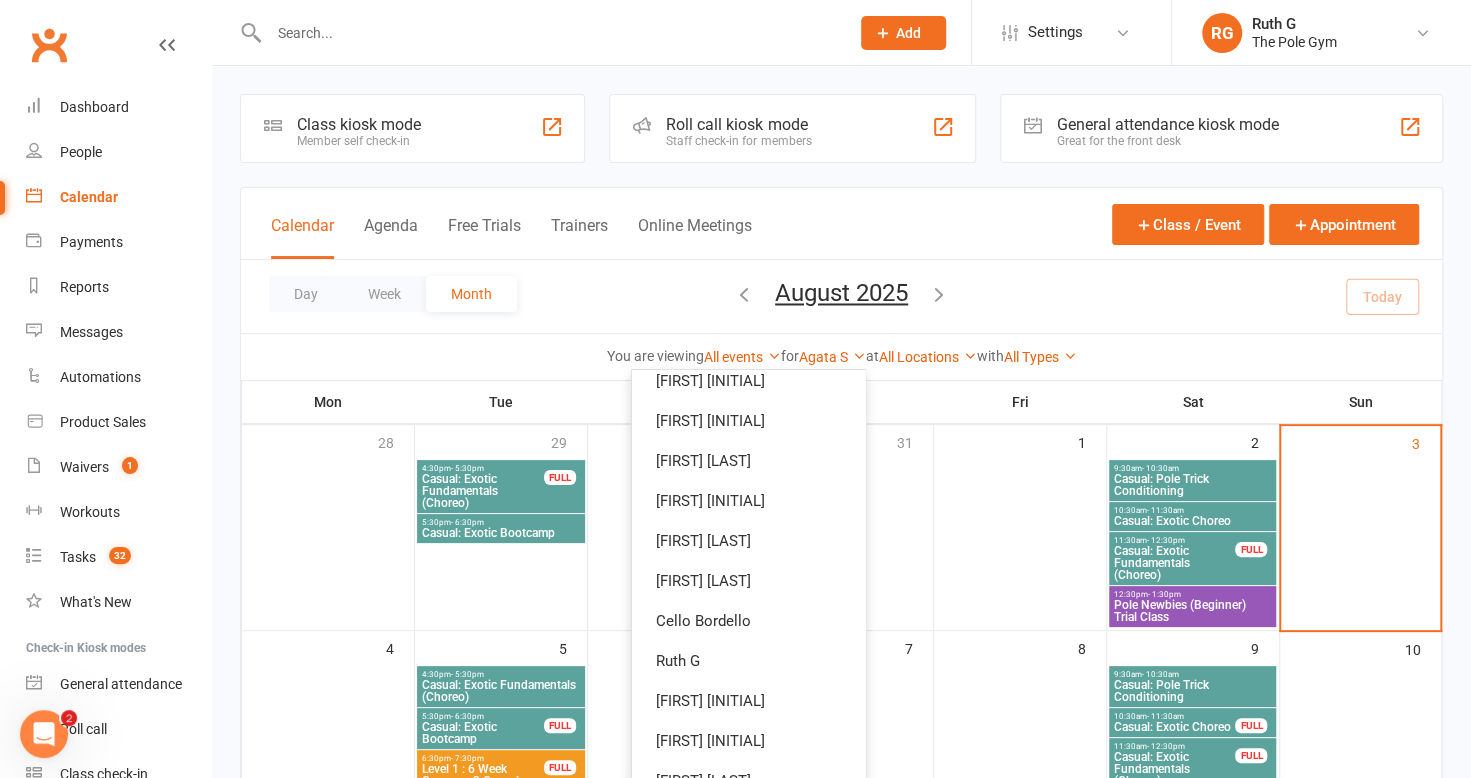 scroll, scrollTop: 456, scrollLeft: 0, axis: vertical 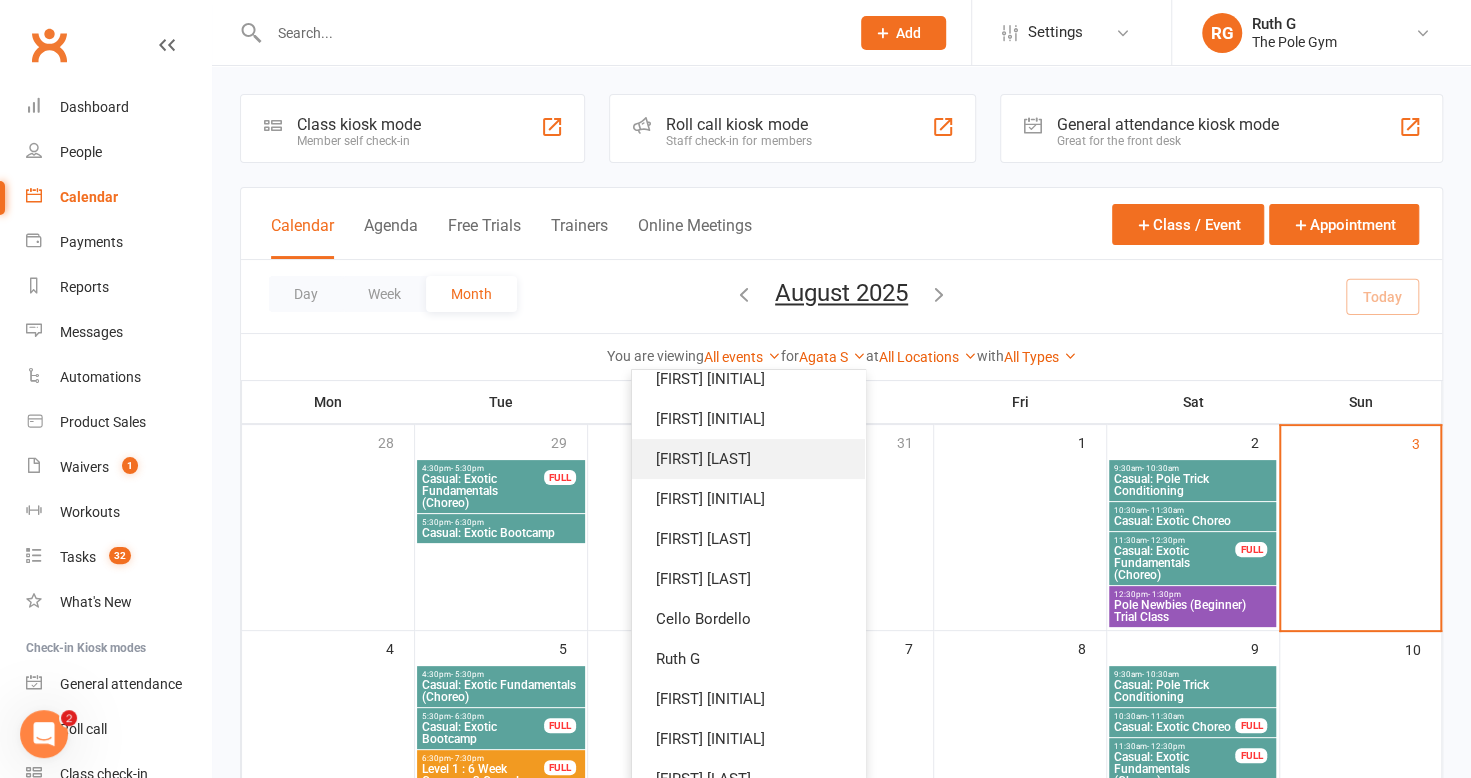 click on "[FIRST] [LAST]" at bounding box center (748, 459) 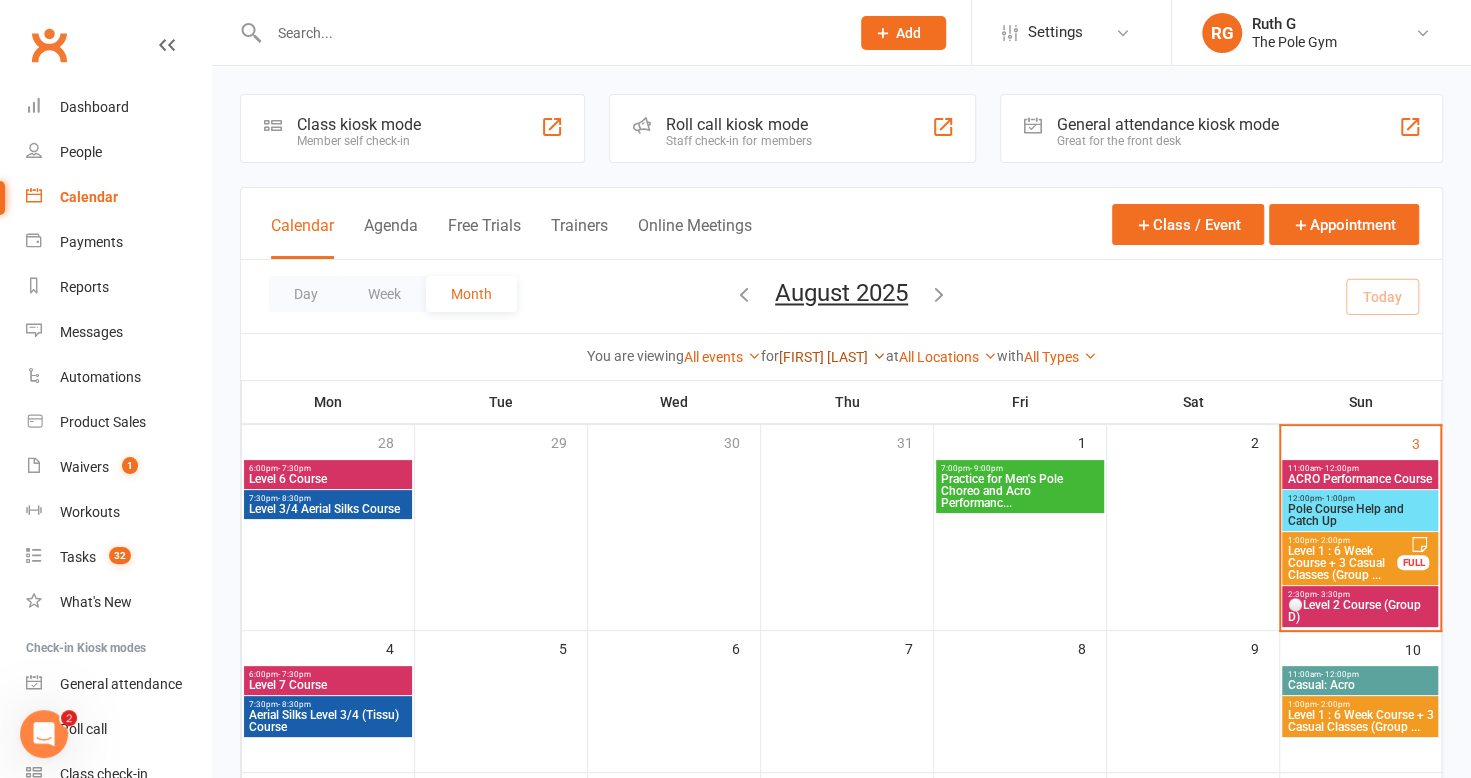 click on "[FIRST] [LAST]" at bounding box center (832, 357) 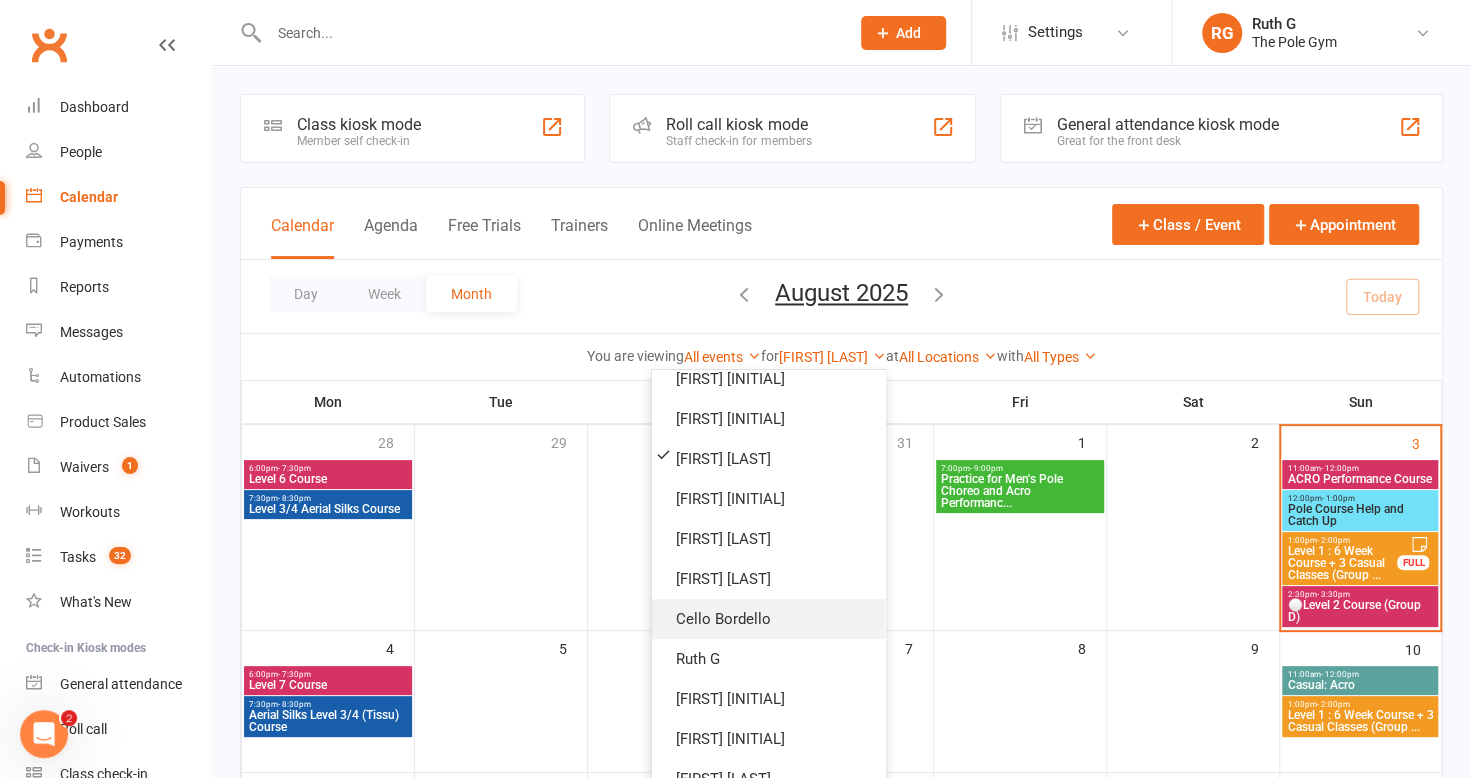 scroll, scrollTop: 757, scrollLeft: 0, axis: vertical 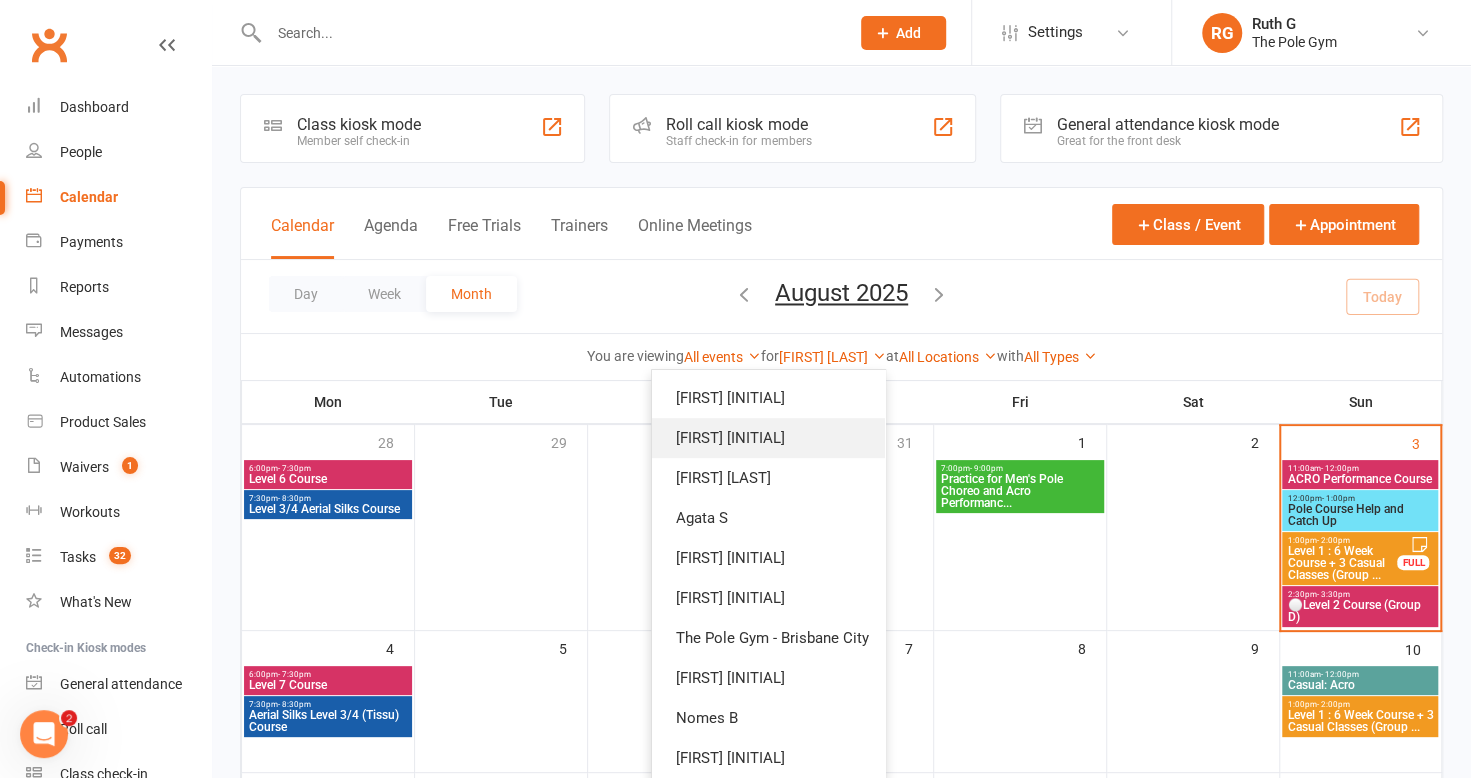 click on "[FIRST] [INITIAL]" at bounding box center [768, 438] 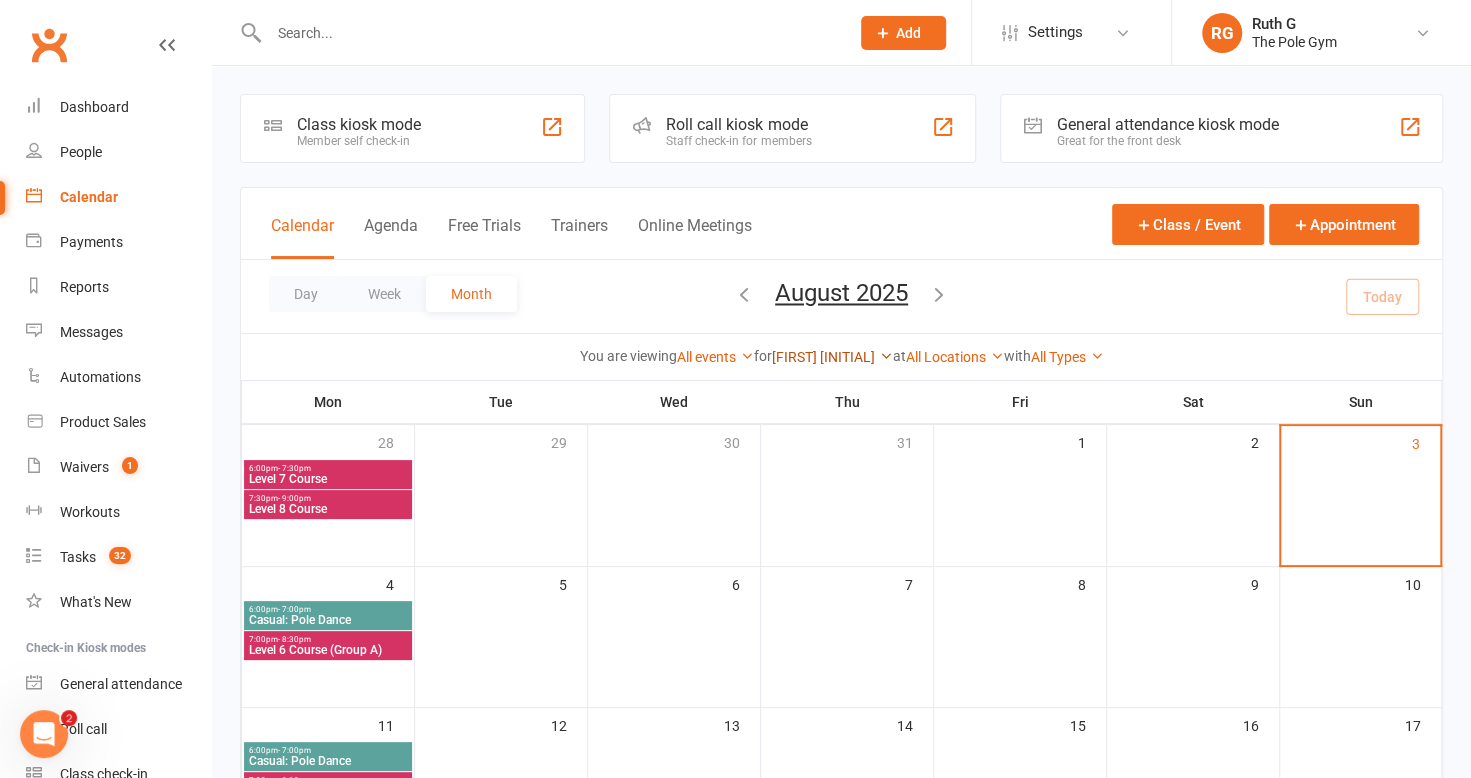 click on "[FIRST] [INITIAL]" at bounding box center [832, 357] 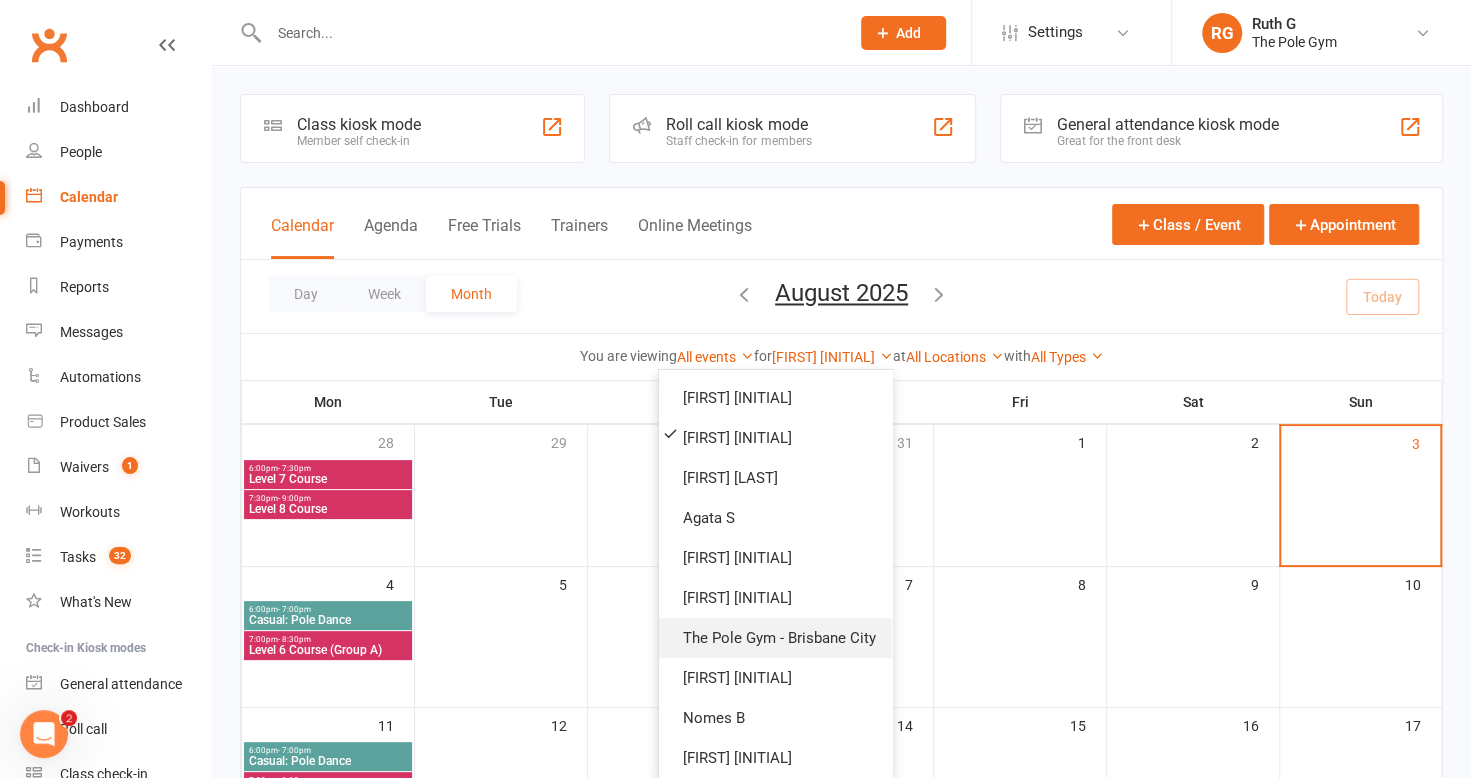 scroll, scrollTop: 557, scrollLeft: 0, axis: vertical 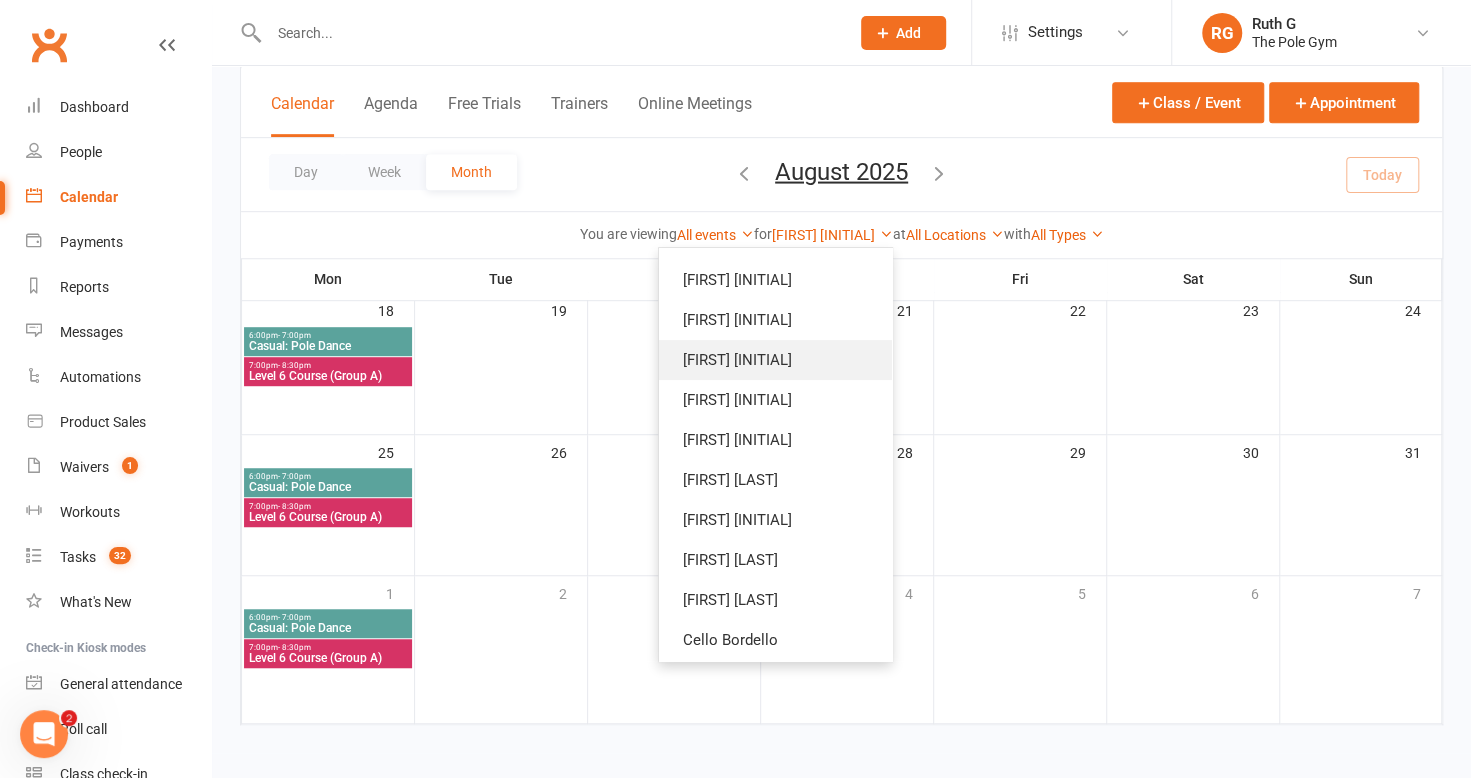 click on "[FIRST] [INITIAL]" at bounding box center [775, 360] 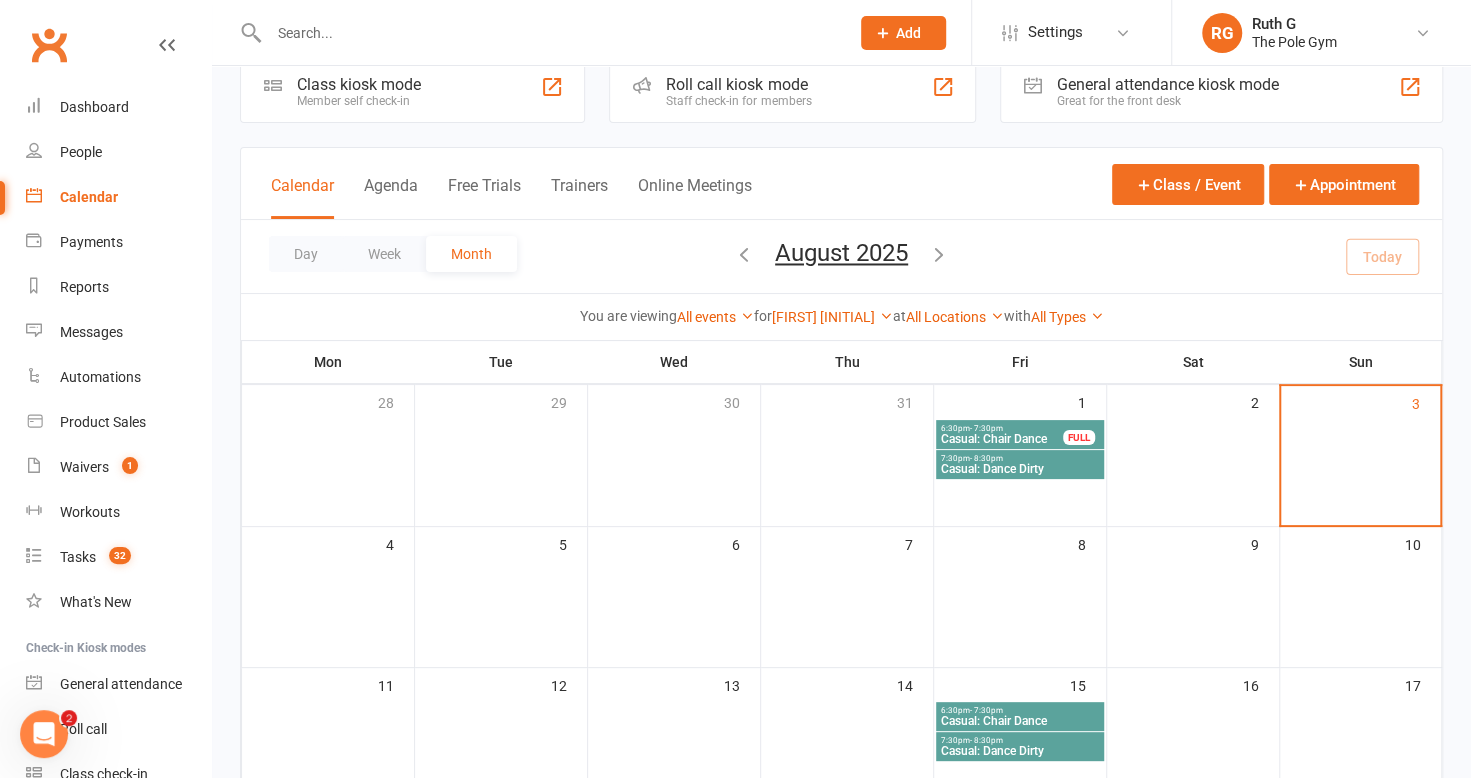scroll, scrollTop: 39, scrollLeft: 0, axis: vertical 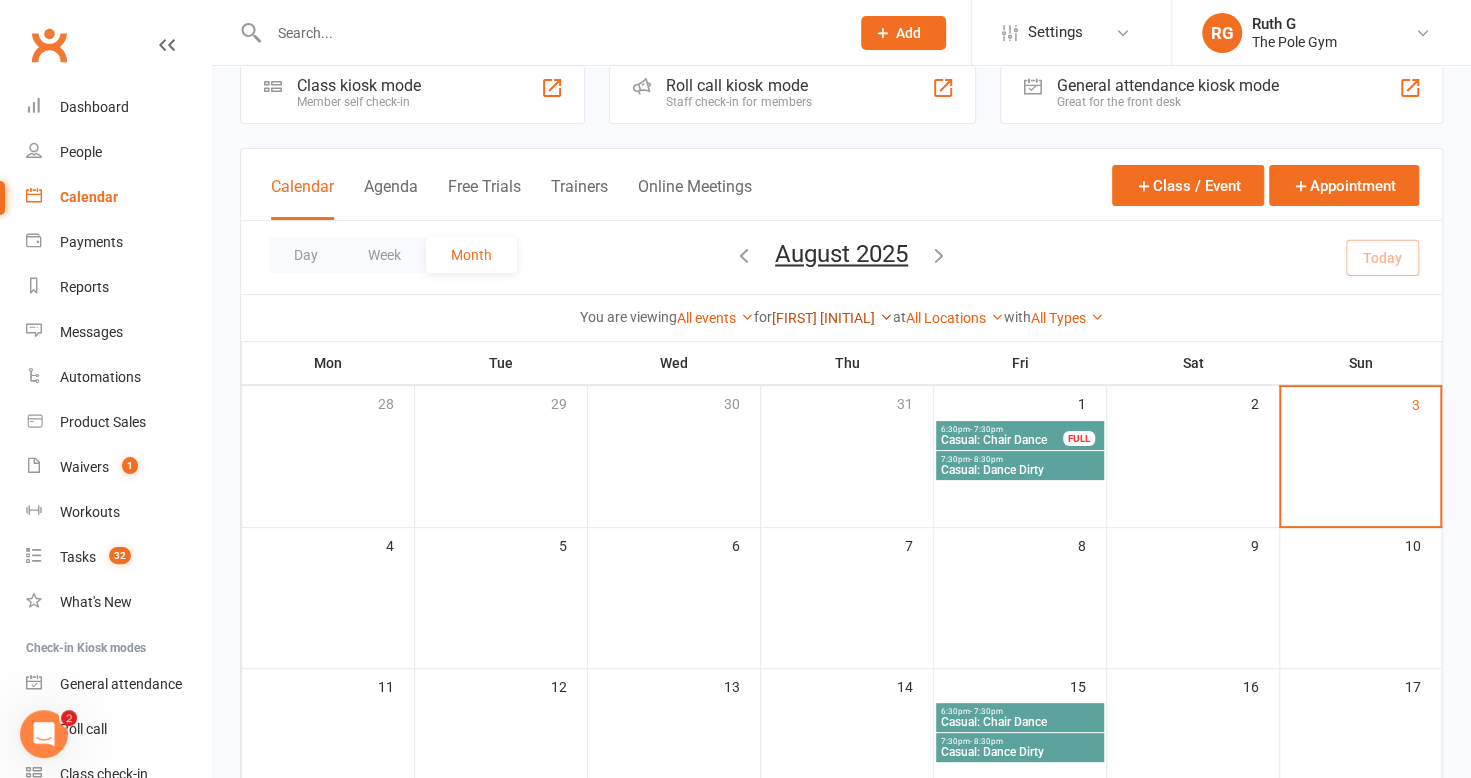 click on "[FIRST] [INITIAL]" at bounding box center [832, 318] 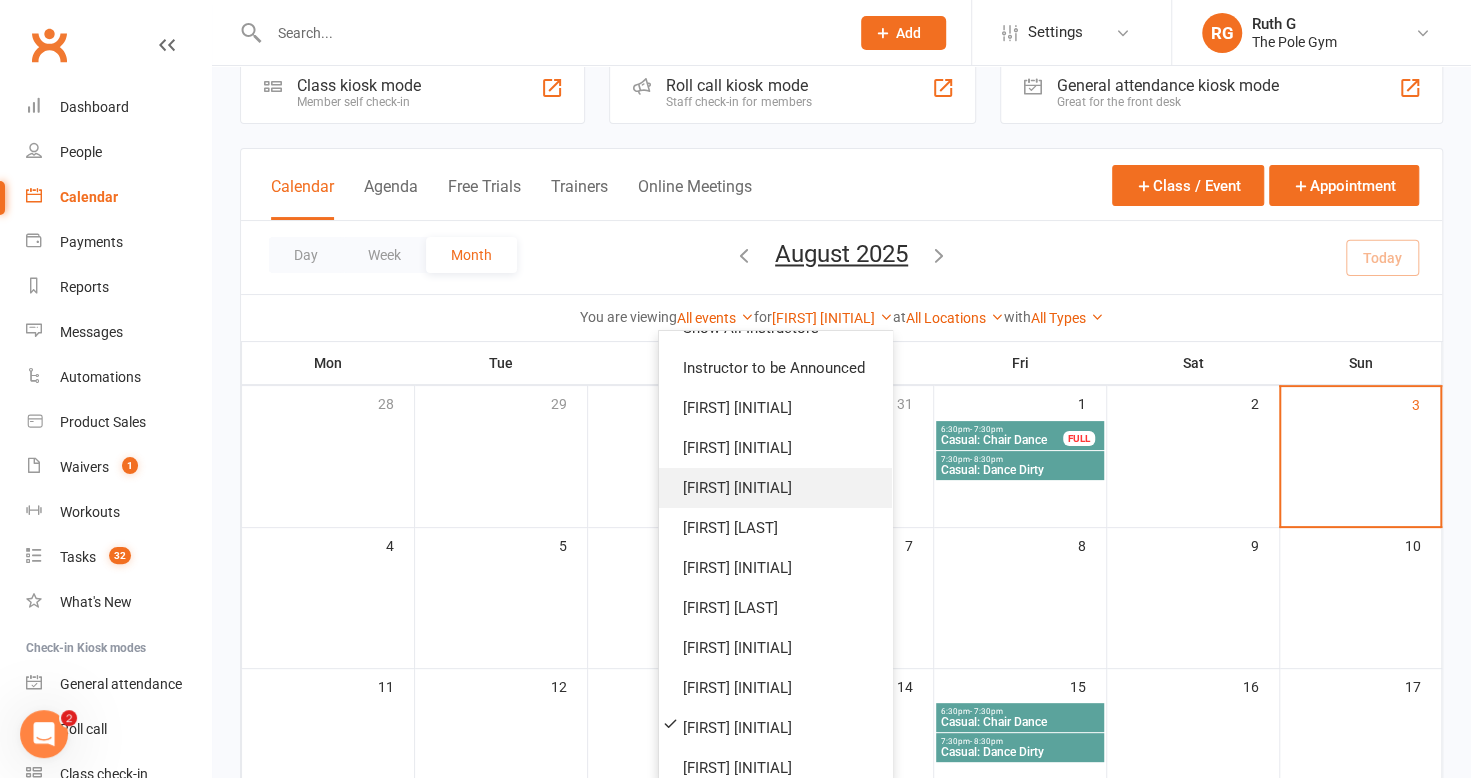 scroll, scrollTop: 27, scrollLeft: 0, axis: vertical 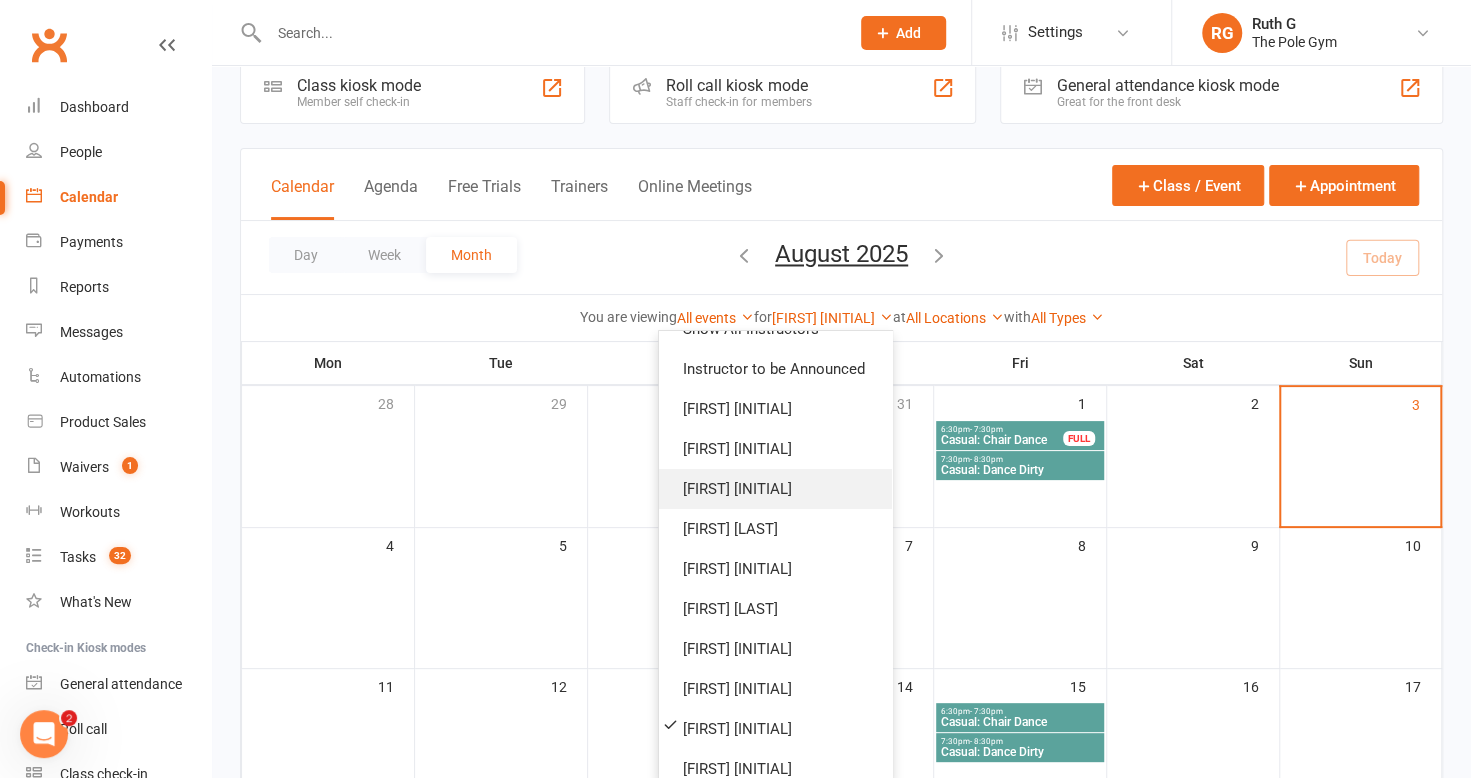 click on "[FIRST] [INITIAL]" at bounding box center [775, 489] 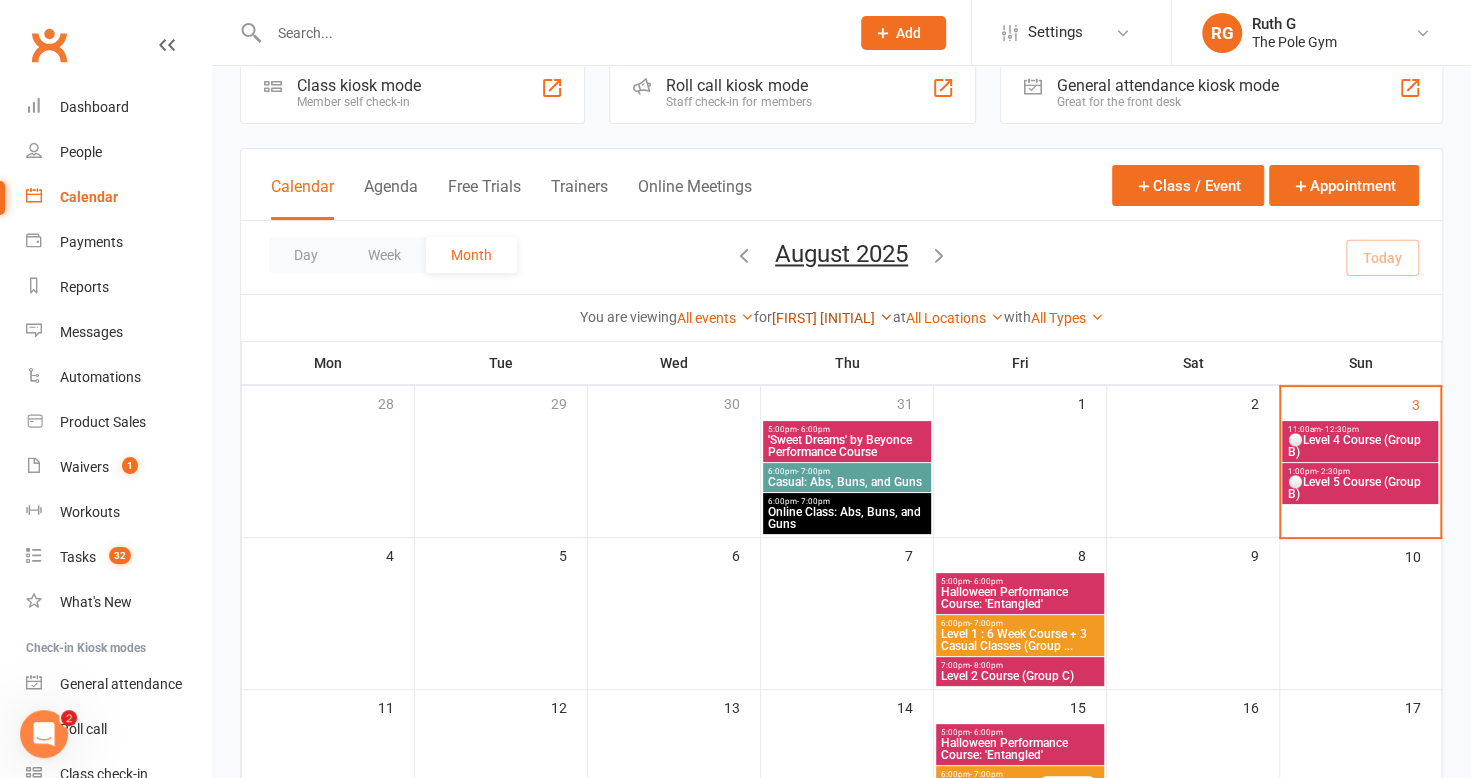 click on "[FIRST] [INITIAL]" at bounding box center [832, 318] 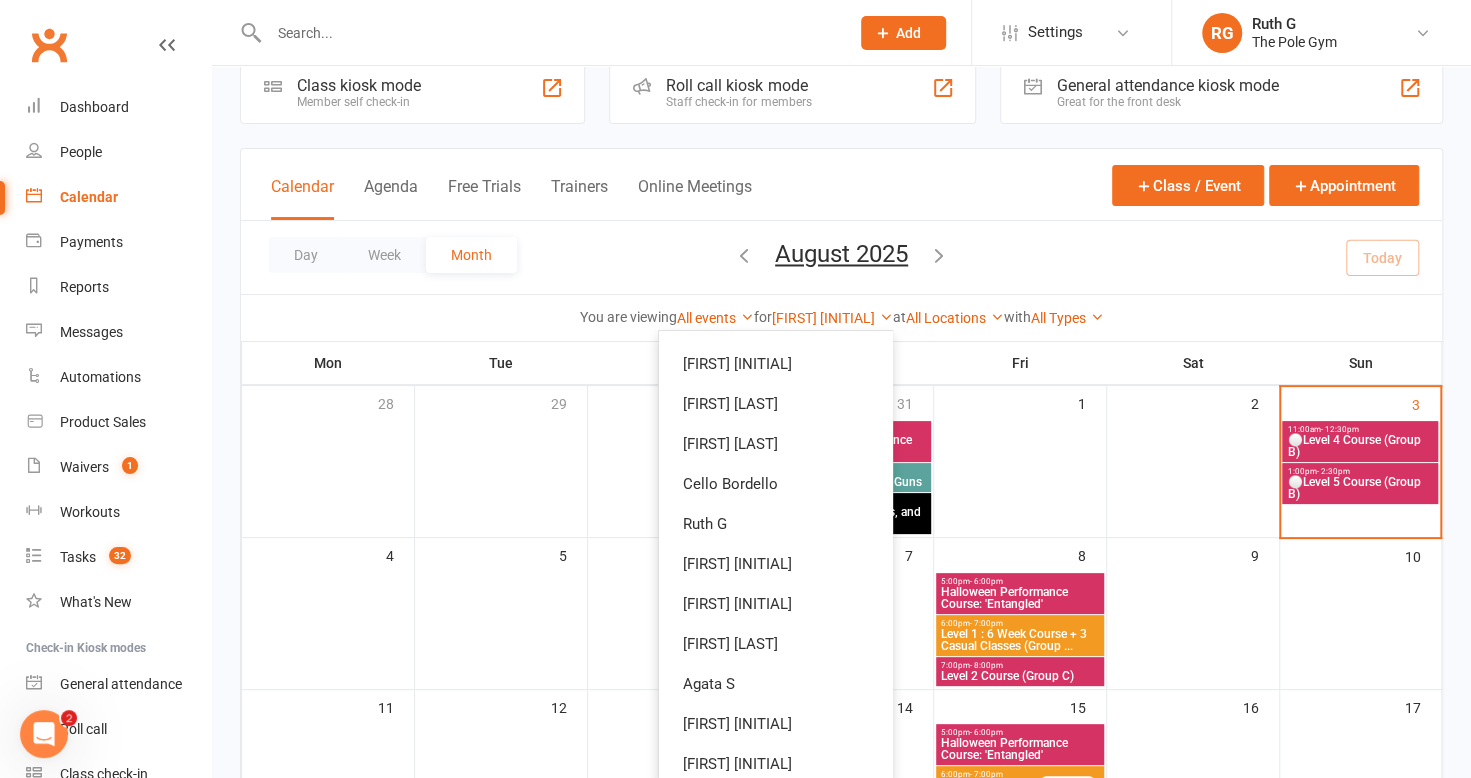 scroll, scrollTop: 718, scrollLeft: 0, axis: vertical 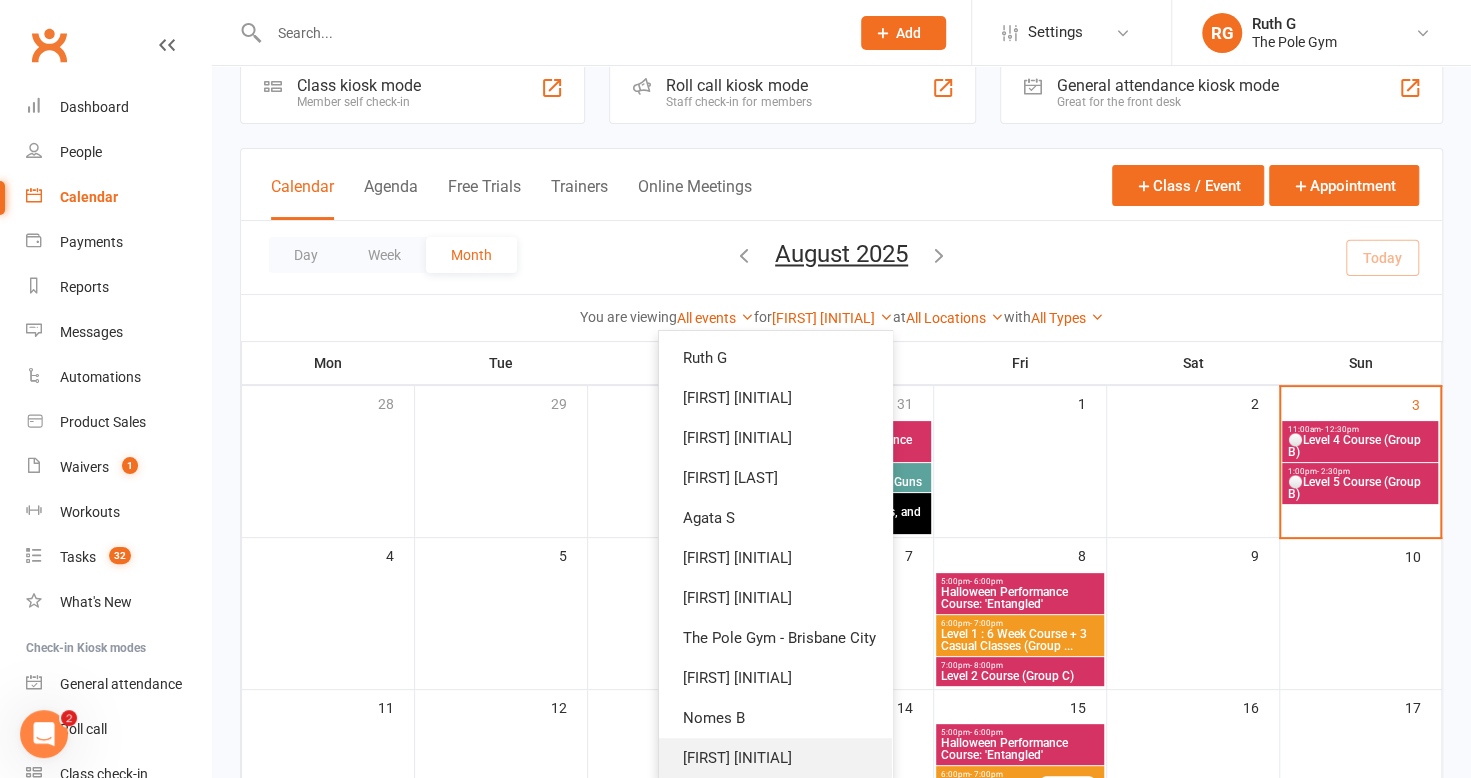 click on "[FIRST] [INITIAL]" at bounding box center [775, 758] 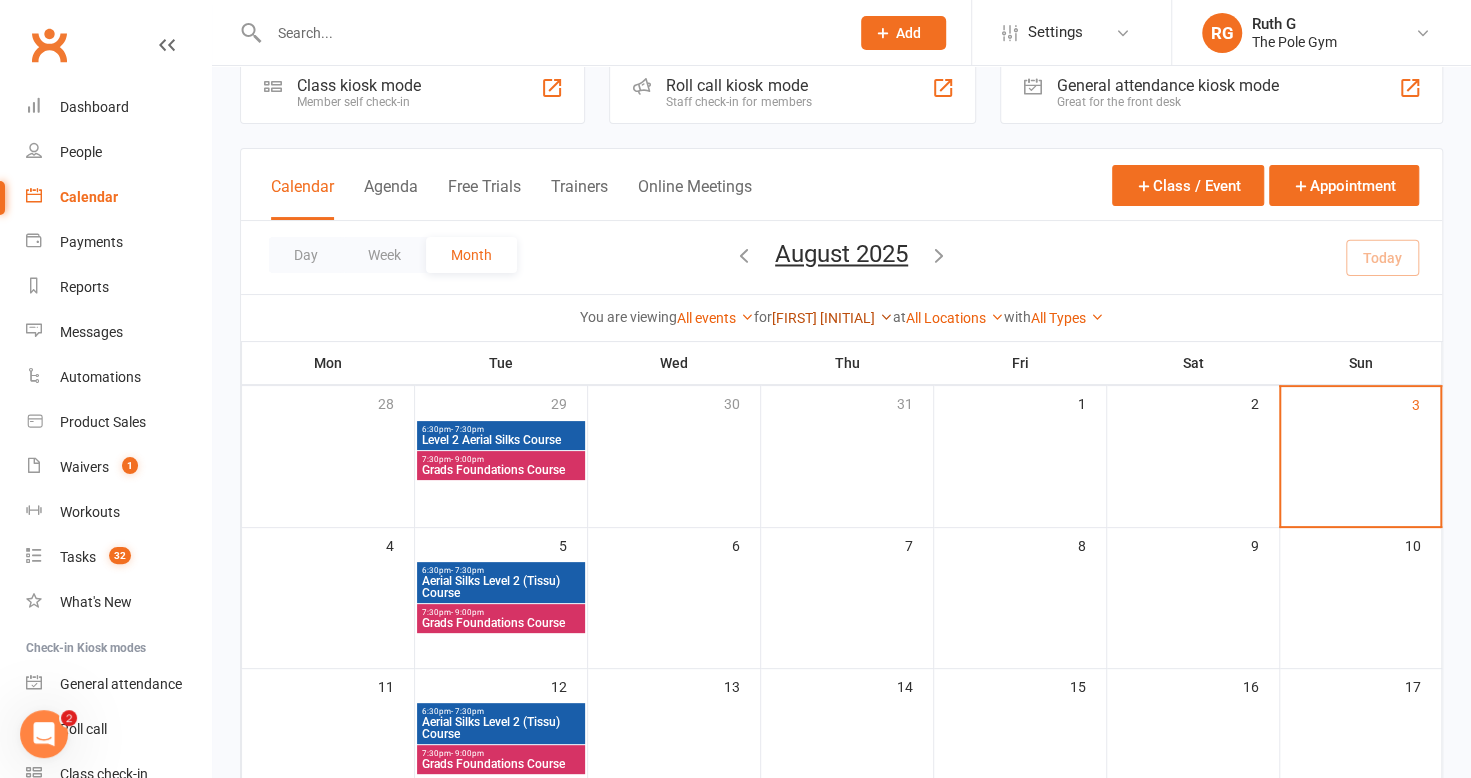 click on "[FIRST] [INITIAL]" at bounding box center [832, 318] 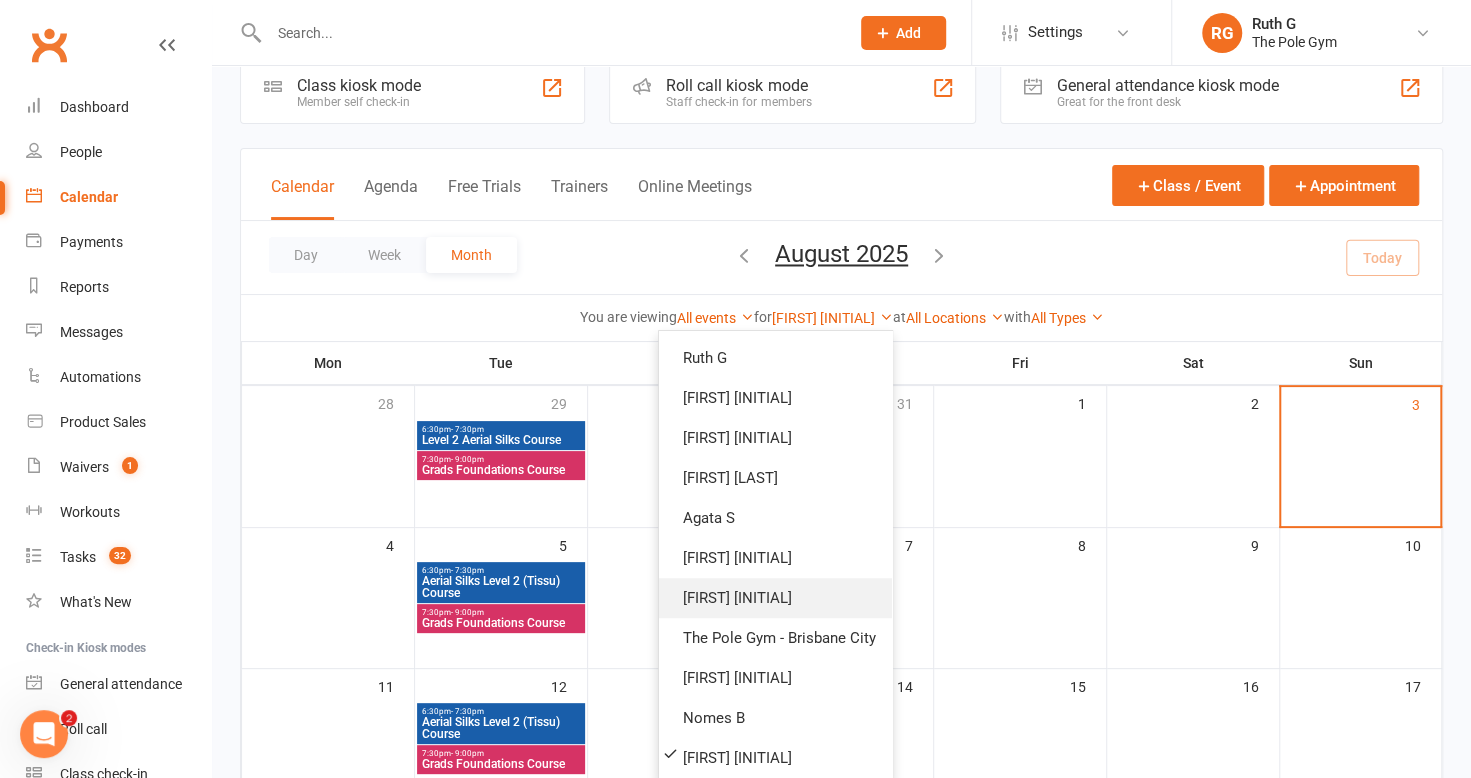 scroll, scrollTop: 557, scrollLeft: 0, axis: vertical 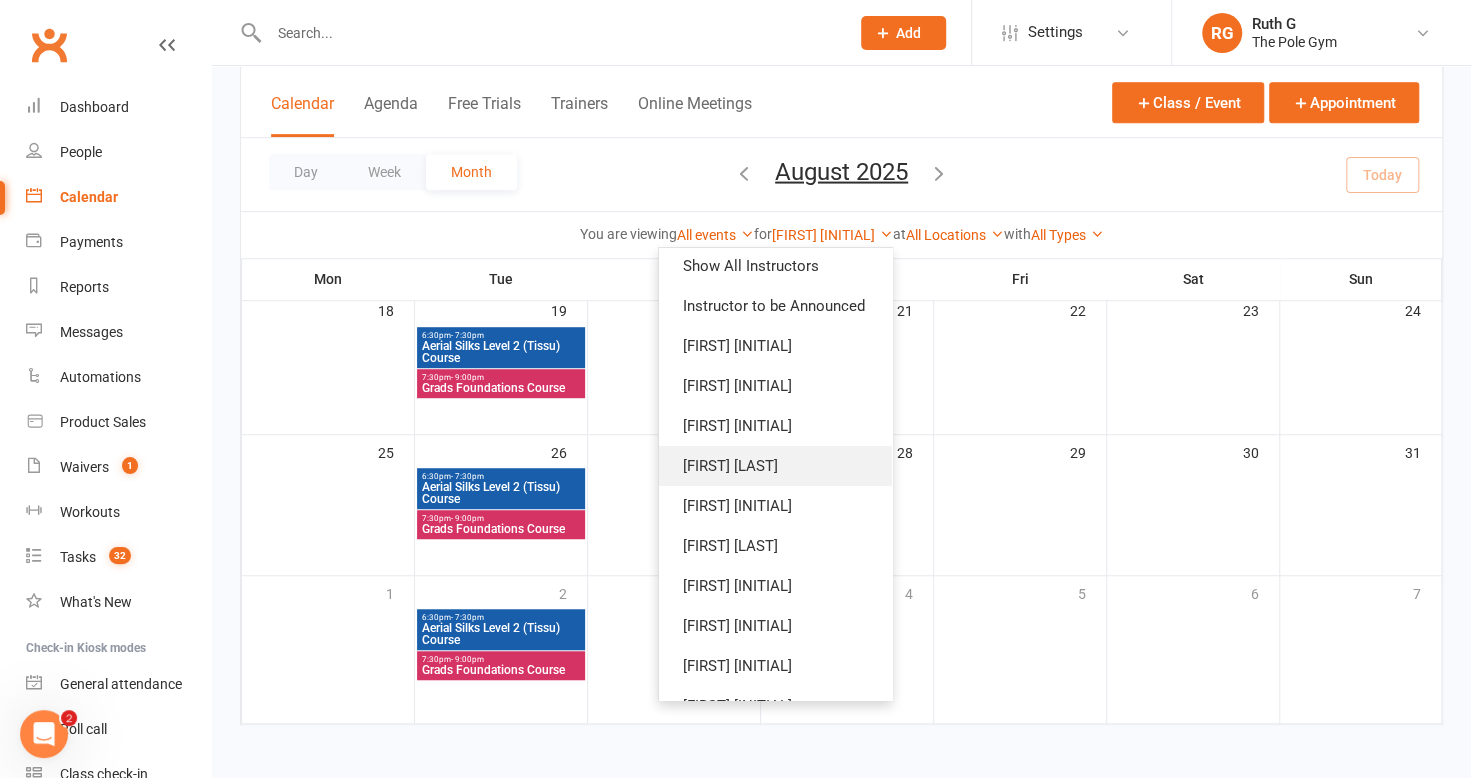 click on "[FIRST] [LAST]" at bounding box center (775, 466) 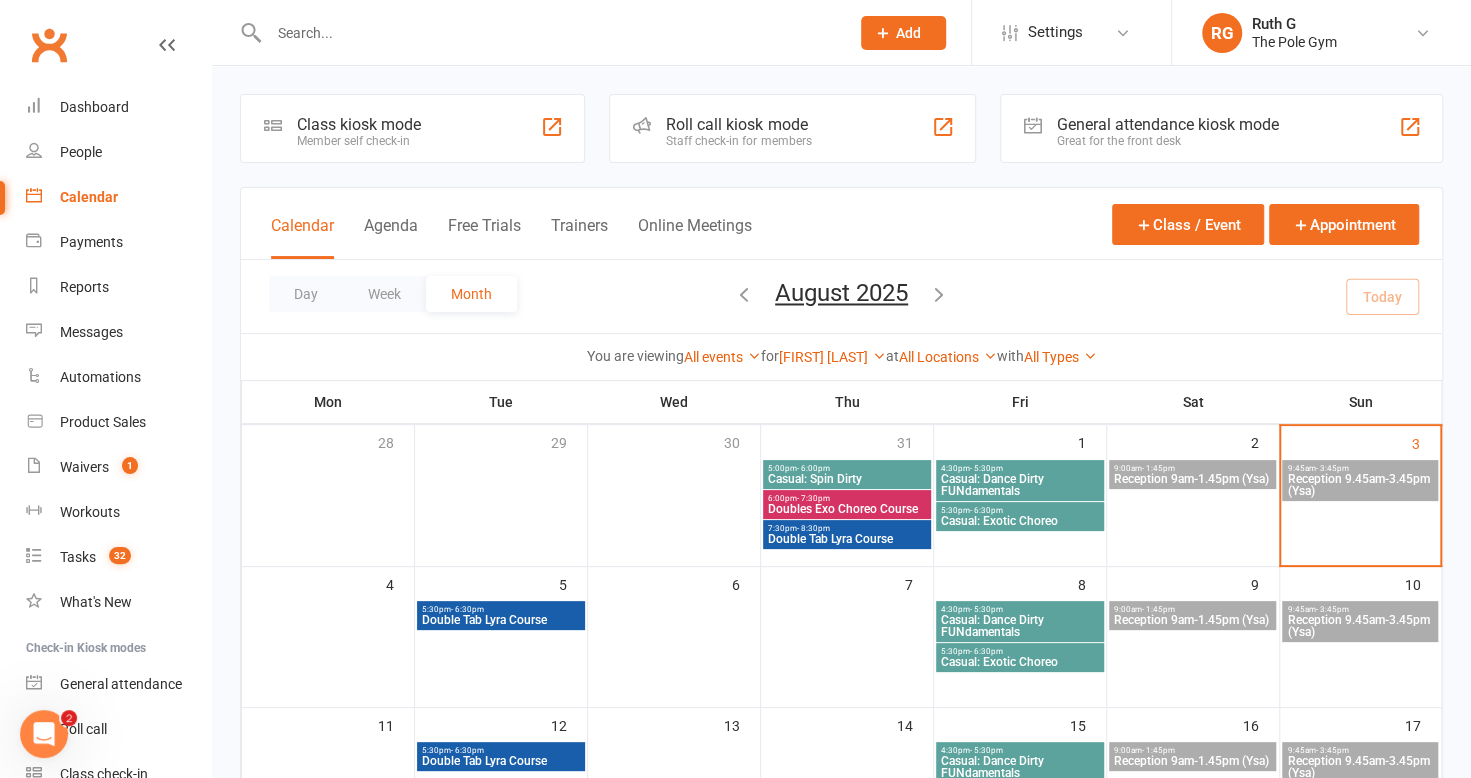 scroll, scrollTop: 93, scrollLeft: 0, axis: vertical 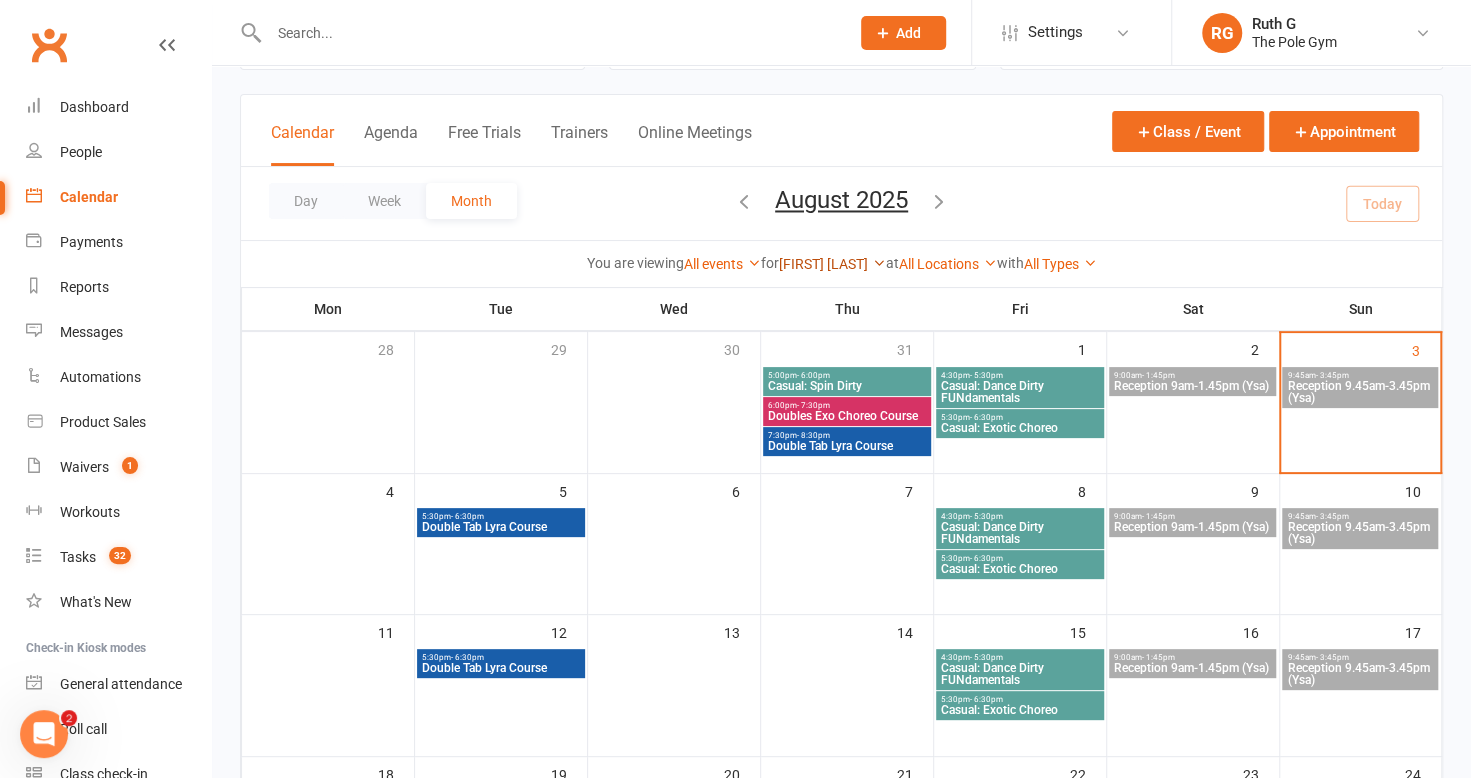 click on "[FIRST] [LAST]" at bounding box center [832, 264] 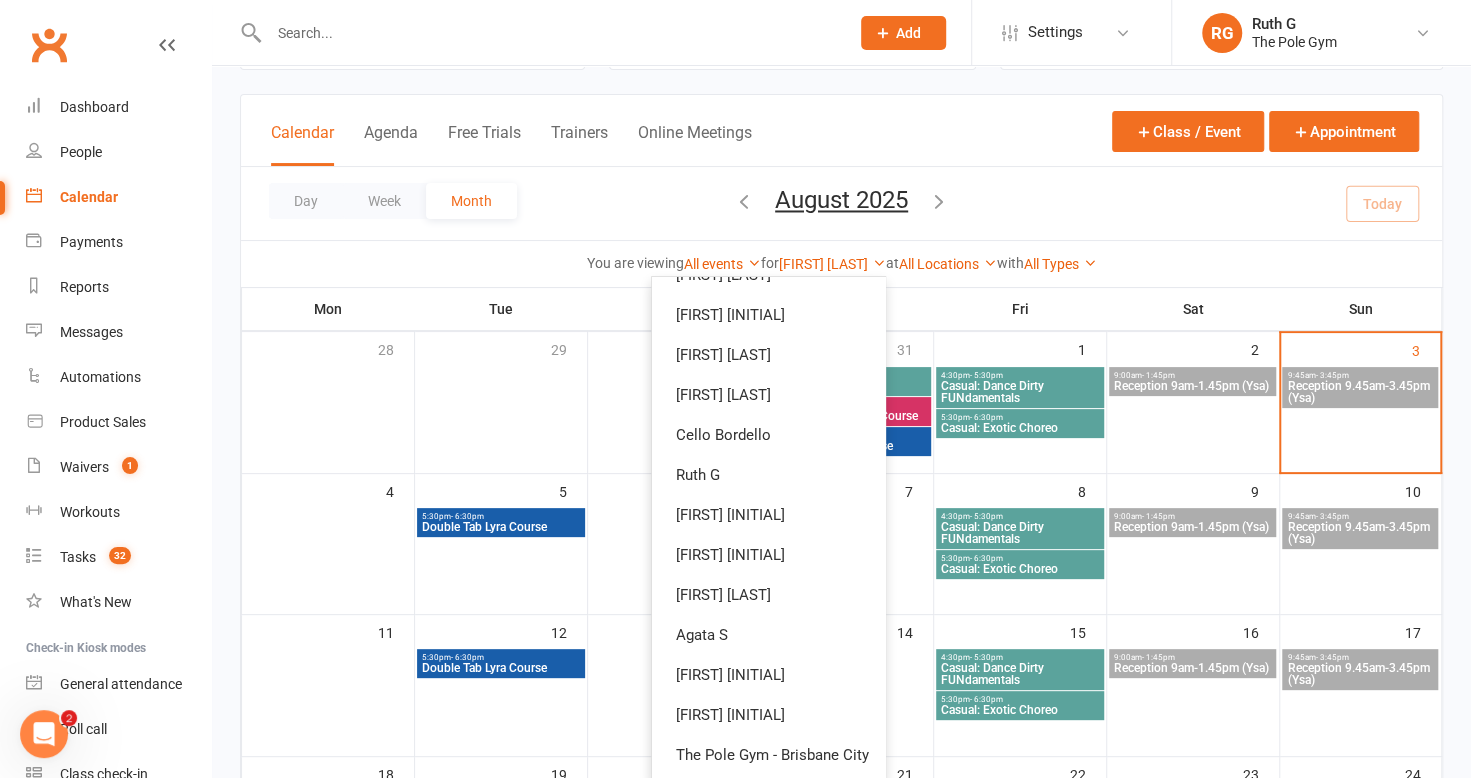 scroll, scrollTop: 664, scrollLeft: 0, axis: vertical 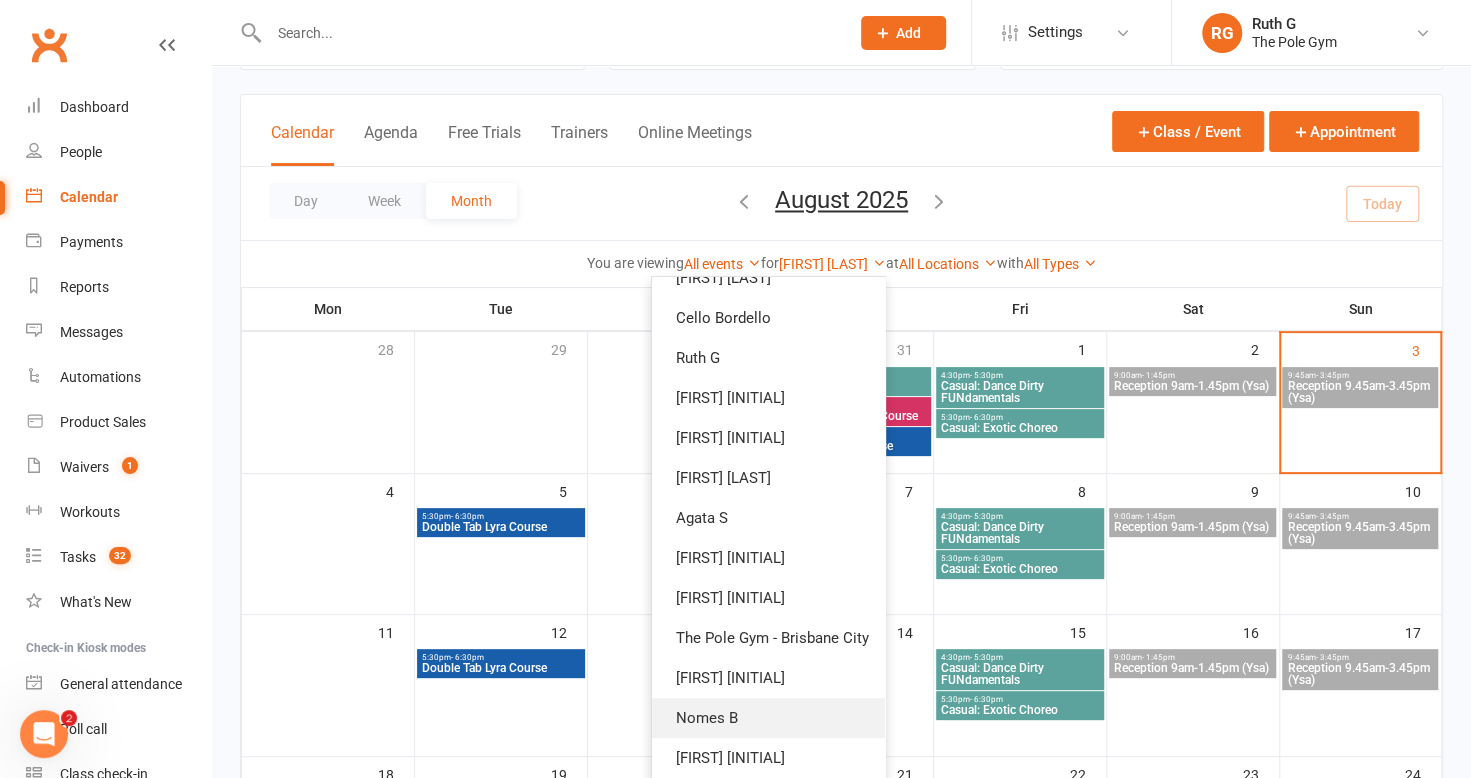 click on "Nomes B" at bounding box center (768, 718) 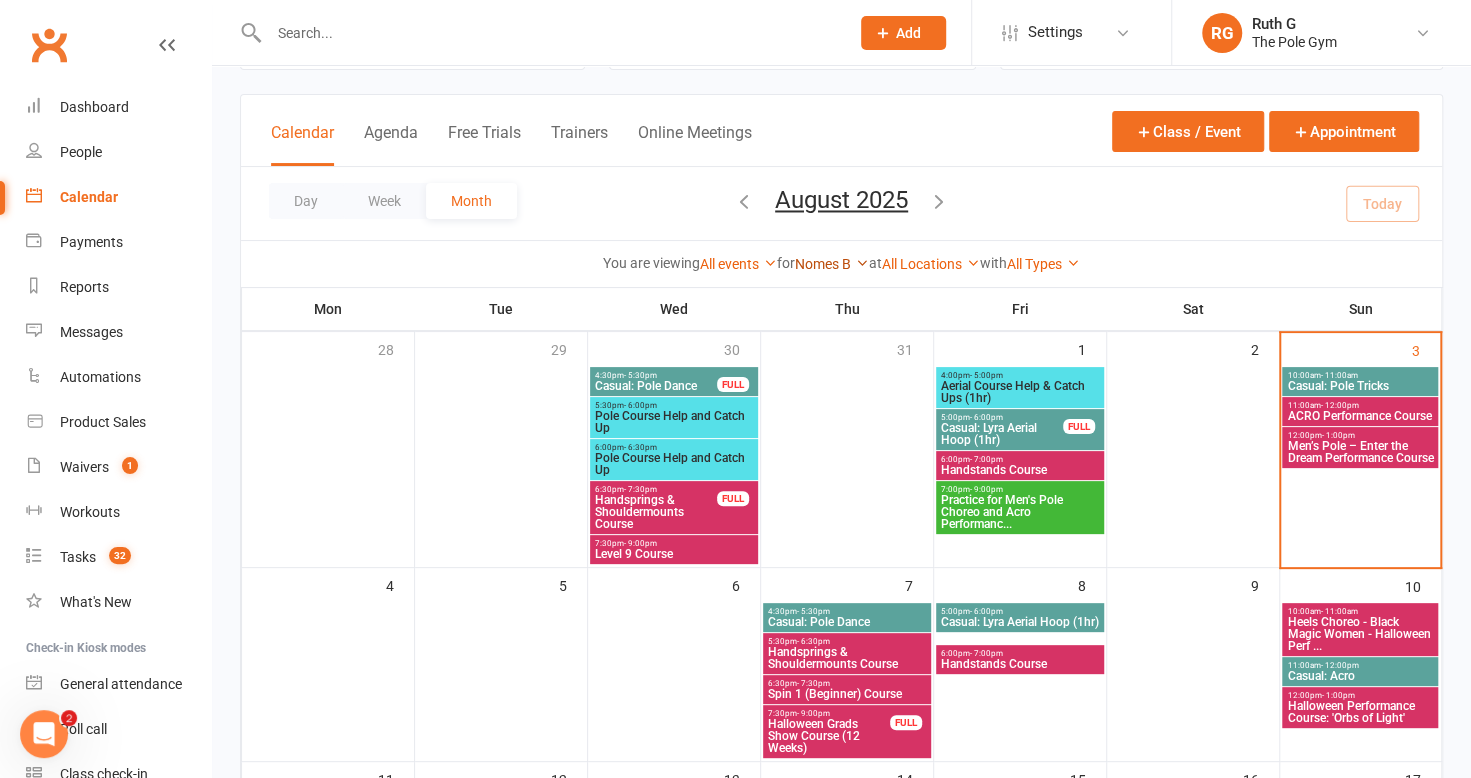 click on "Nomes B" at bounding box center (832, 264) 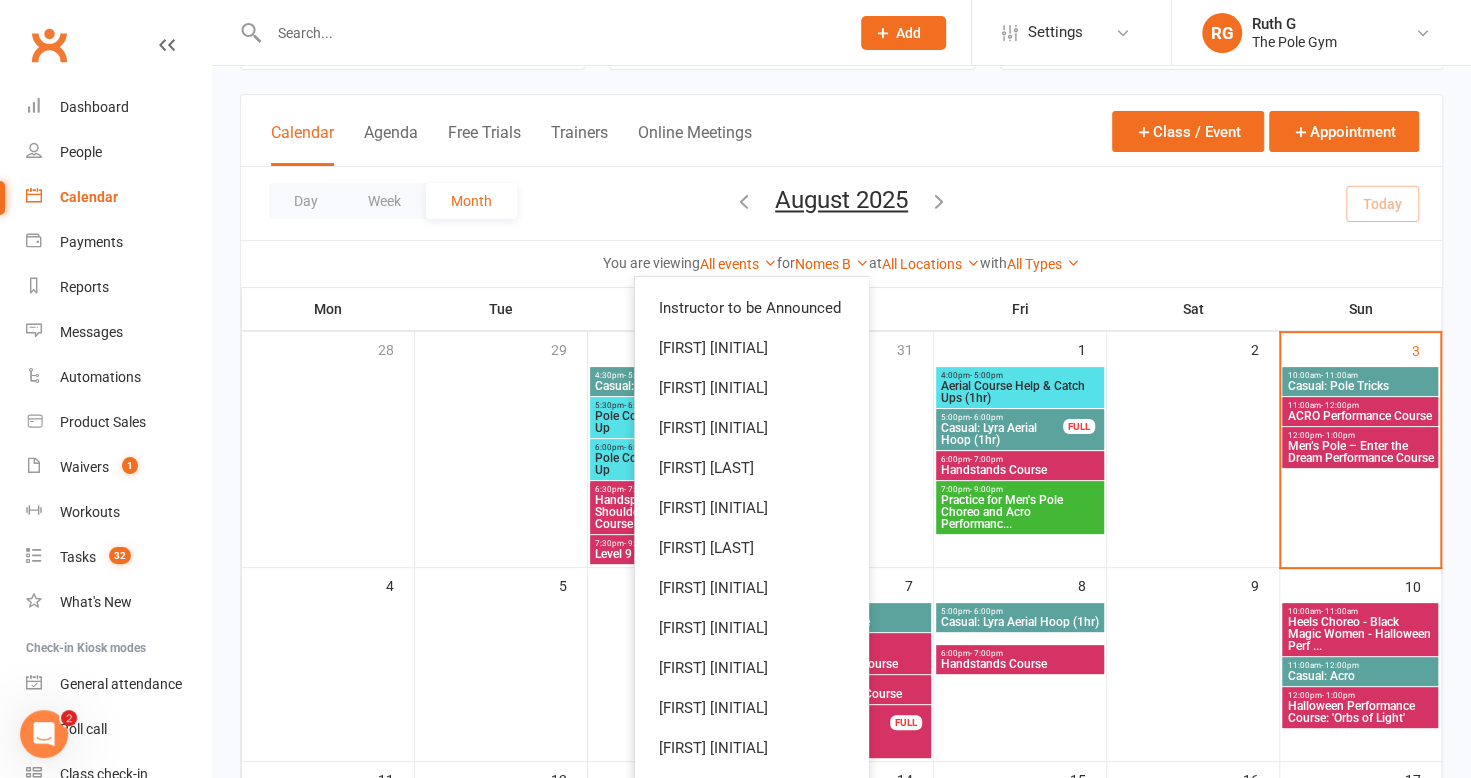 scroll, scrollTop: 0, scrollLeft: 0, axis: both 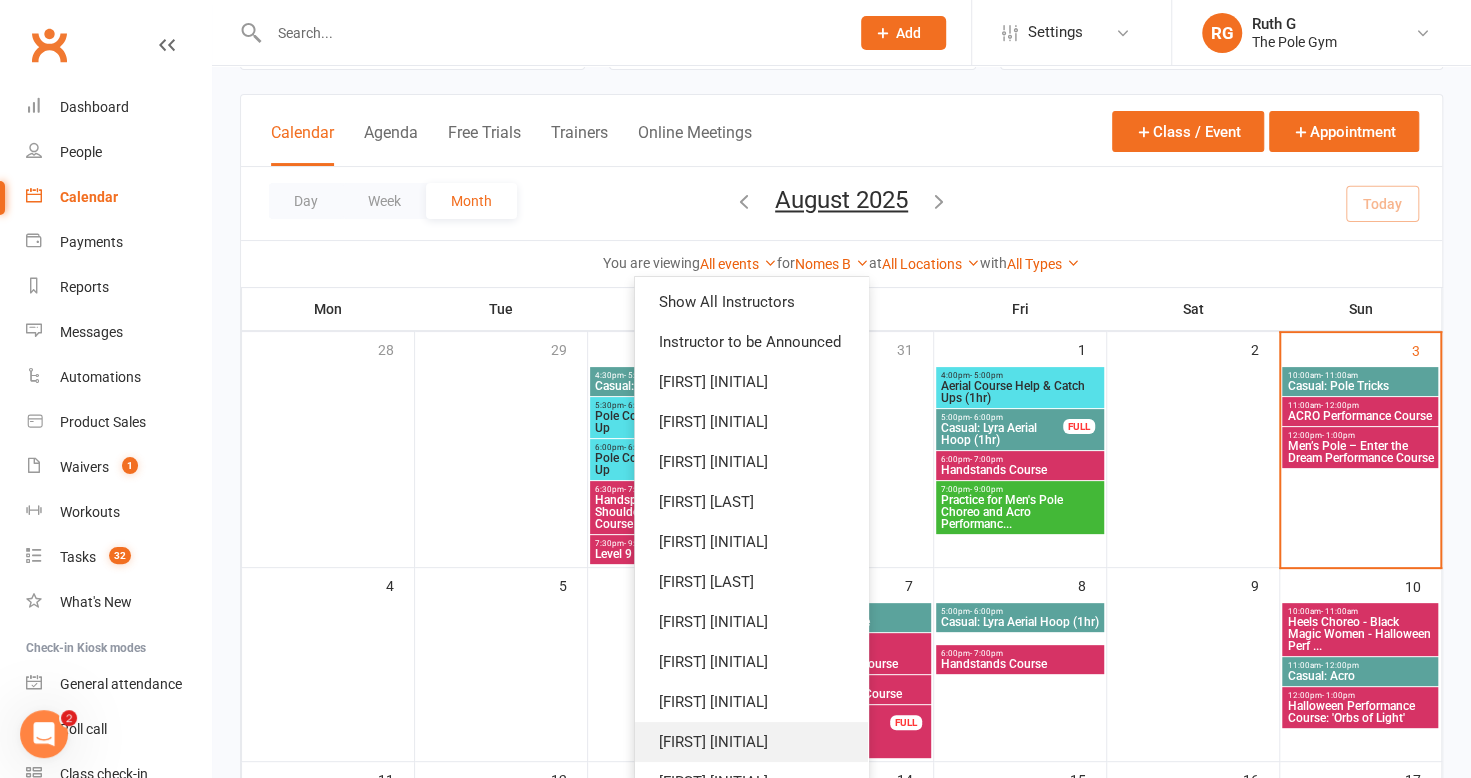 click on "[FIRST] [INITIAL]" at bounding box center [751, 742] 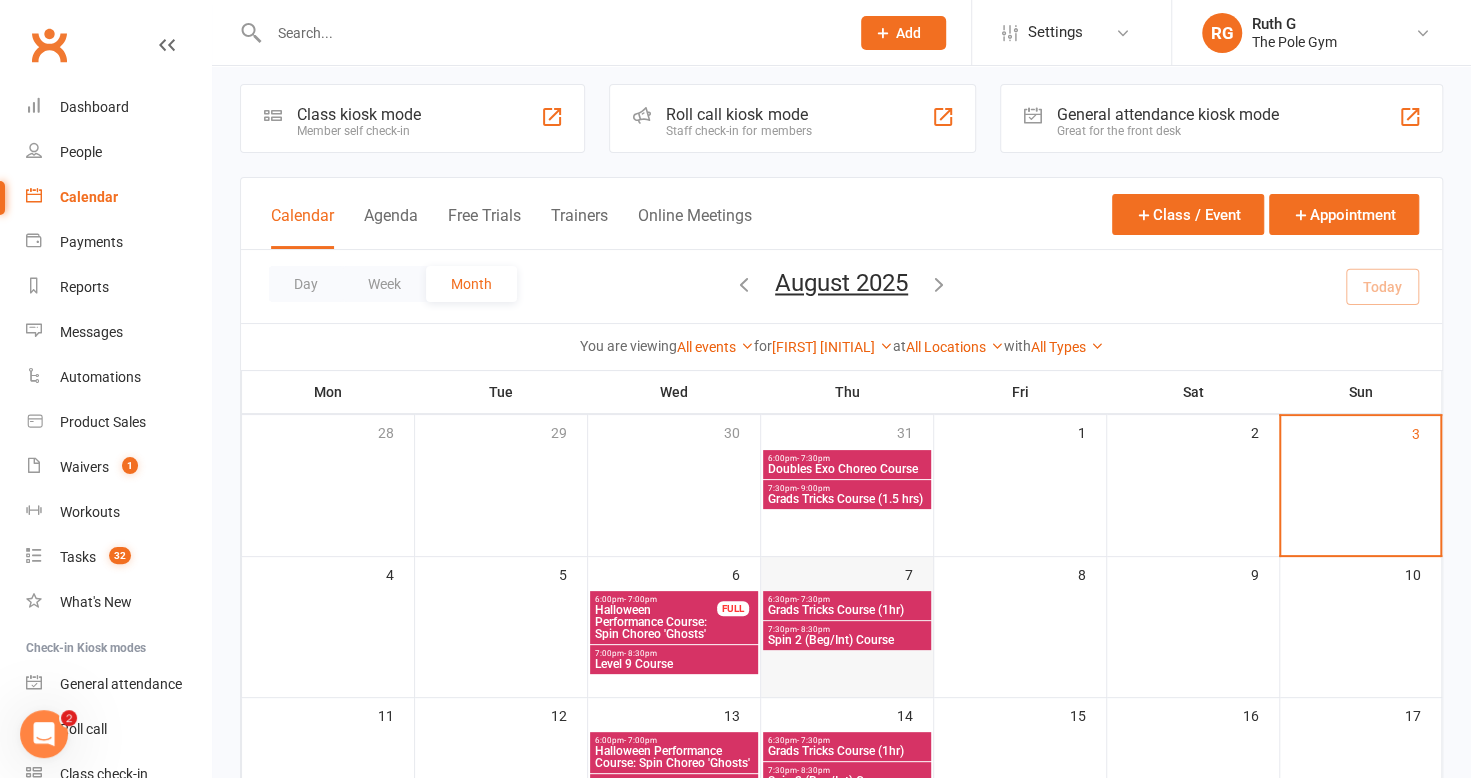 scroll, scrollTop: 9, scrollLeft: 0, axis: vertical 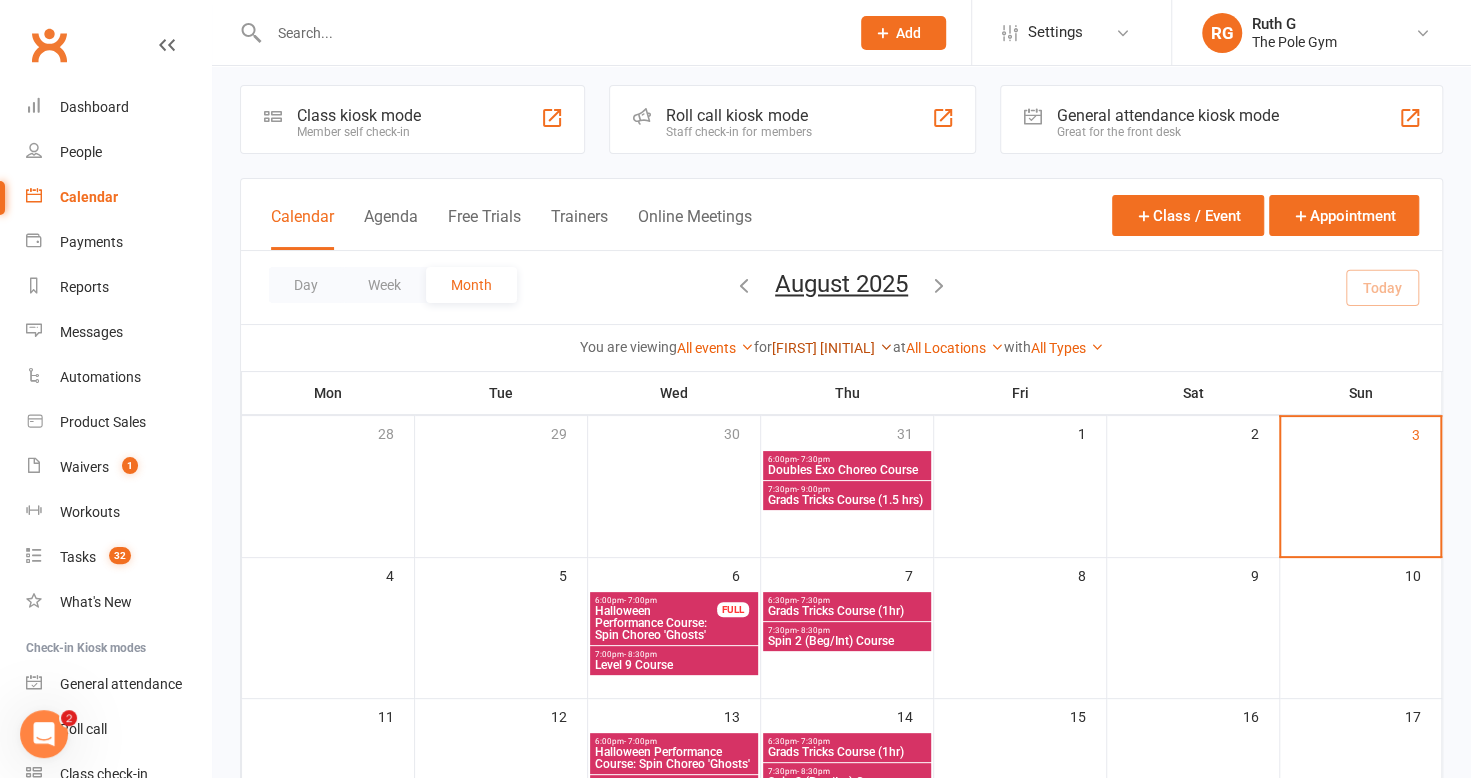 click on "[FIRST] [INITIAL]" at bounding box center (832, 348) 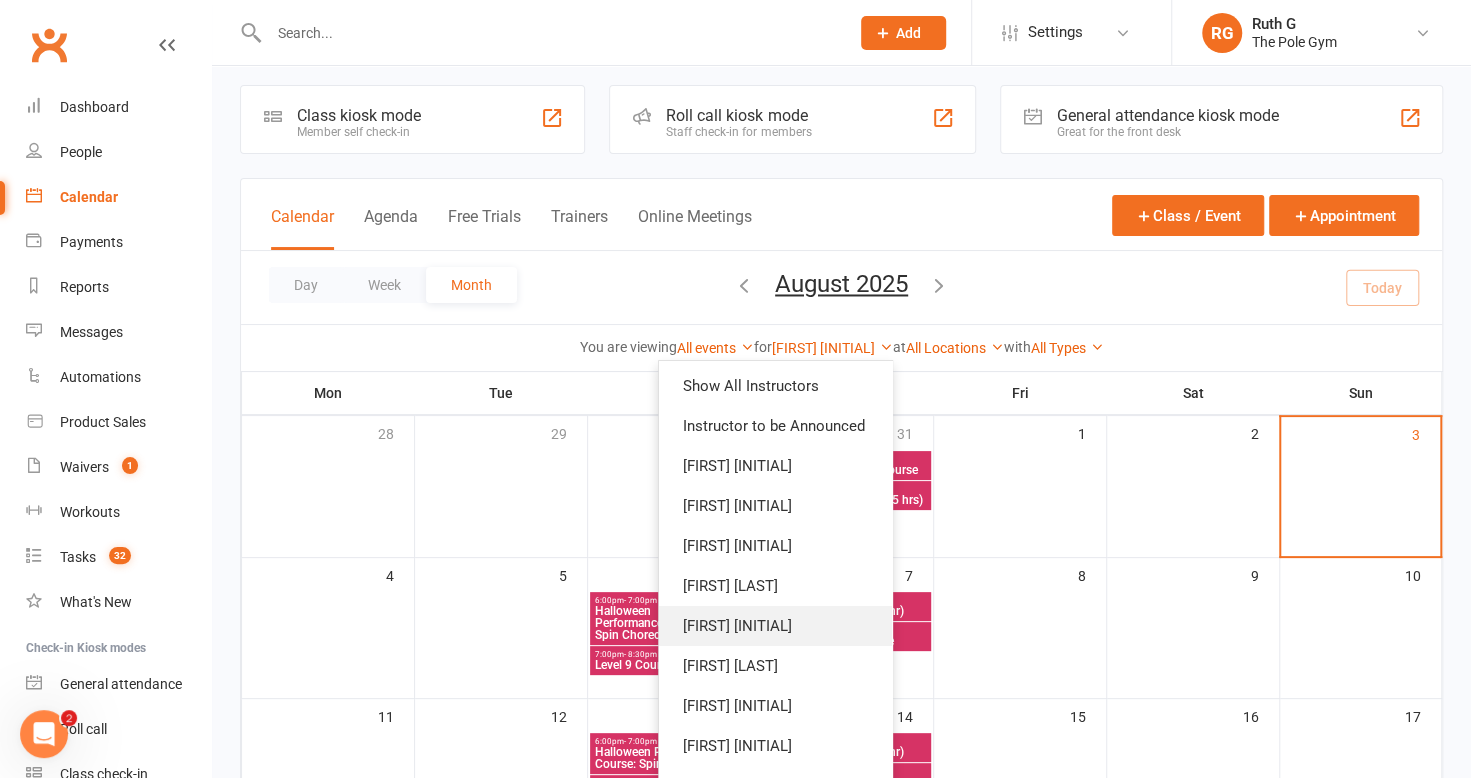 click on "[FIRST] [INITIAL]" at bounding box center [775, 626] 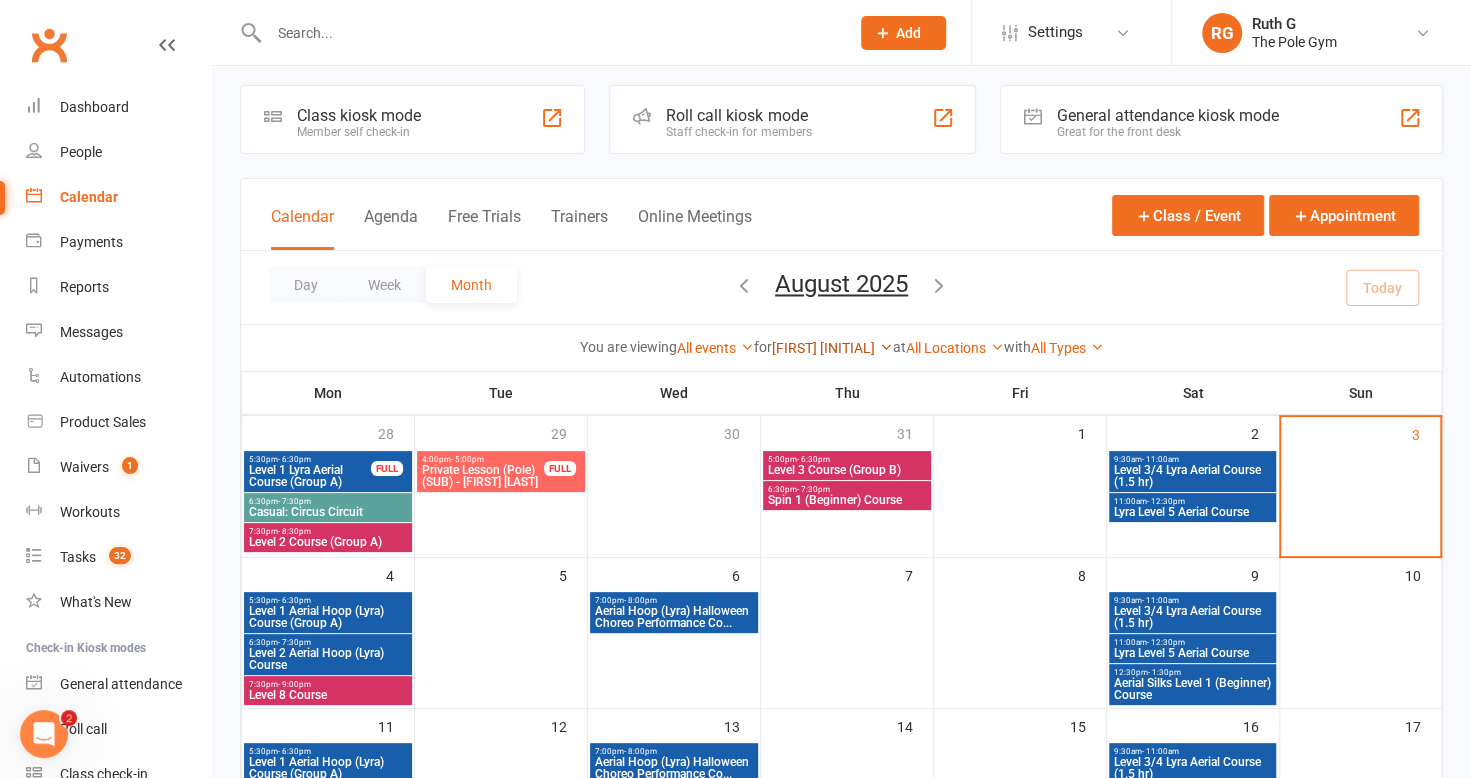 click on "[FIRST] [INITIAL]" at bounding box center (832, 348) 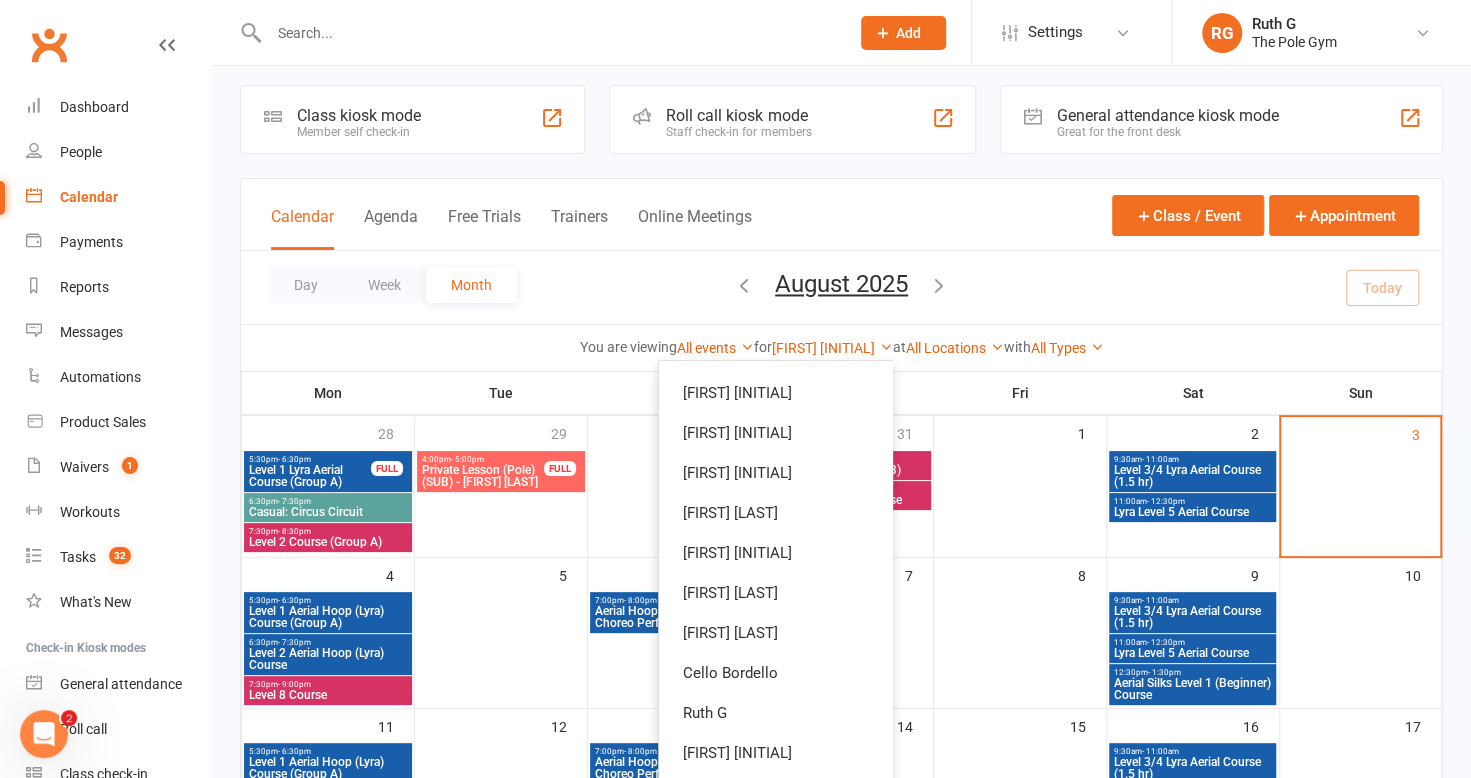scroll, scrollTop: 509, scrollLeft: 0, axis: vertical 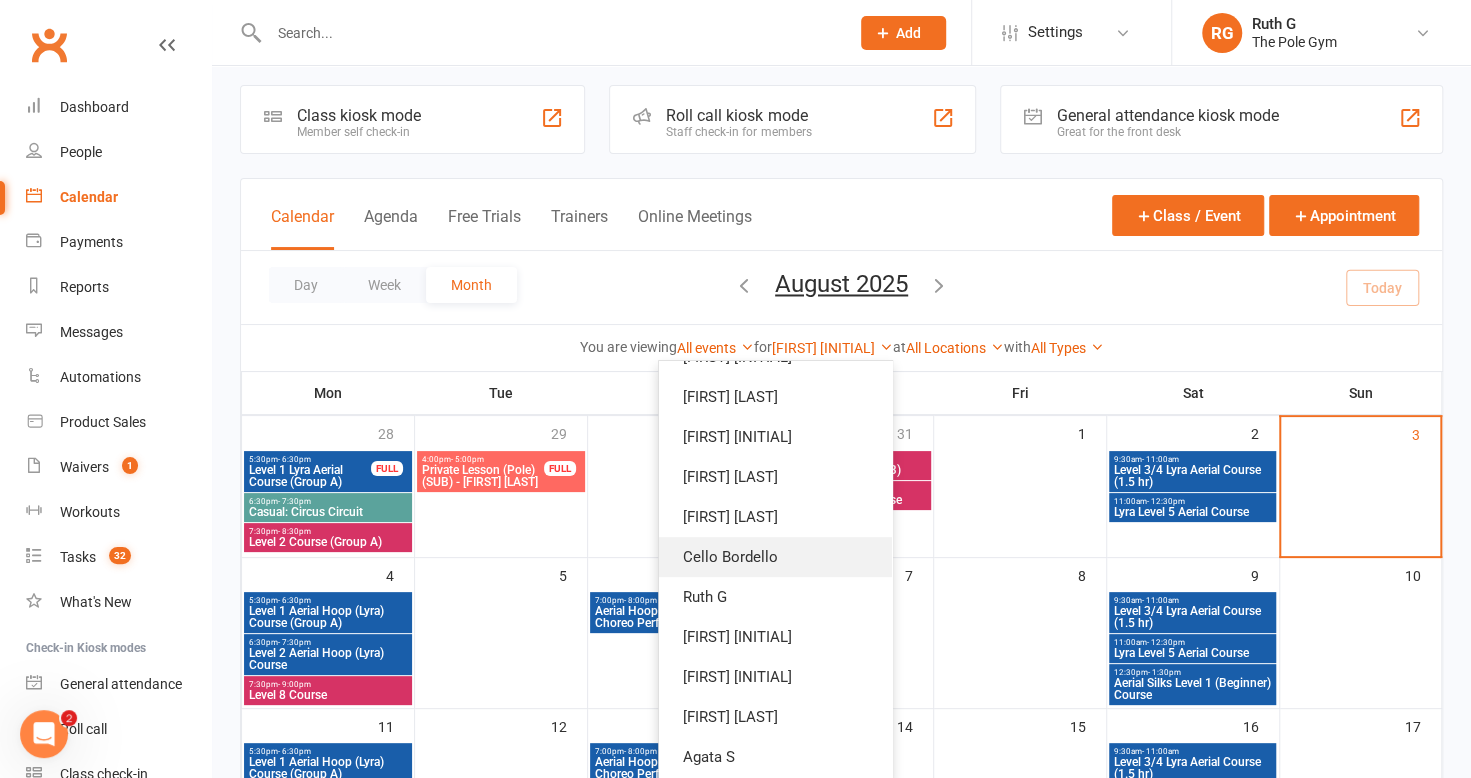 click on "Cello Bordello" at bounding box center (775, 557) 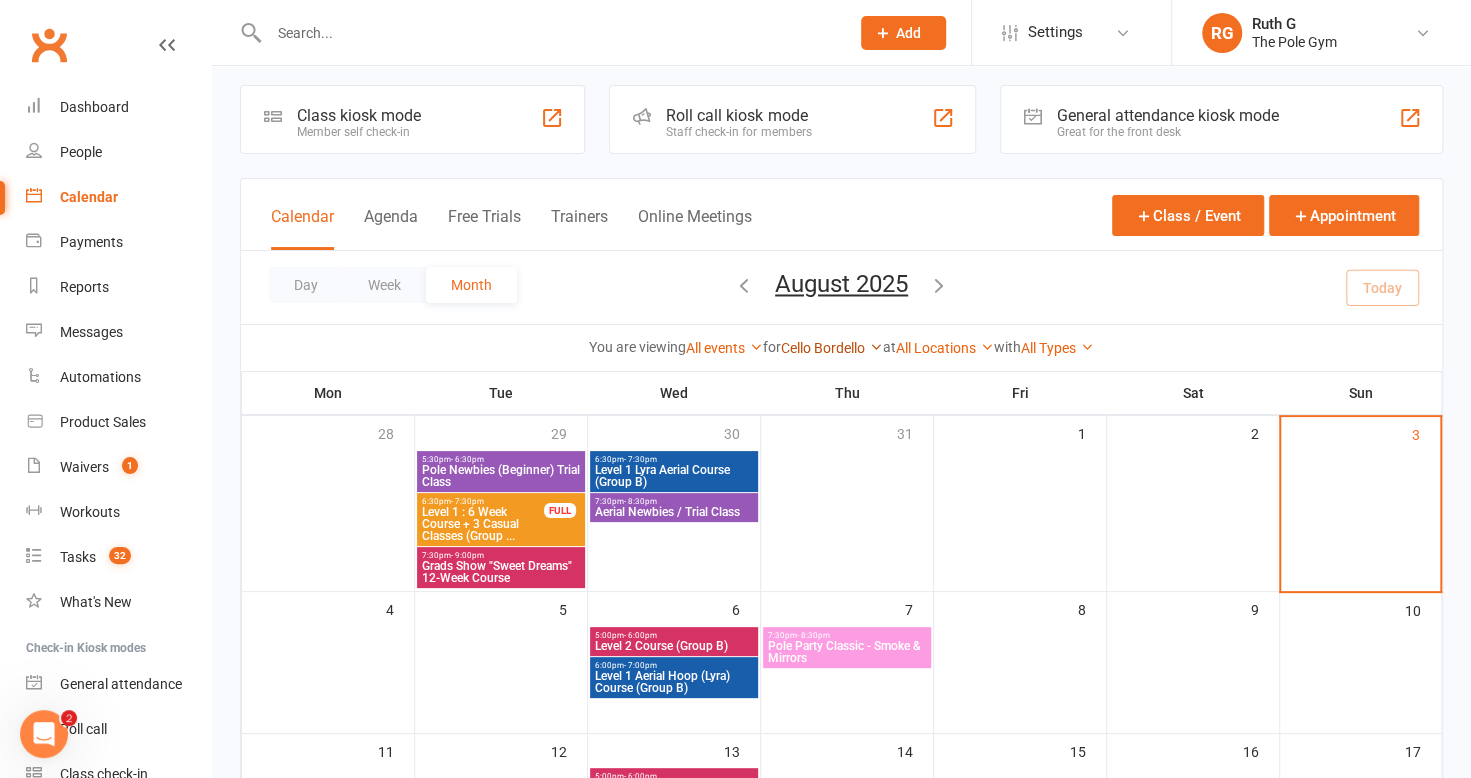 click on "Cello Bordello" at bounding box center [832, 348] 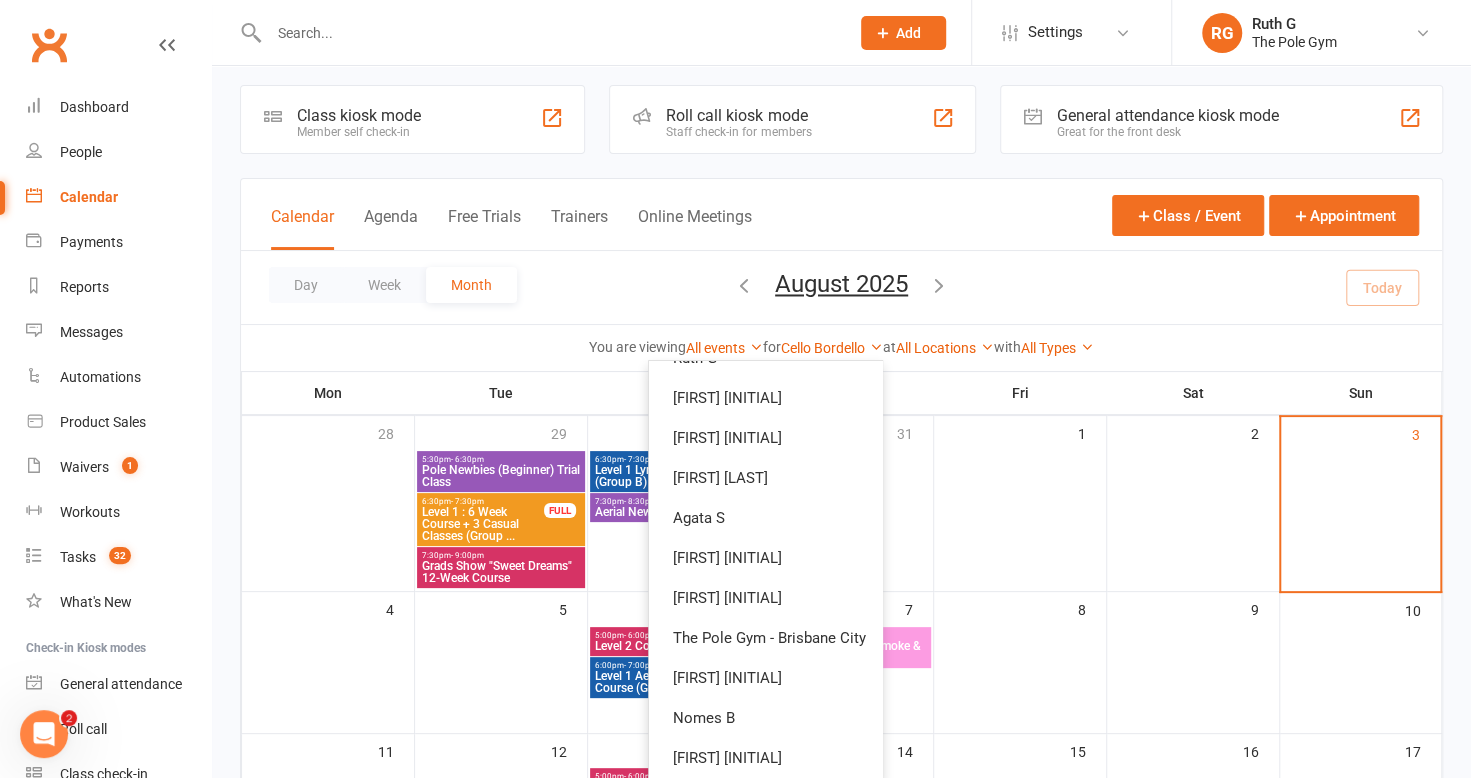 scroll, scrollTop: 0, scrollLeft: 0, axis: both 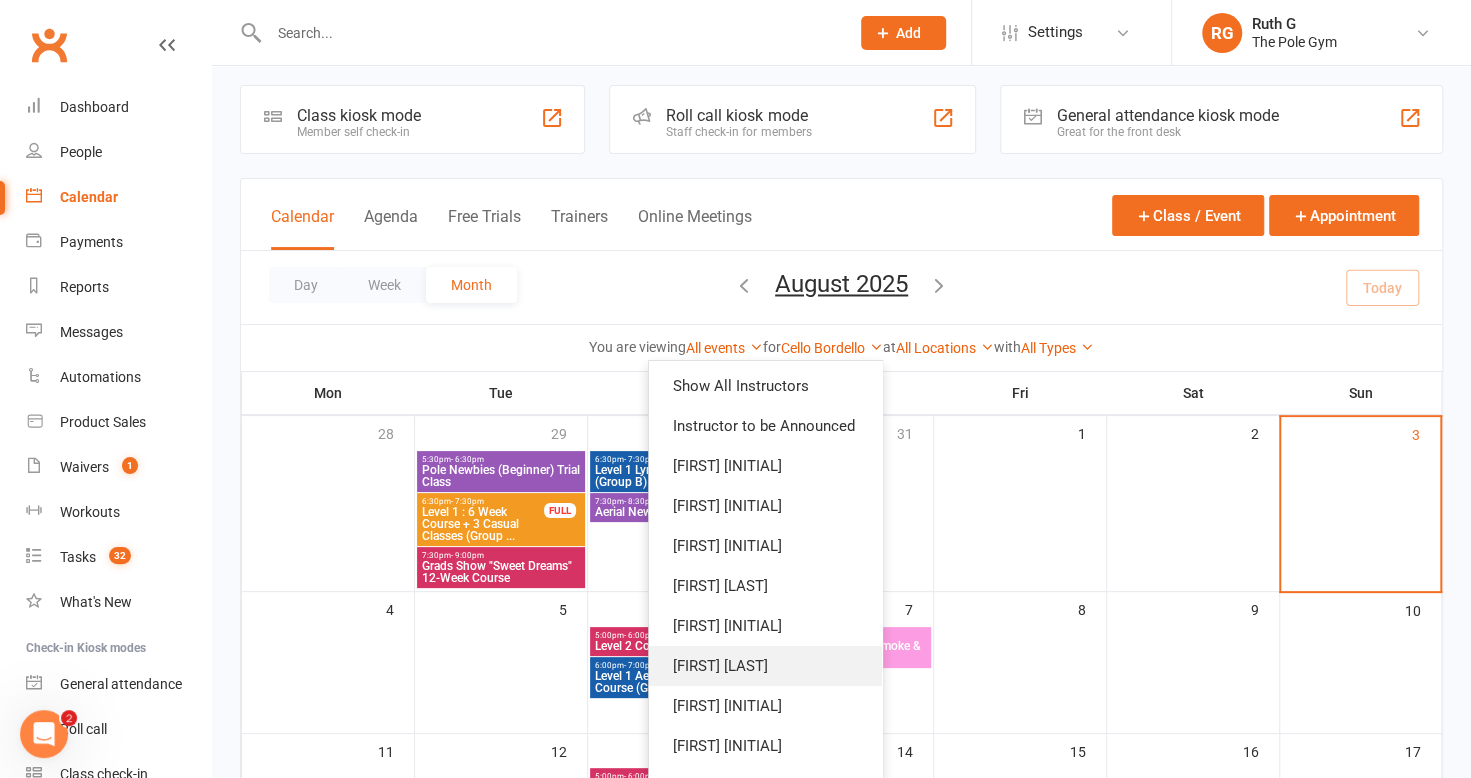 click on "[FIRST] [LAST]" at bounding box center [765, 666] 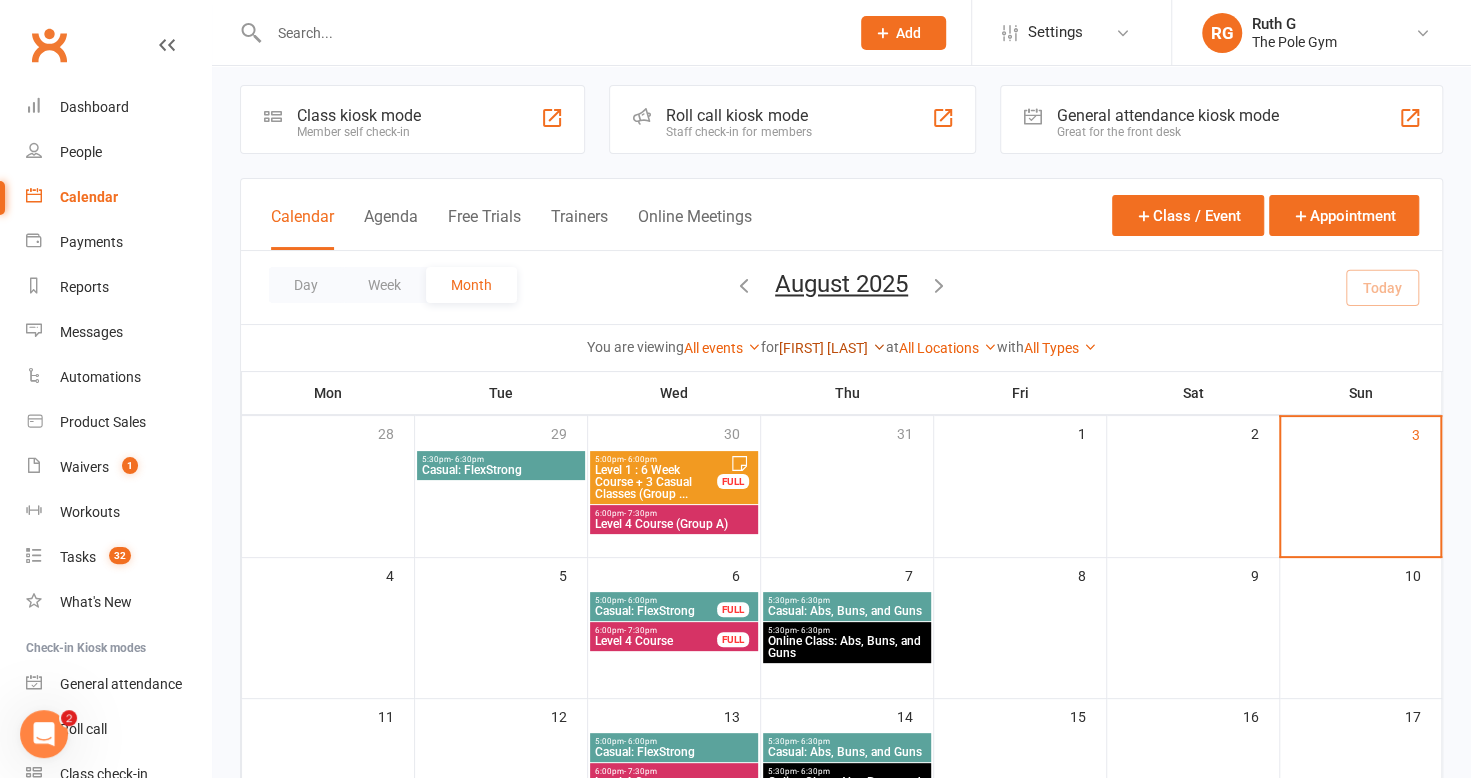 click on "[FIRST] [LAST]" at bounding box center [832, 348] 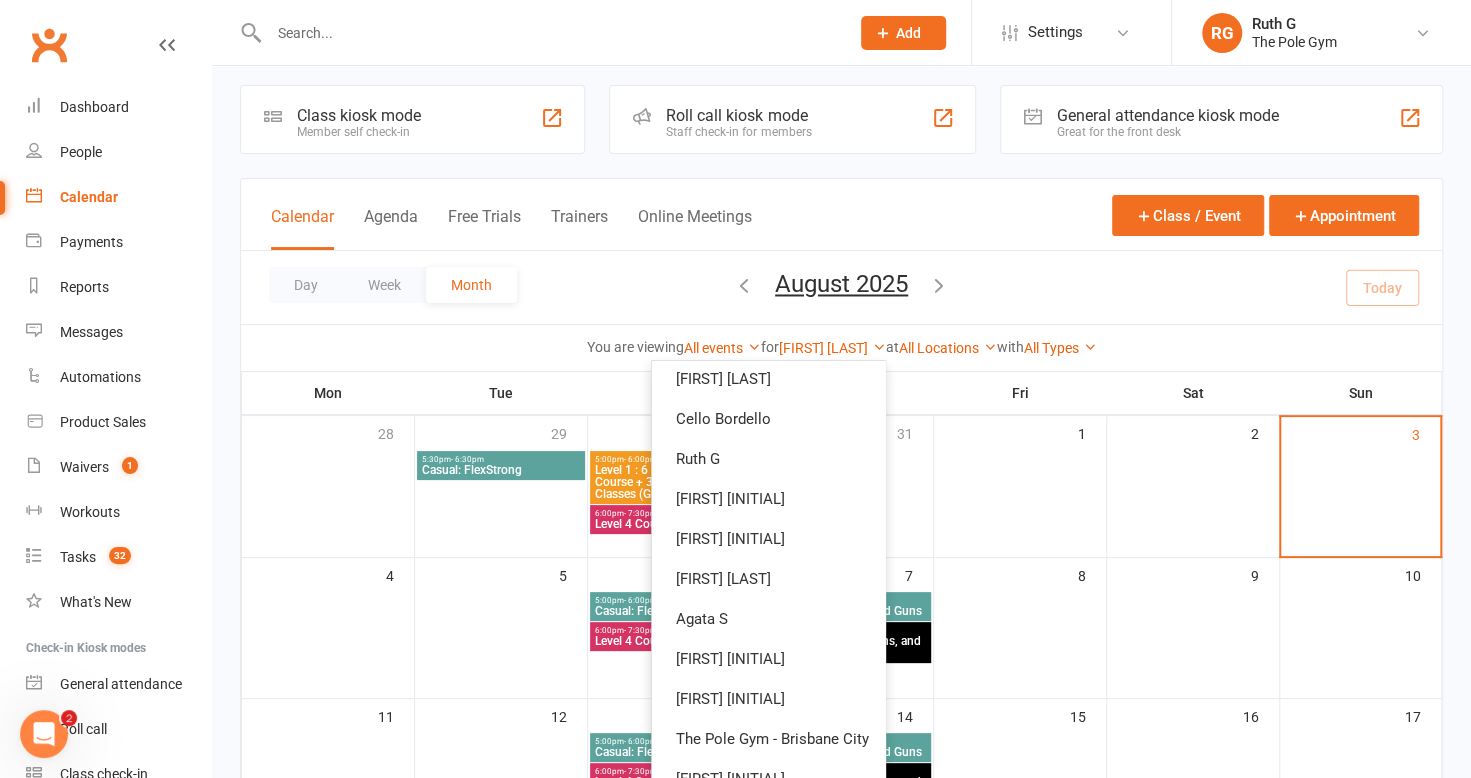 scroll, scrollTop: 748, scrollLeft: 0, axis: vertical 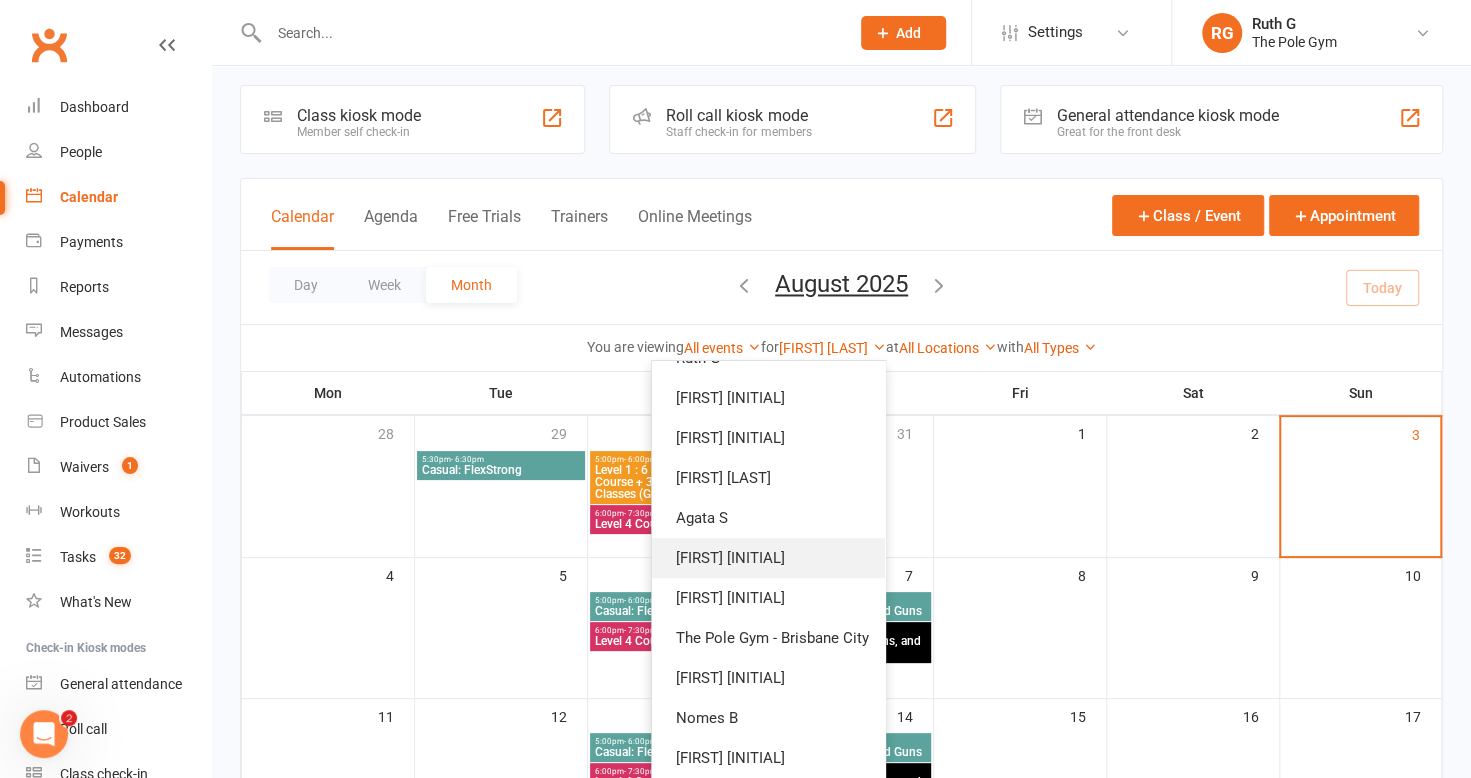 click on "[FIRST] [INITIAL]" at bounding box center [768, 558] 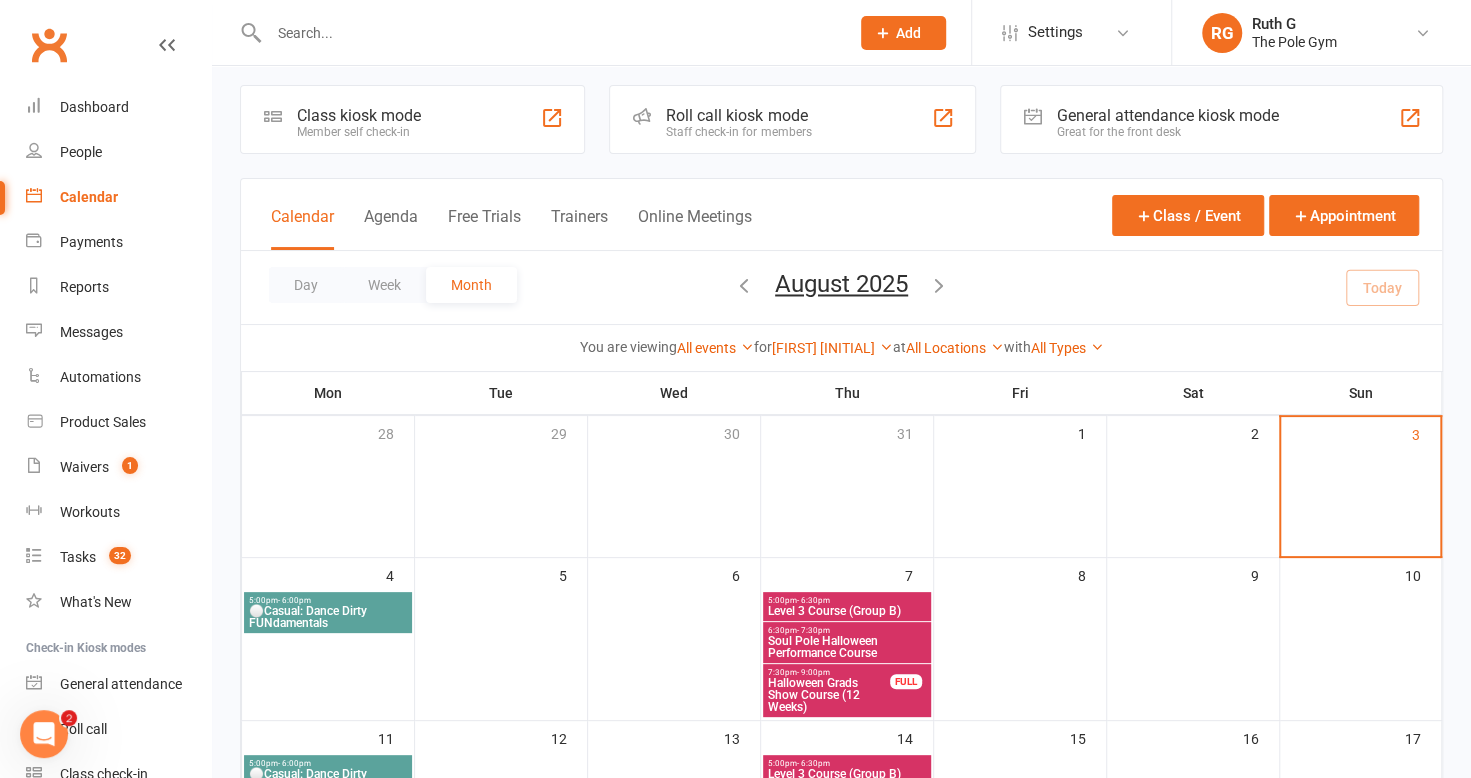 scroll, scrollTop: 0, scrollLeft: 0, axis: both 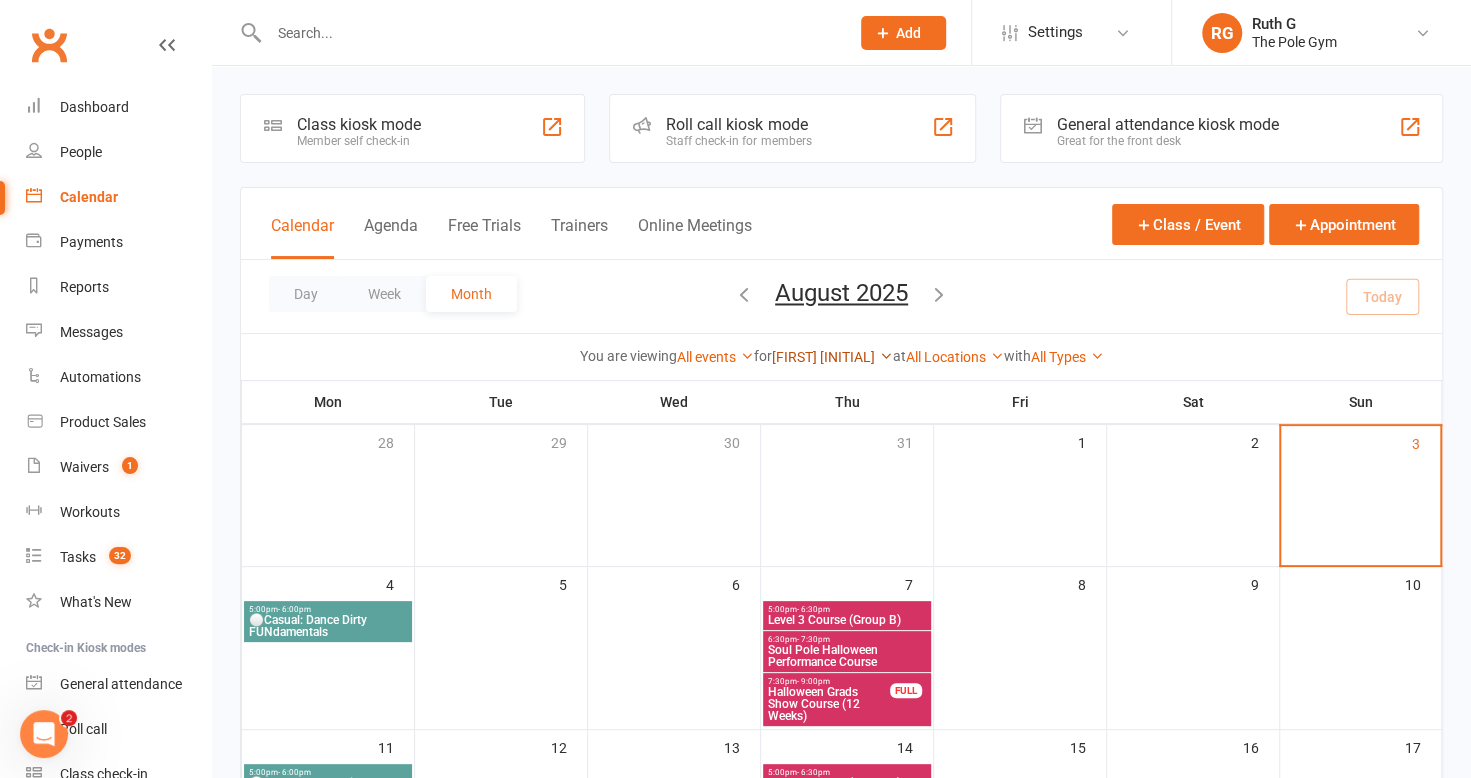 click on "[FIRST] [INITIAL]" at bounding box center [832, 357] 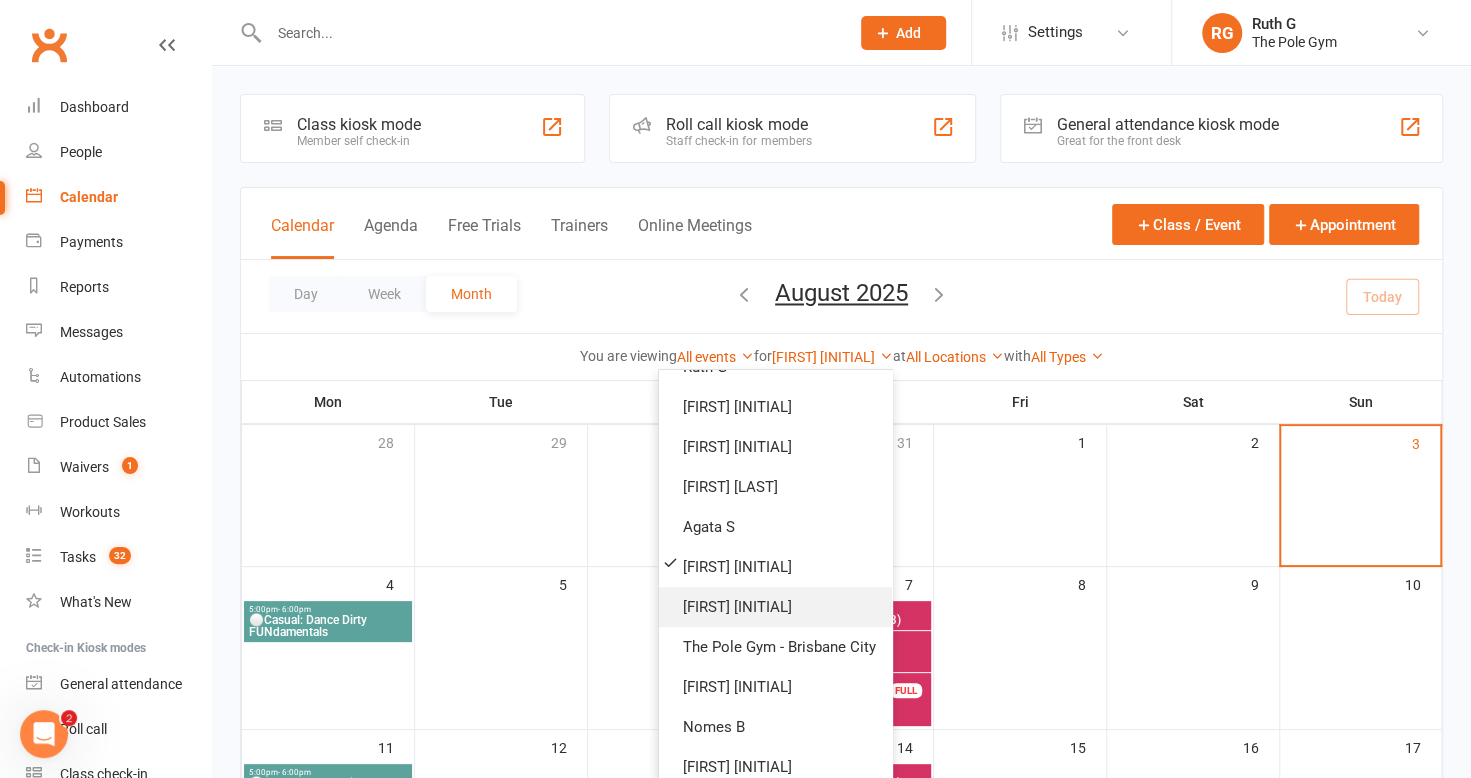 click on "[FIRST] [INITIAL]" at bounding box center (775, 607) 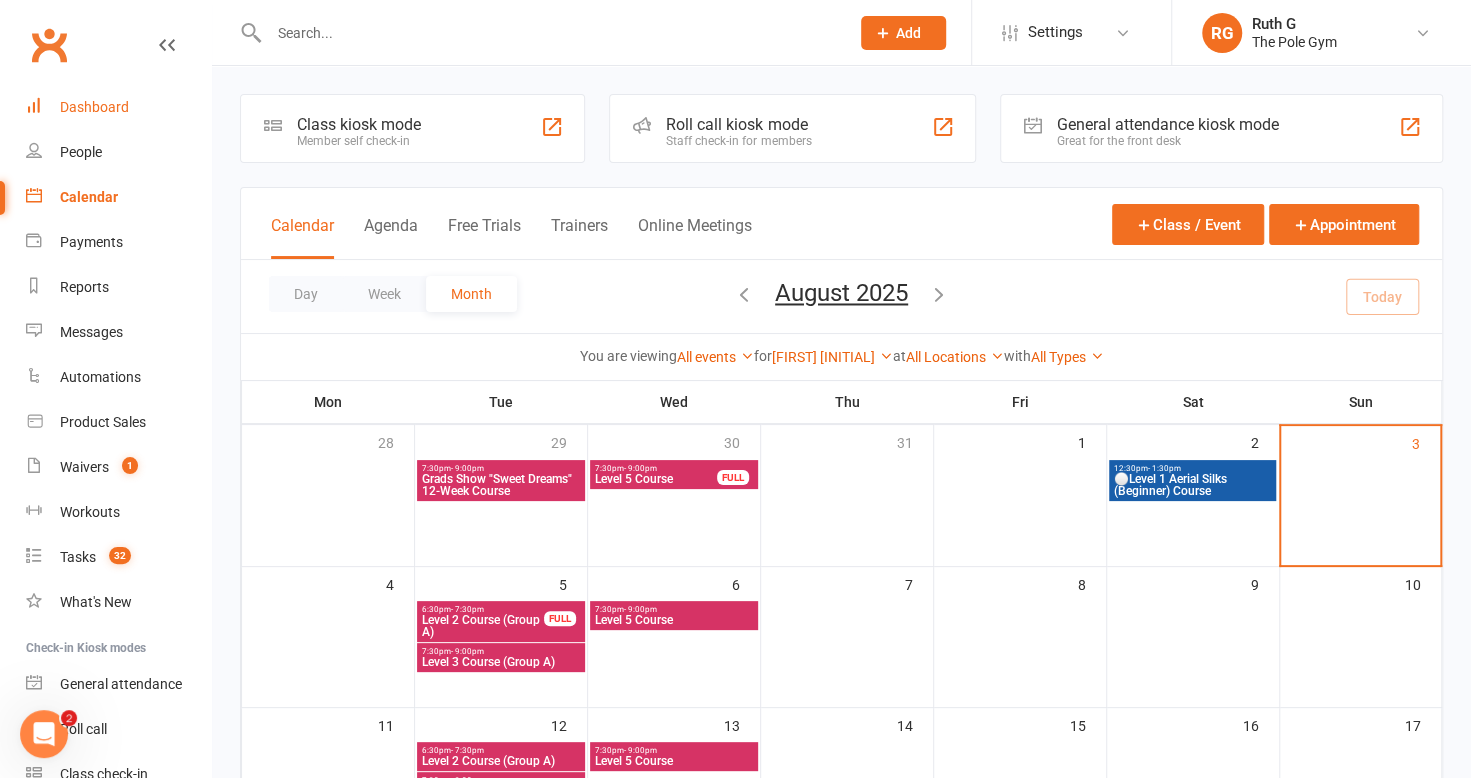 click on "Dashboard" at bounding box center (94, 107) 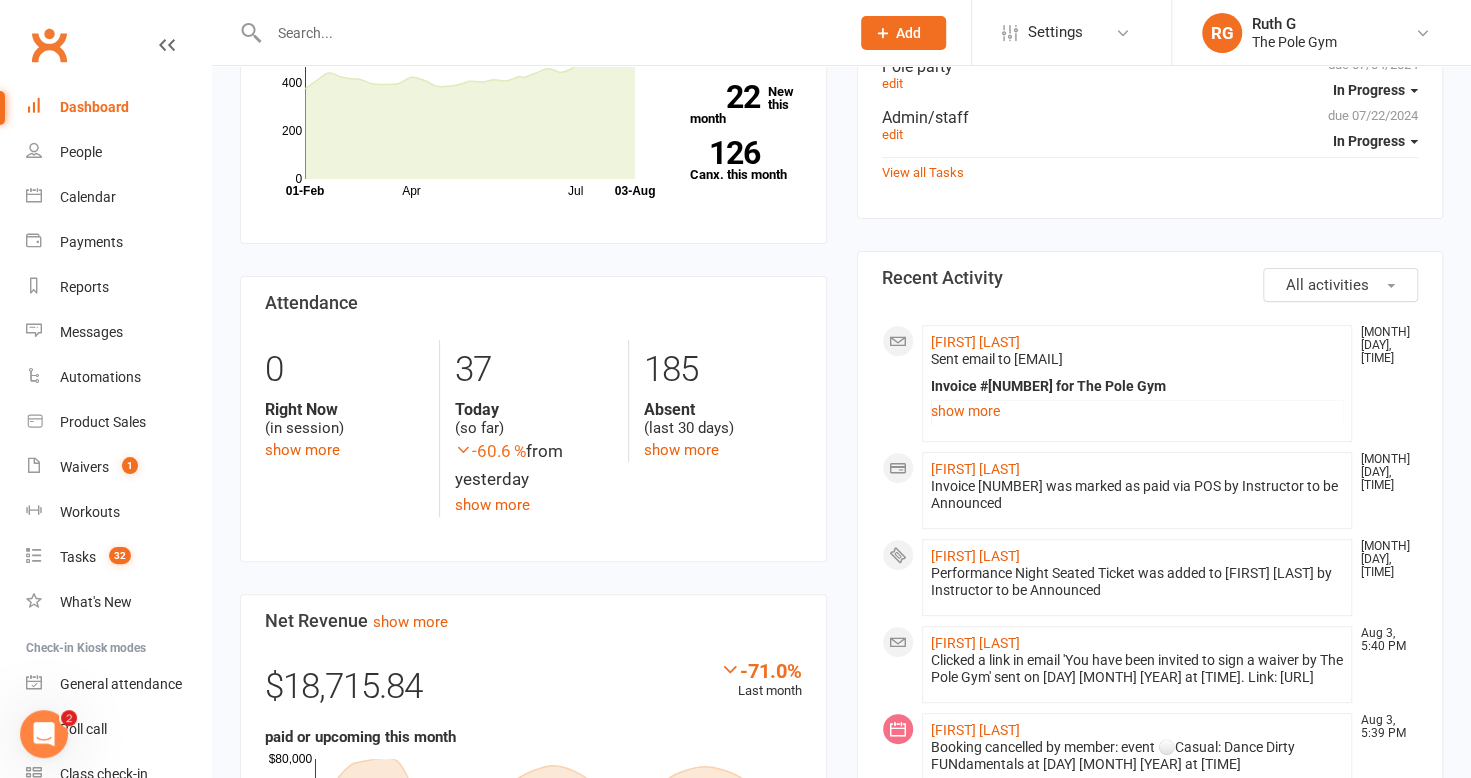 scroll, scrollTop: 252, scrollLeft: 0, axis: vertical 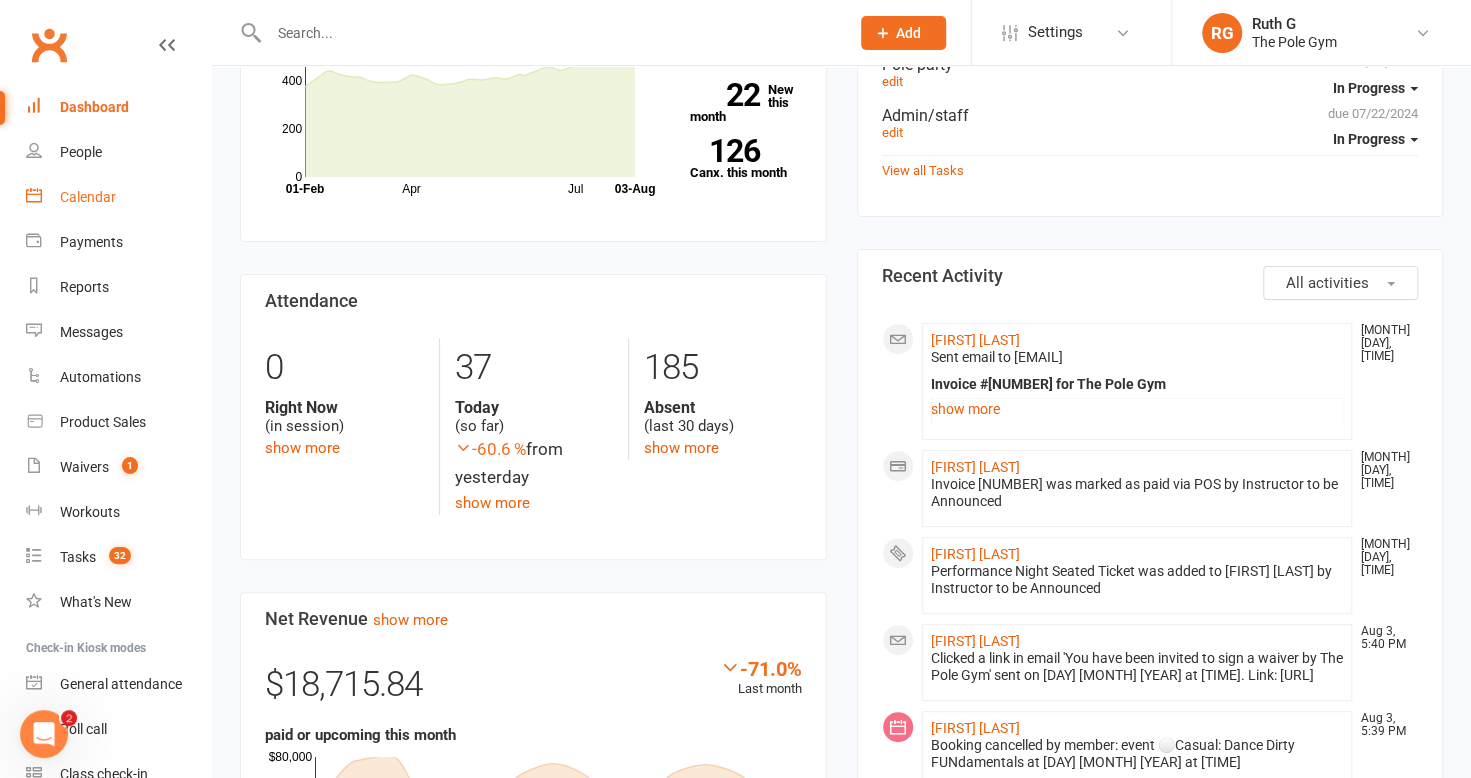 click on "Calendar" at bounding box center [118, 197] 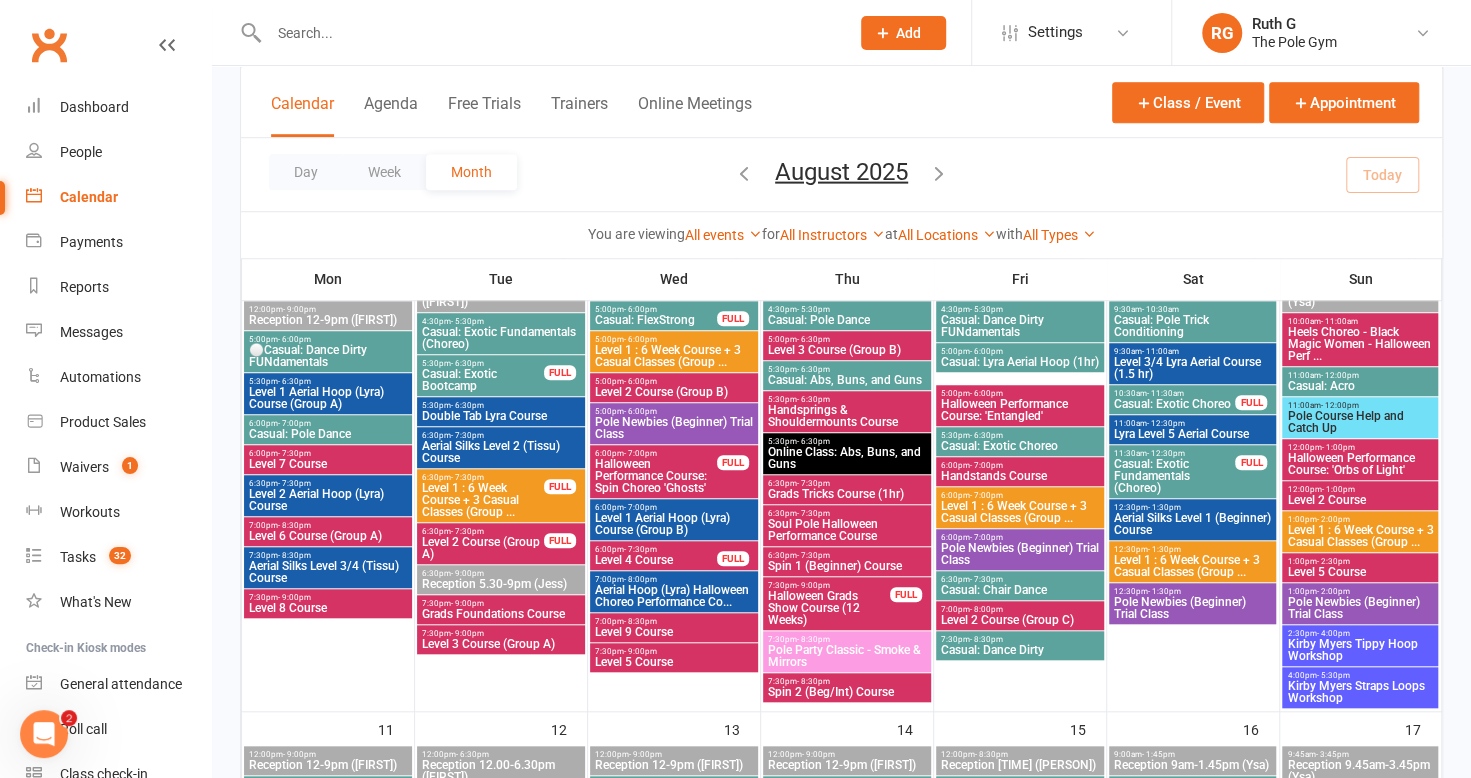 scroll, scrollTop: 738, scrollLeft: 0, axis: vertical 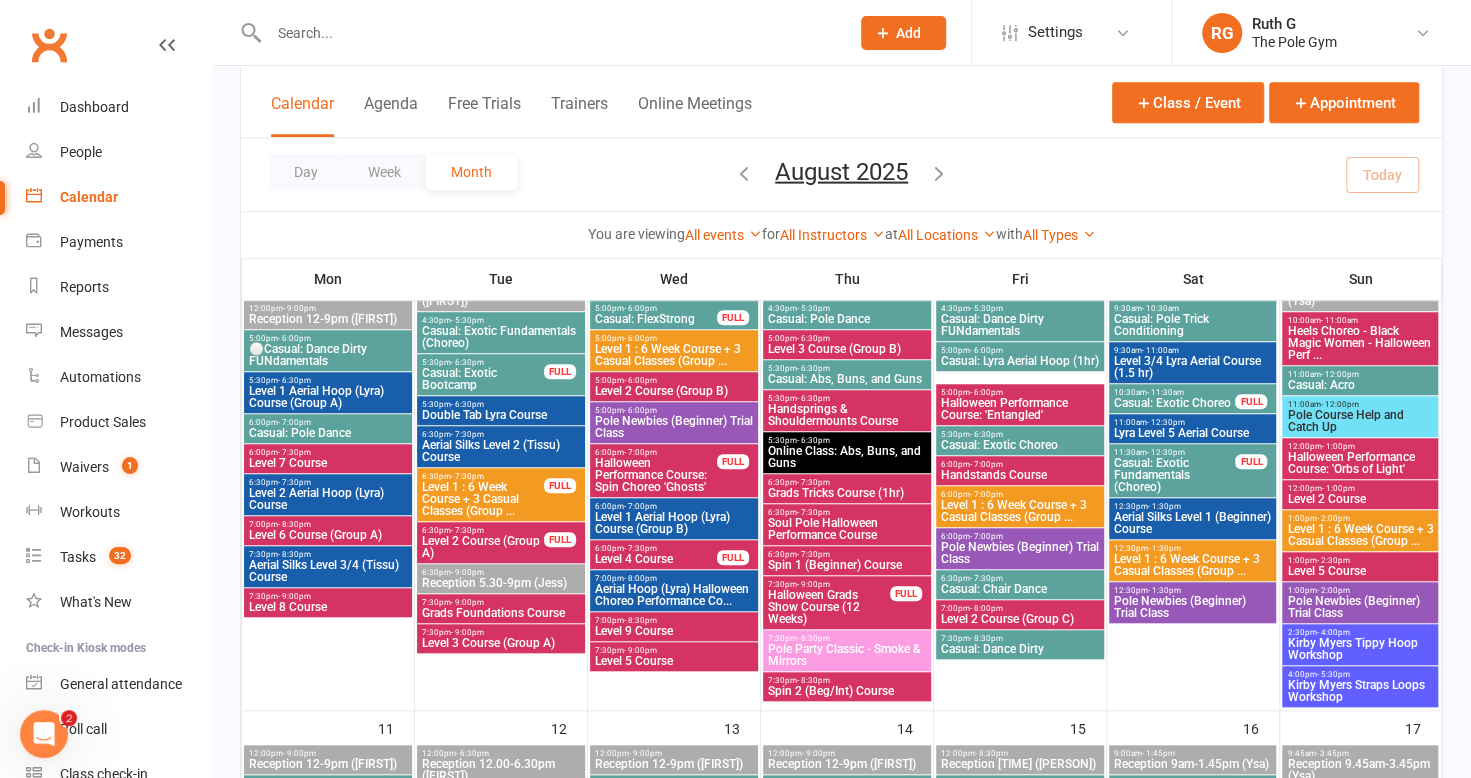 click on "⚪Casual: Dance Dirty FUNdamentals" at bounding box center (328, 355) 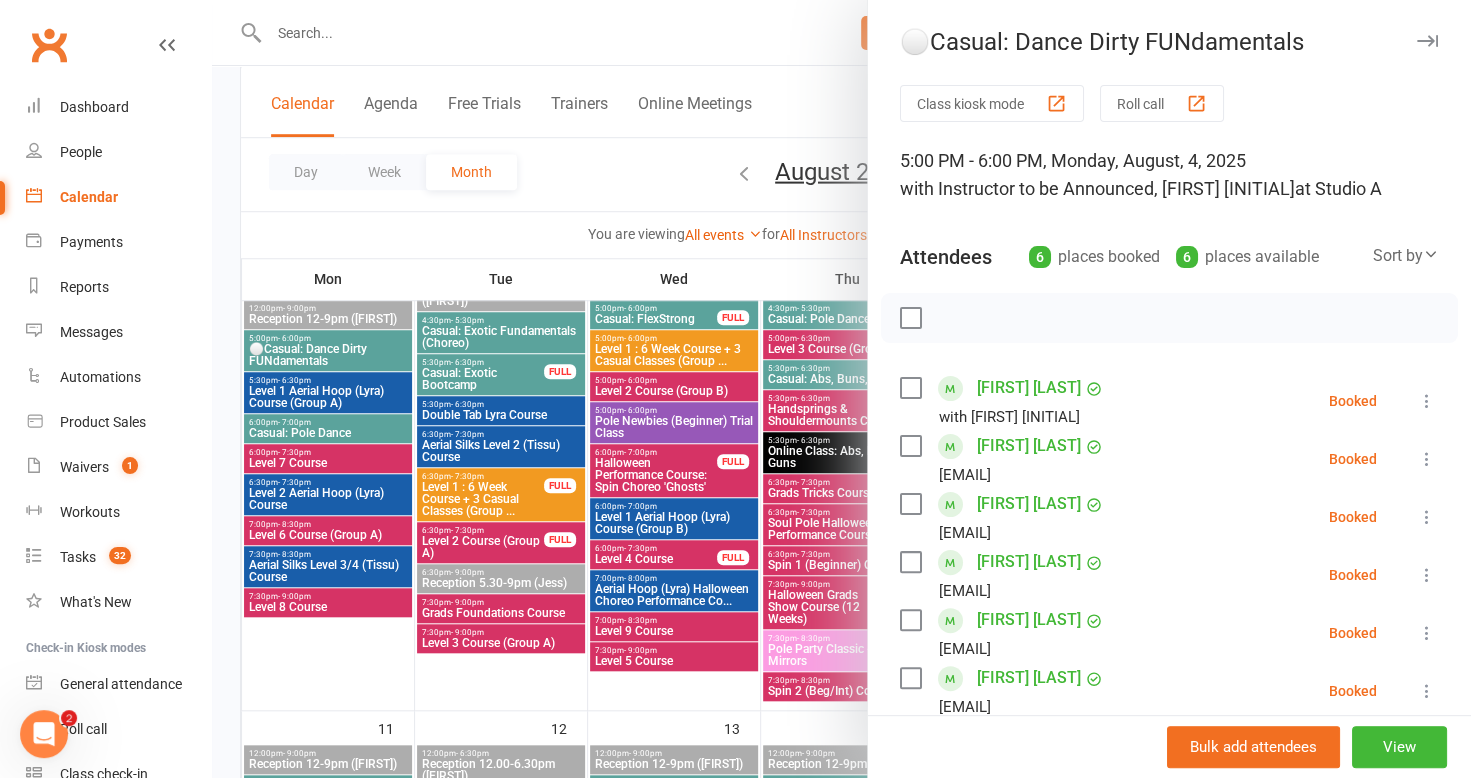 click at bounding box center (1427, 41) 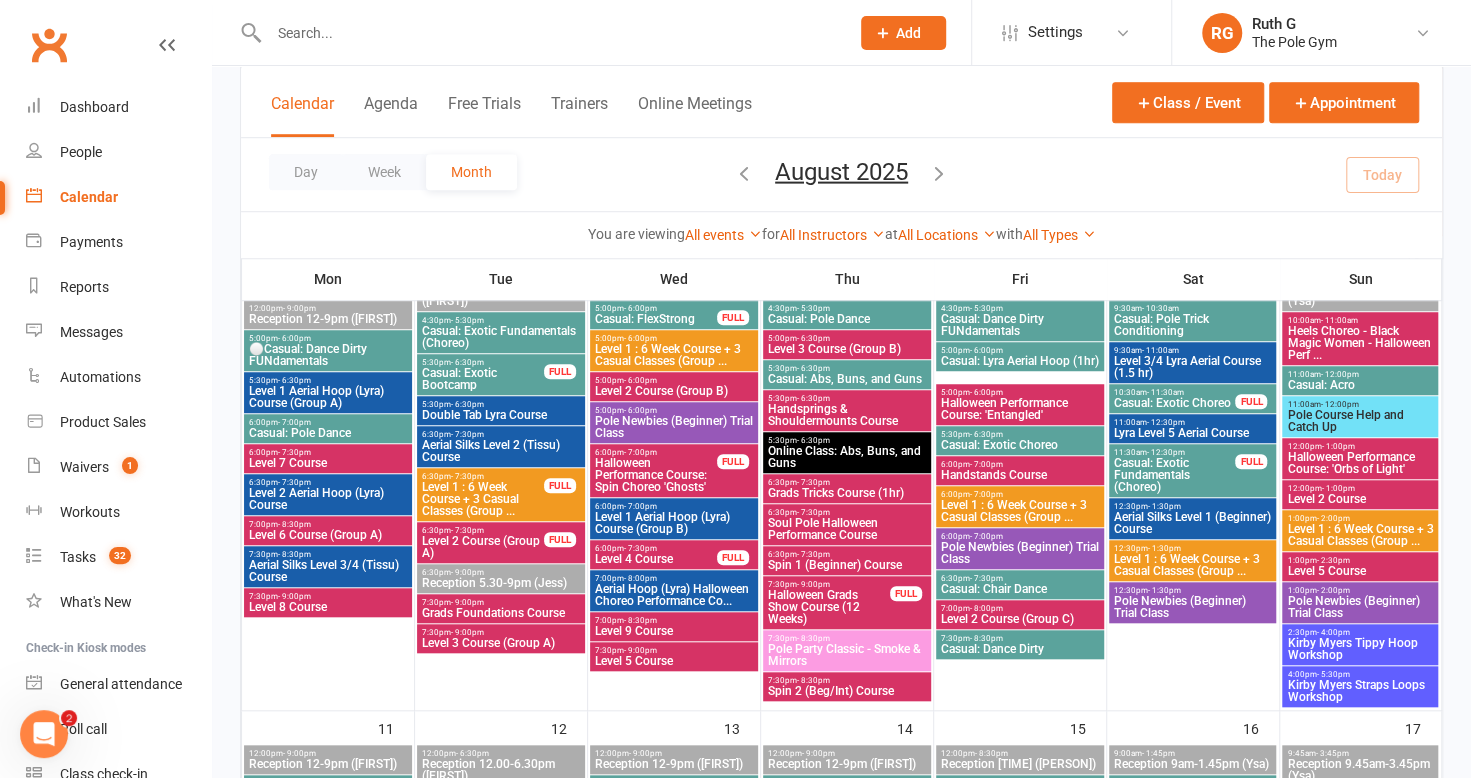click on "Level 1 Aerial Hoop (Lyra) Course (Group A)" at bounding box center [328, 397] 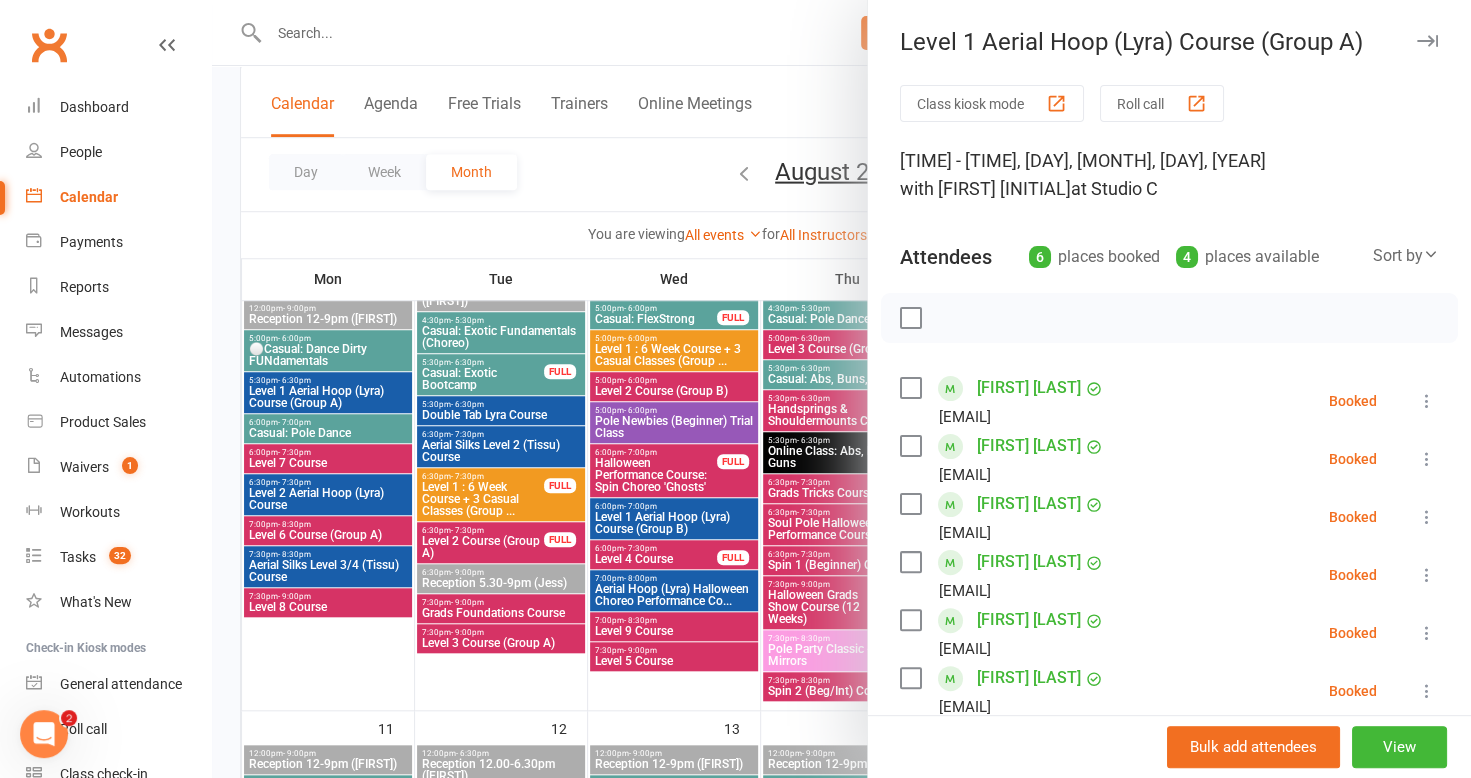click at bounding box center [1427, 41] 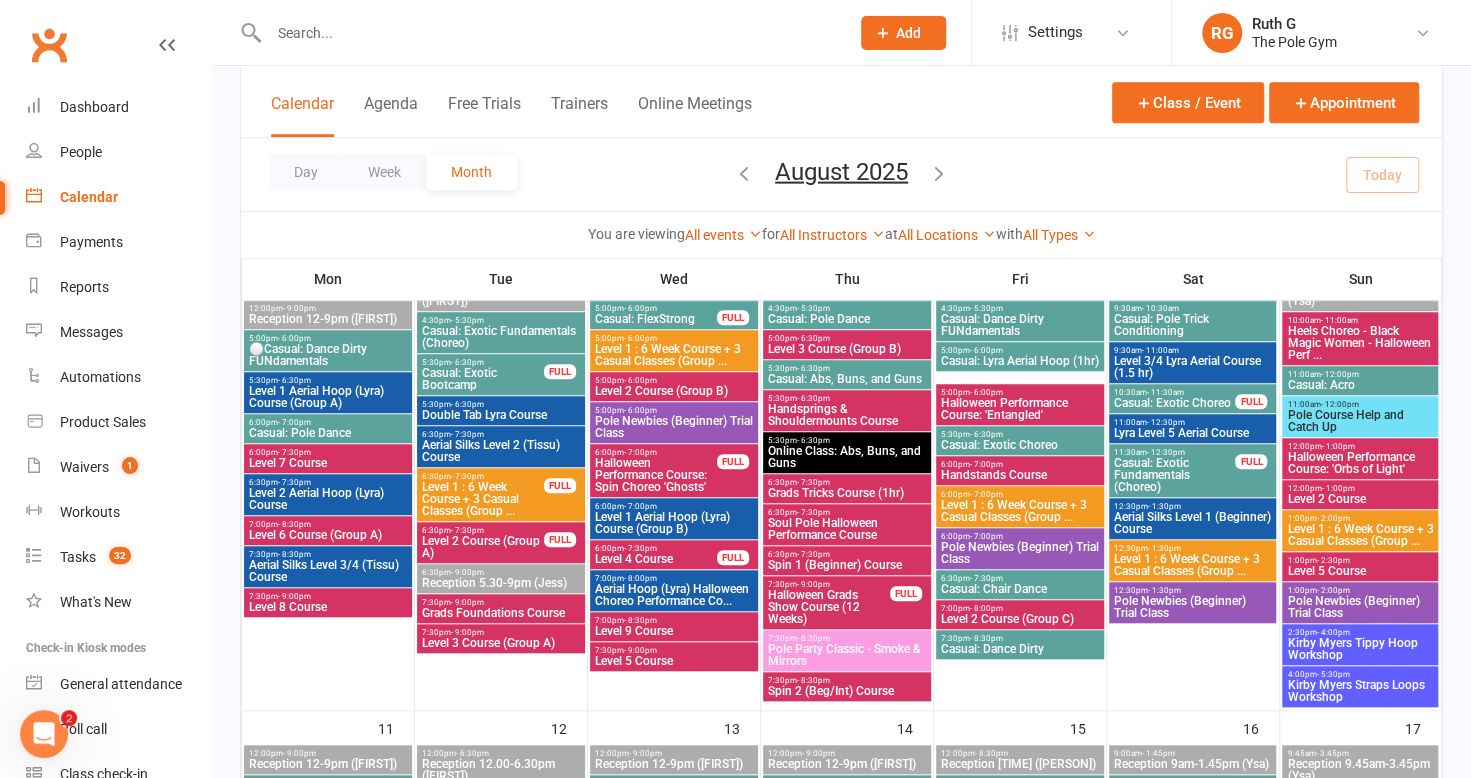 click on "Level 7 Course" at bounding box center [328, 463] 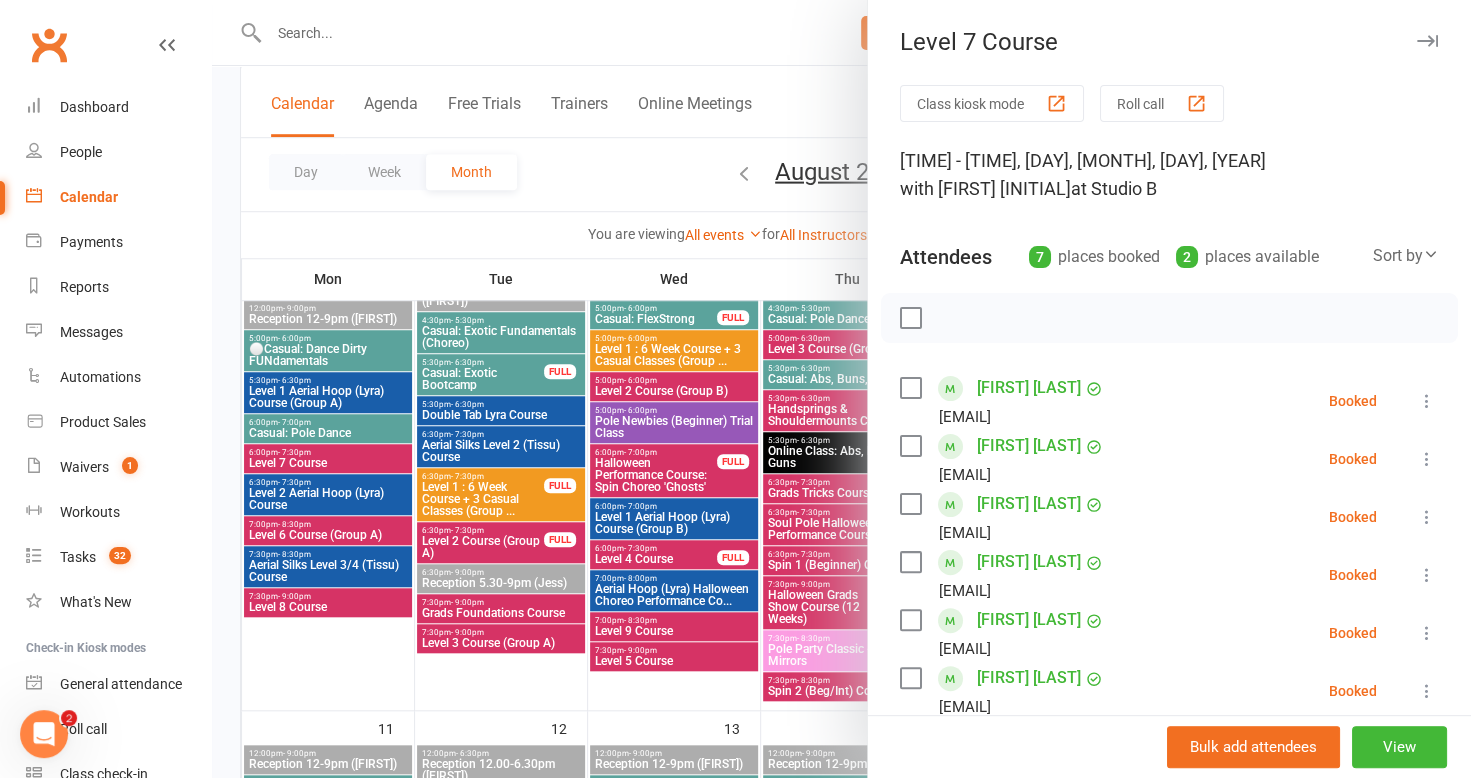 click at bounding box center (1427, 41) 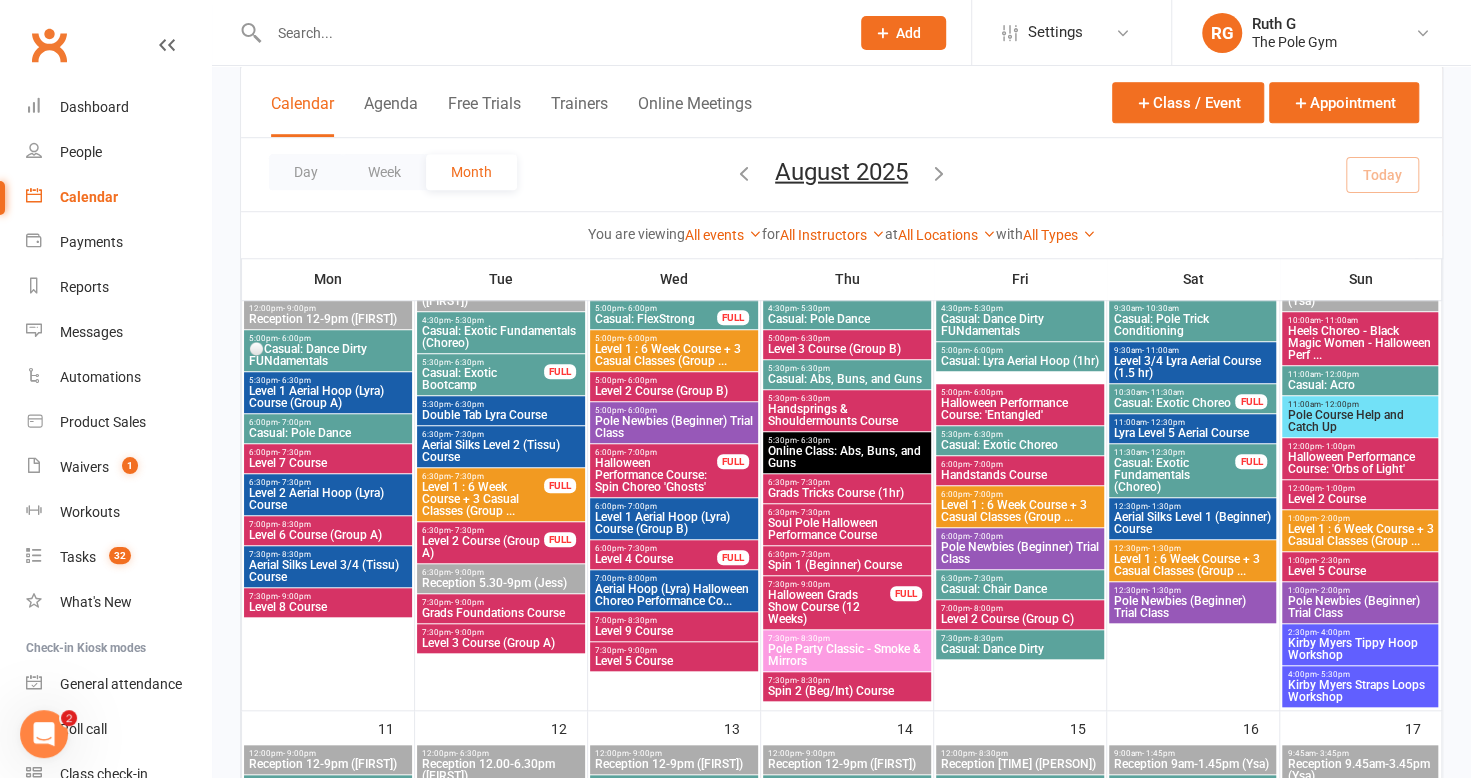 click on "Level 2 Aerial Hoop (Lyra) Course" at bounding box center [328, 499] 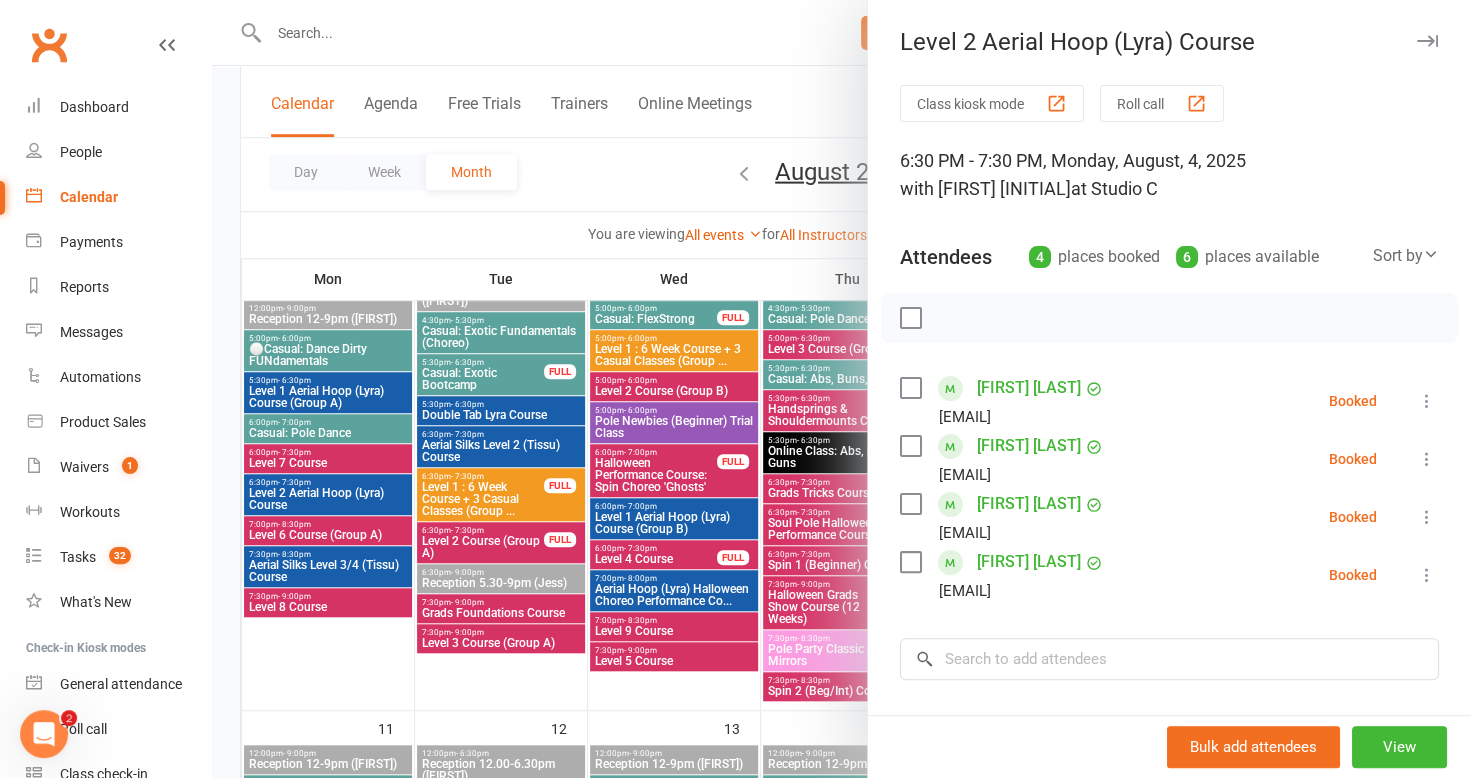 click at bounding box center (1427, 41) 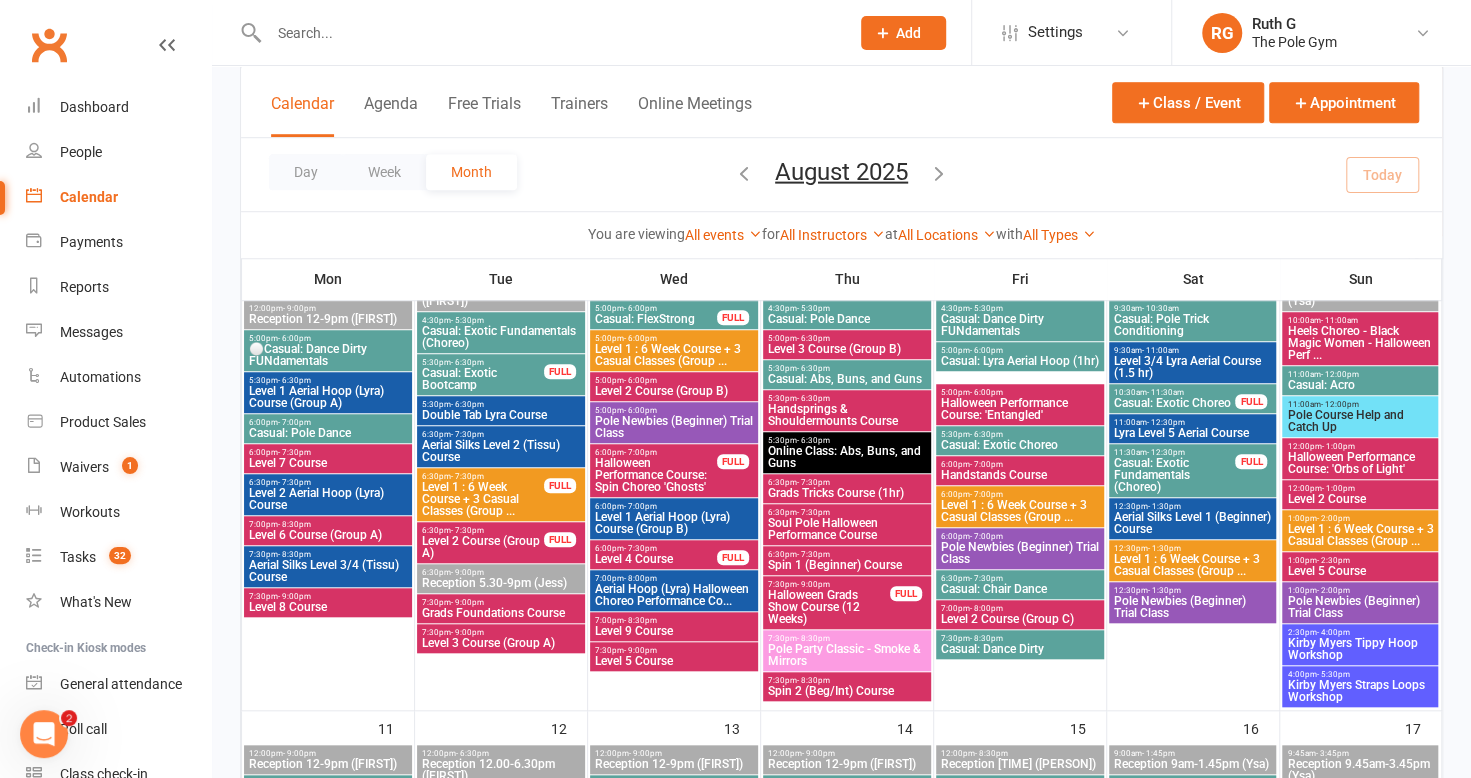 click on "Level 6 Course (Group A)" at bounding box center (328, 535) 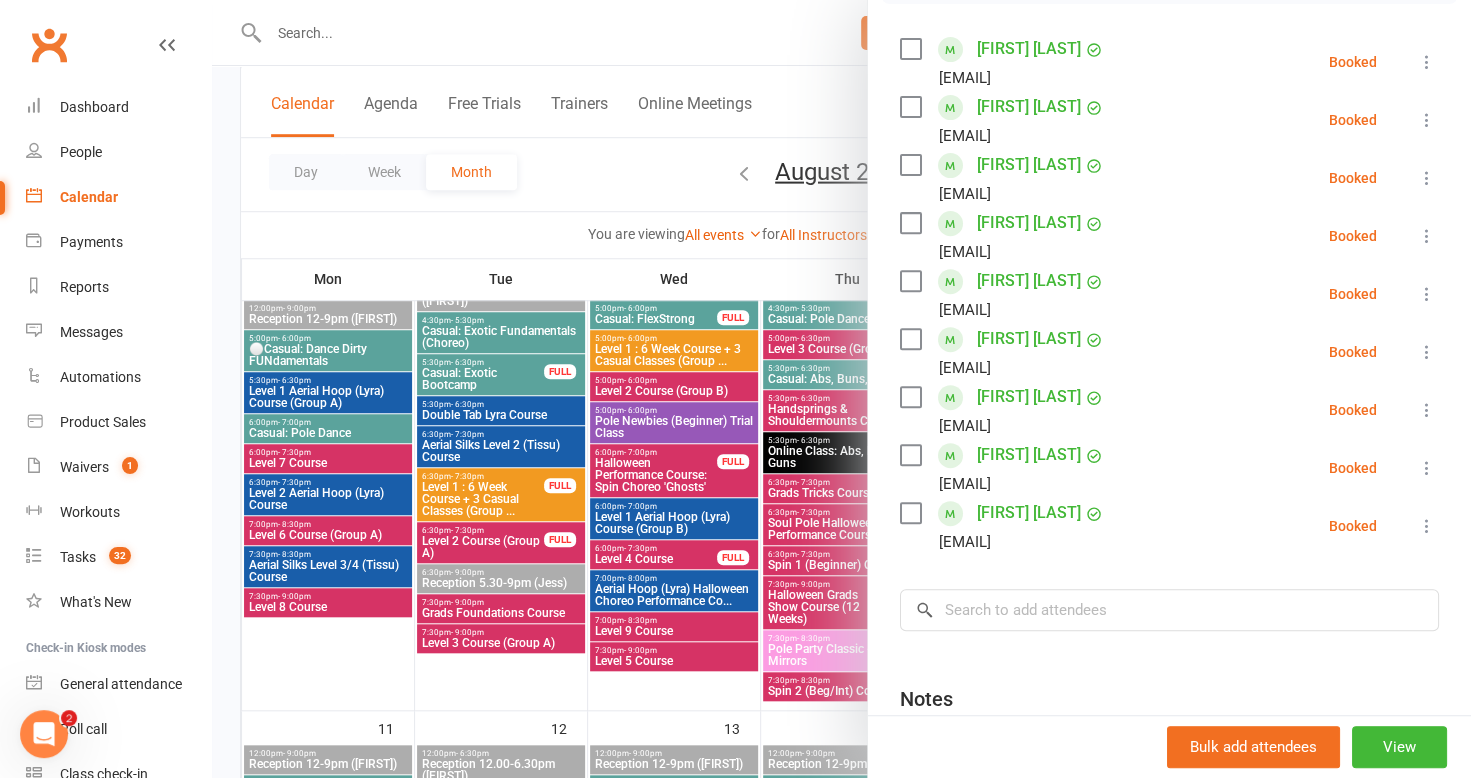 scroll, scrollTop: 0, scrollLeft: 0, axis: both 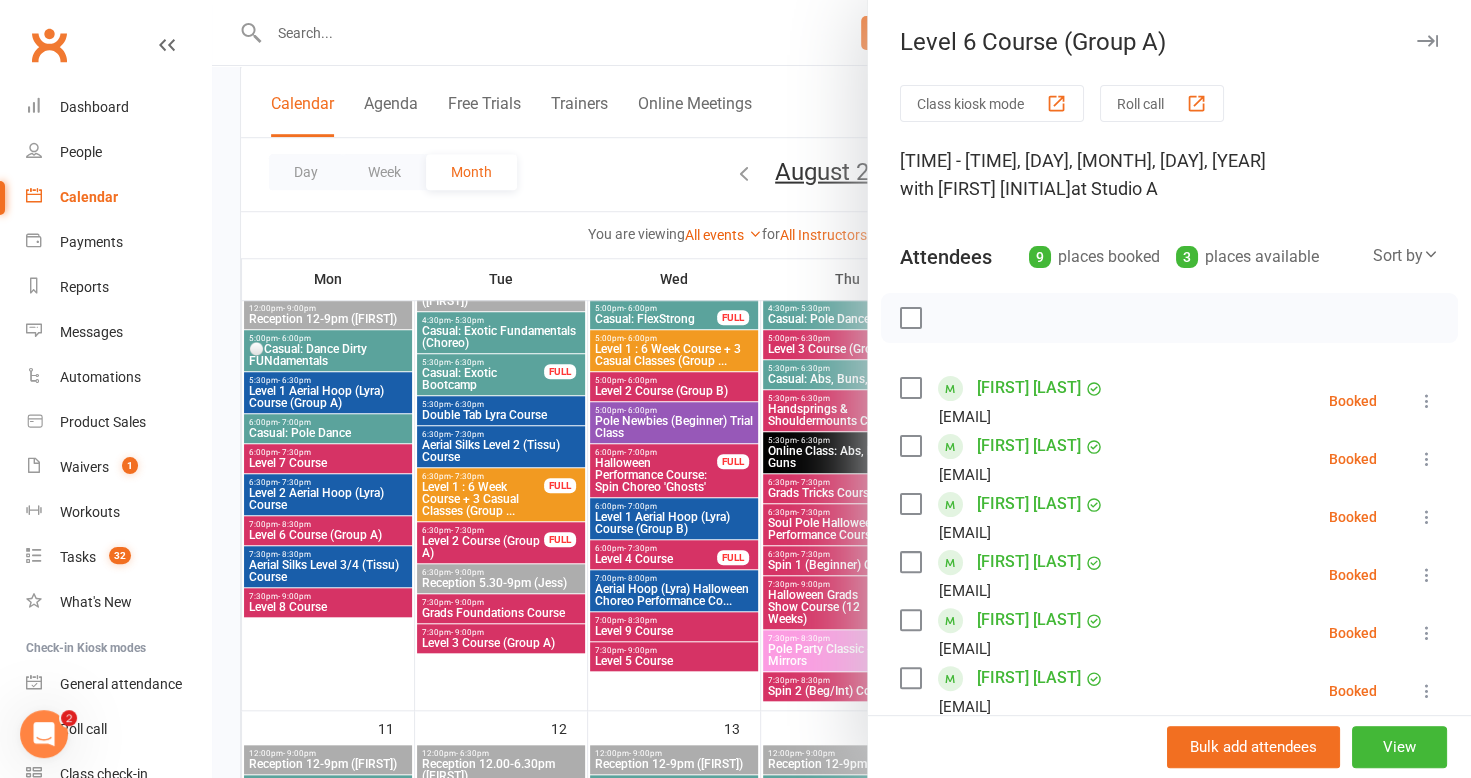 click at bounding box center [1427, 41] 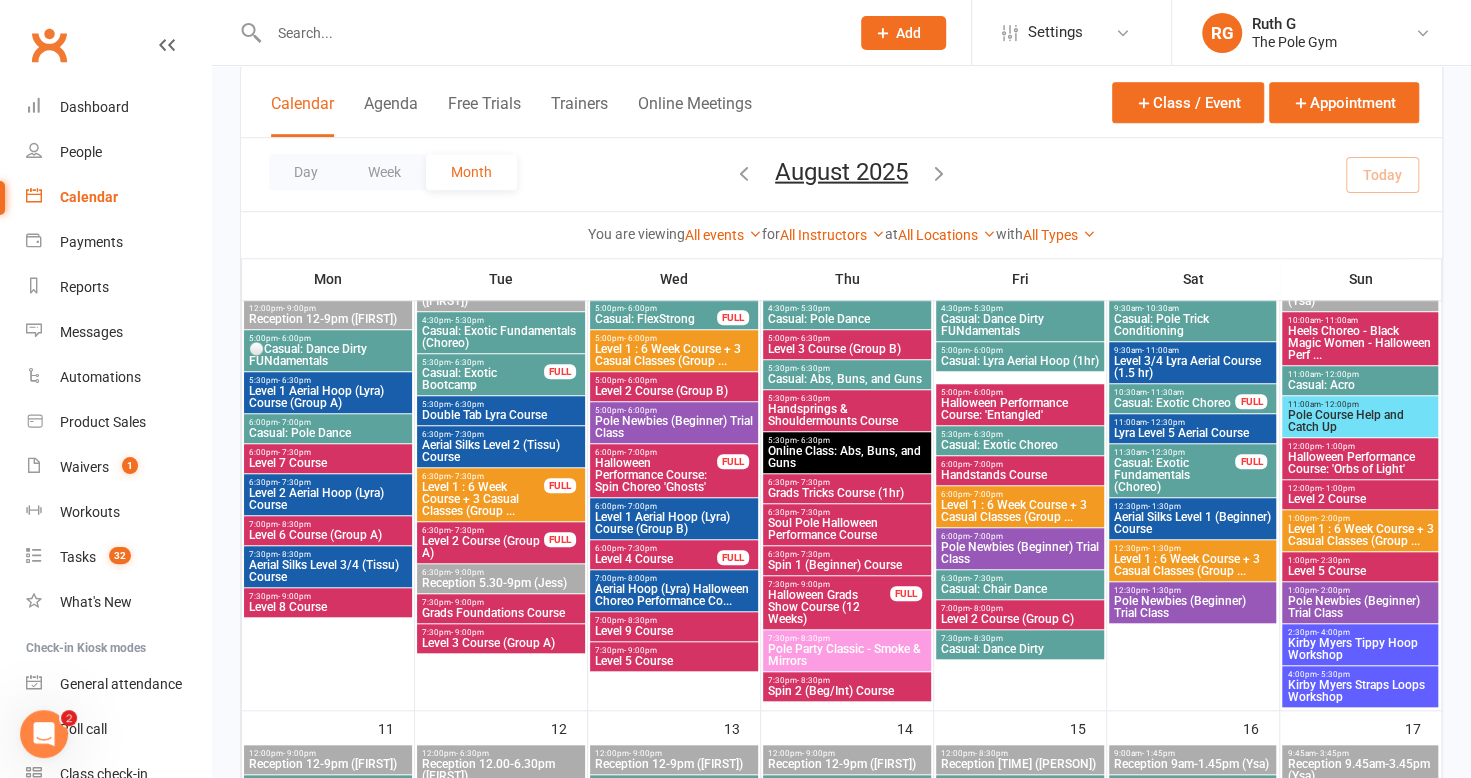 click on "[TIME] - [TIME]" at bounding box center [328, 554] 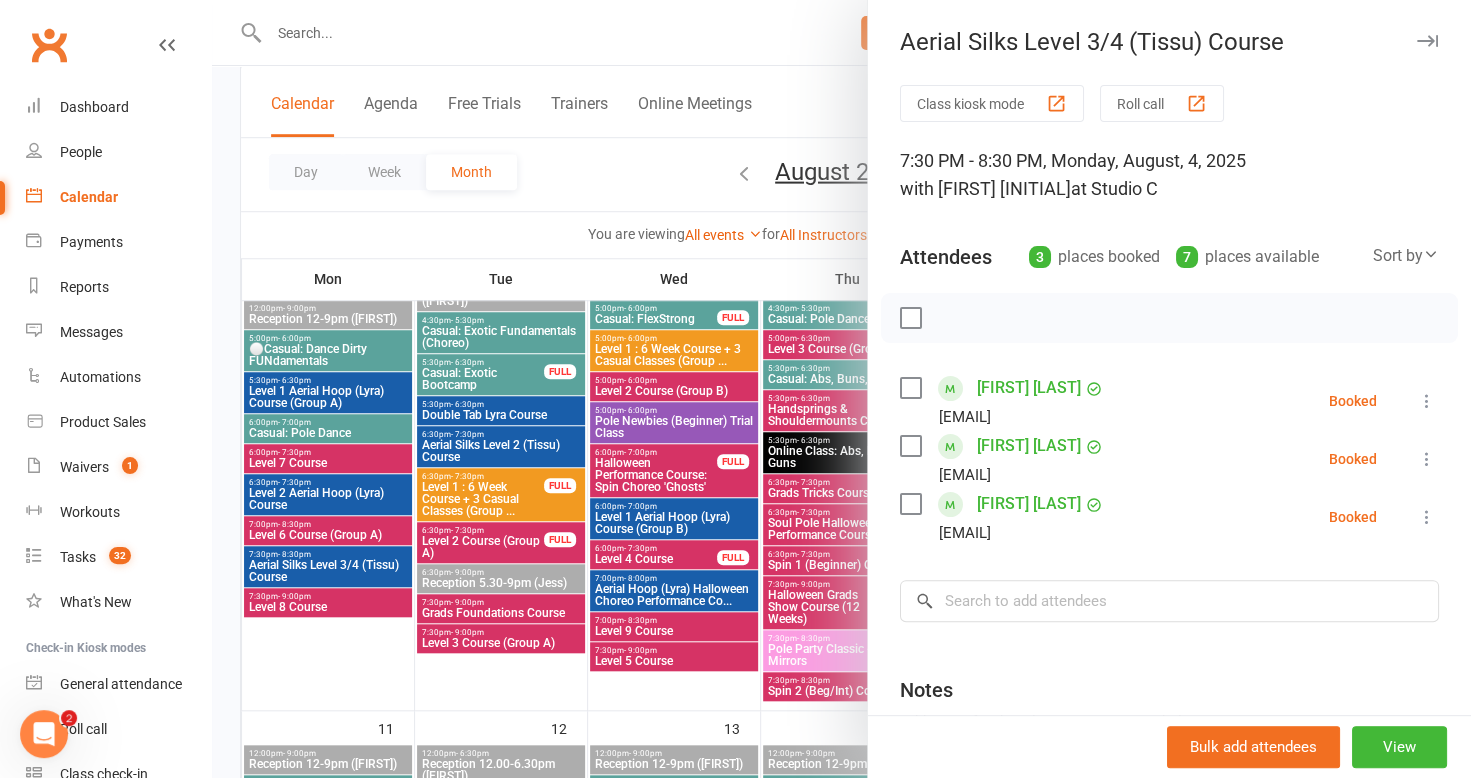 click at bounding box center [1427, 41] 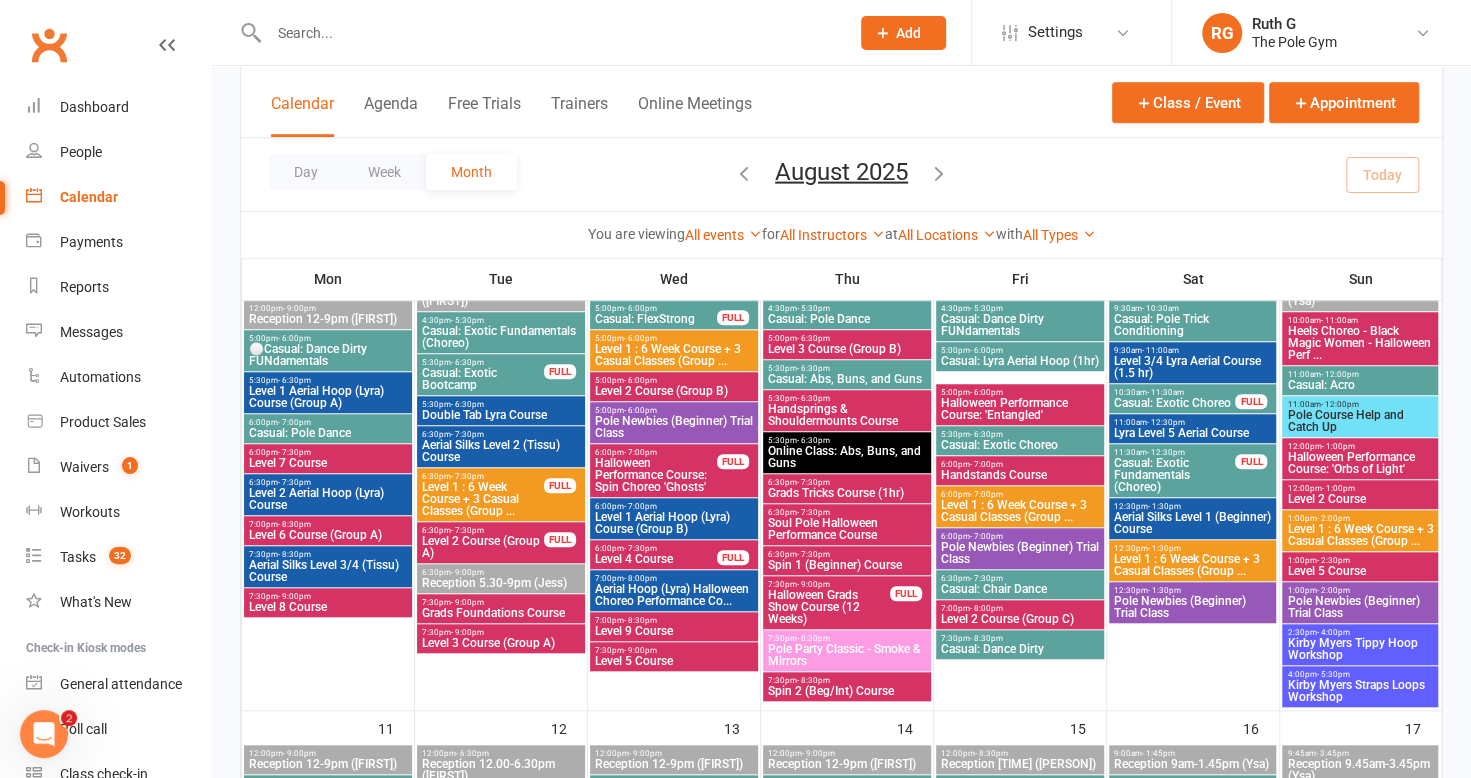 click on "- 9:00pm" at bounding box center [294, 596] 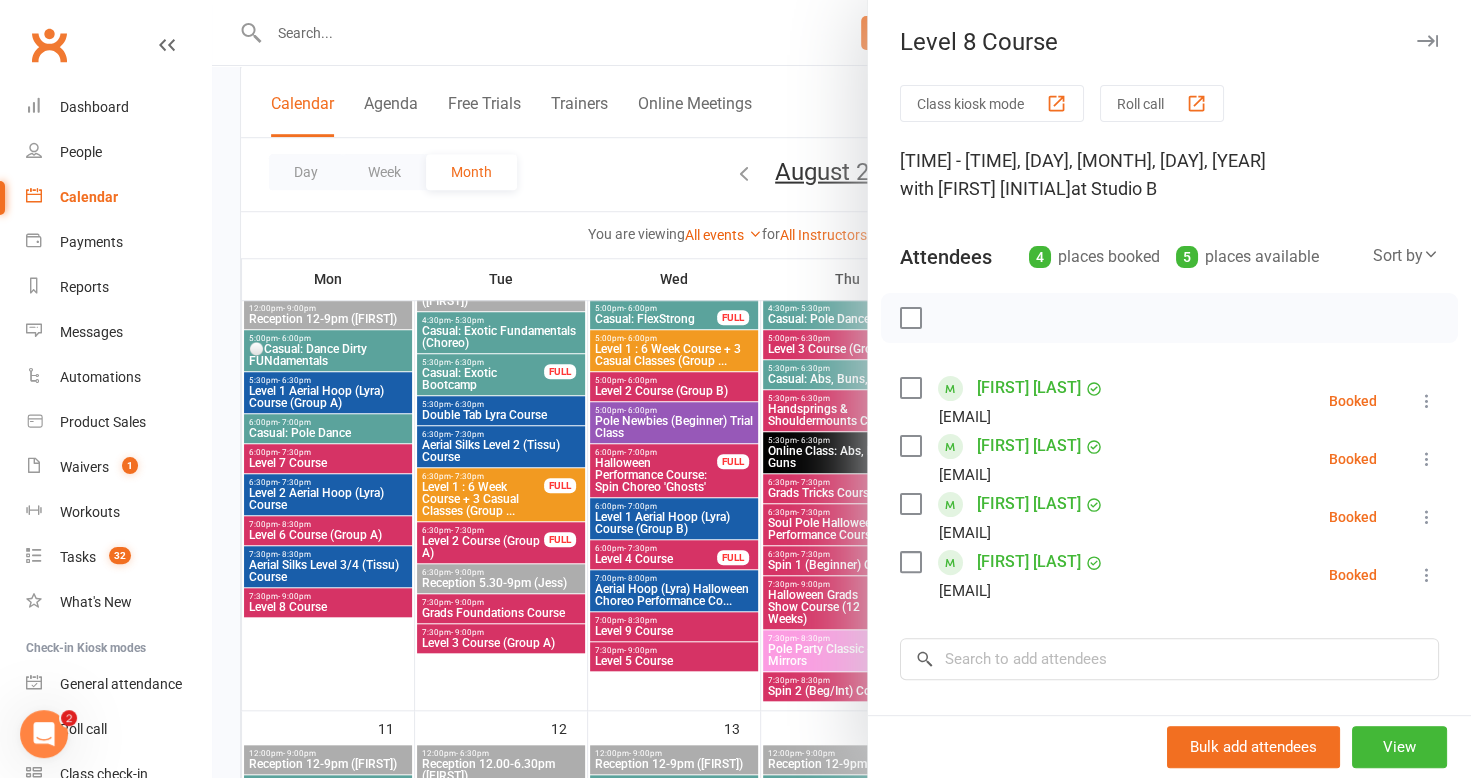 click at bounding box center (1427, 41) 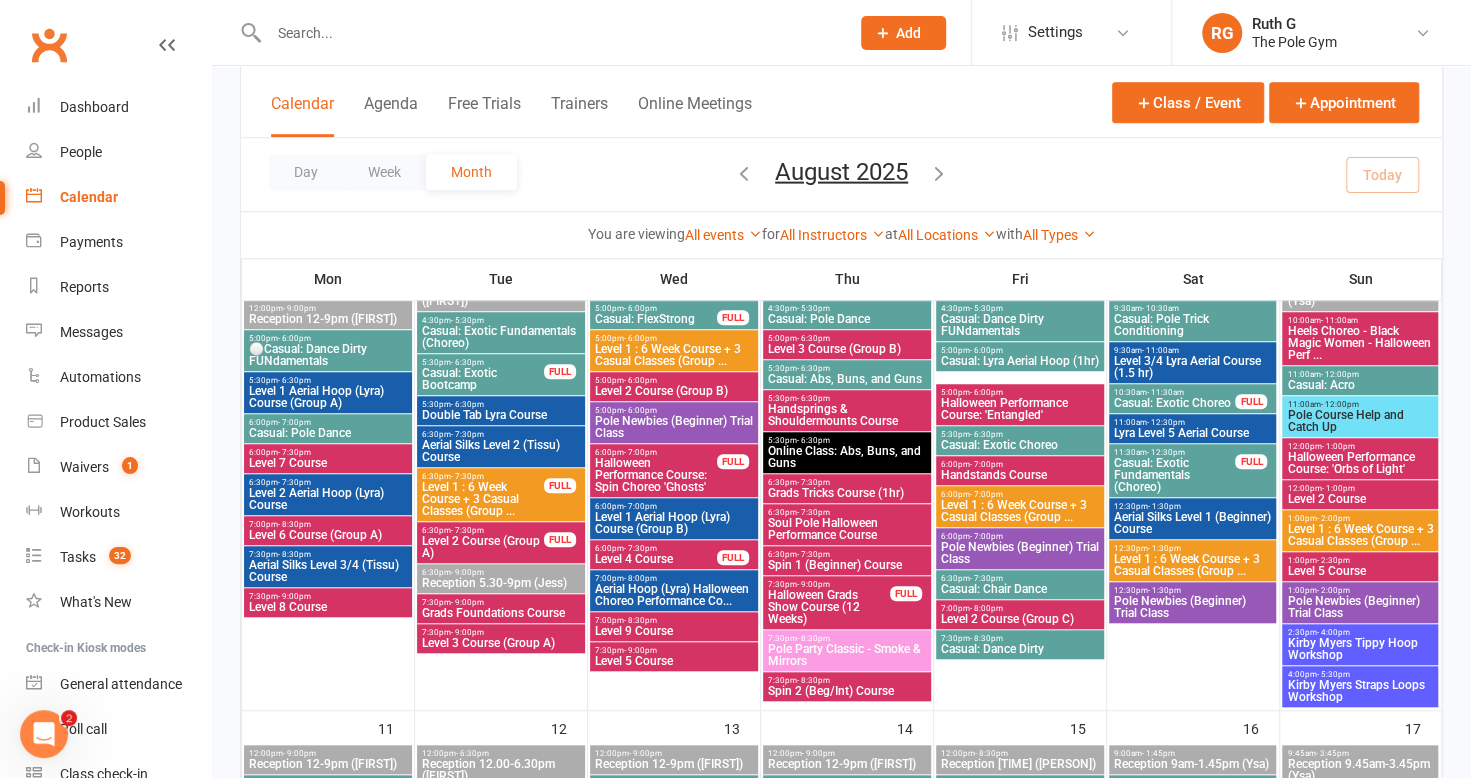 click on "Casual: Exotic Fundamentals (Choreo)" at bounding box center (501, 337) 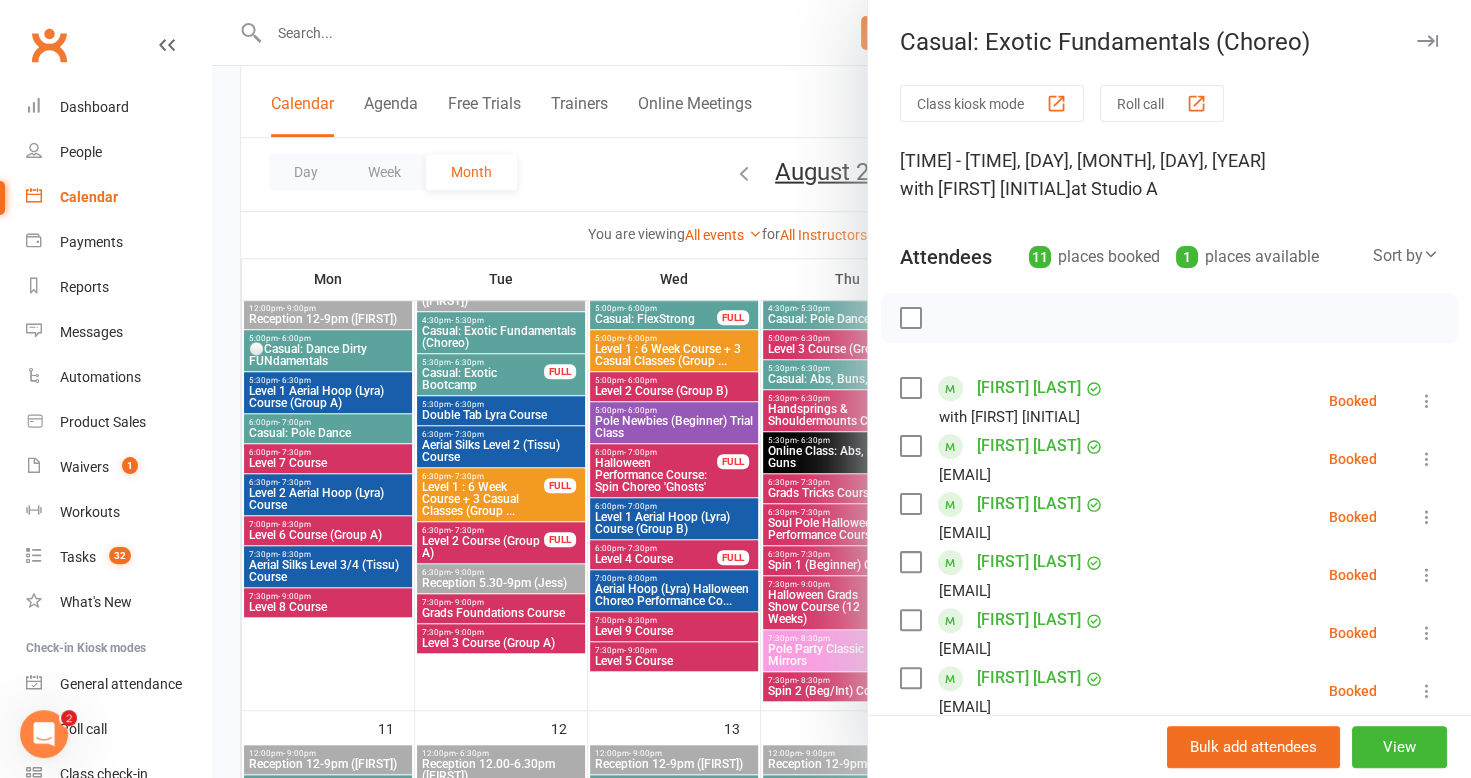 click at bounding box center (1427, 41) 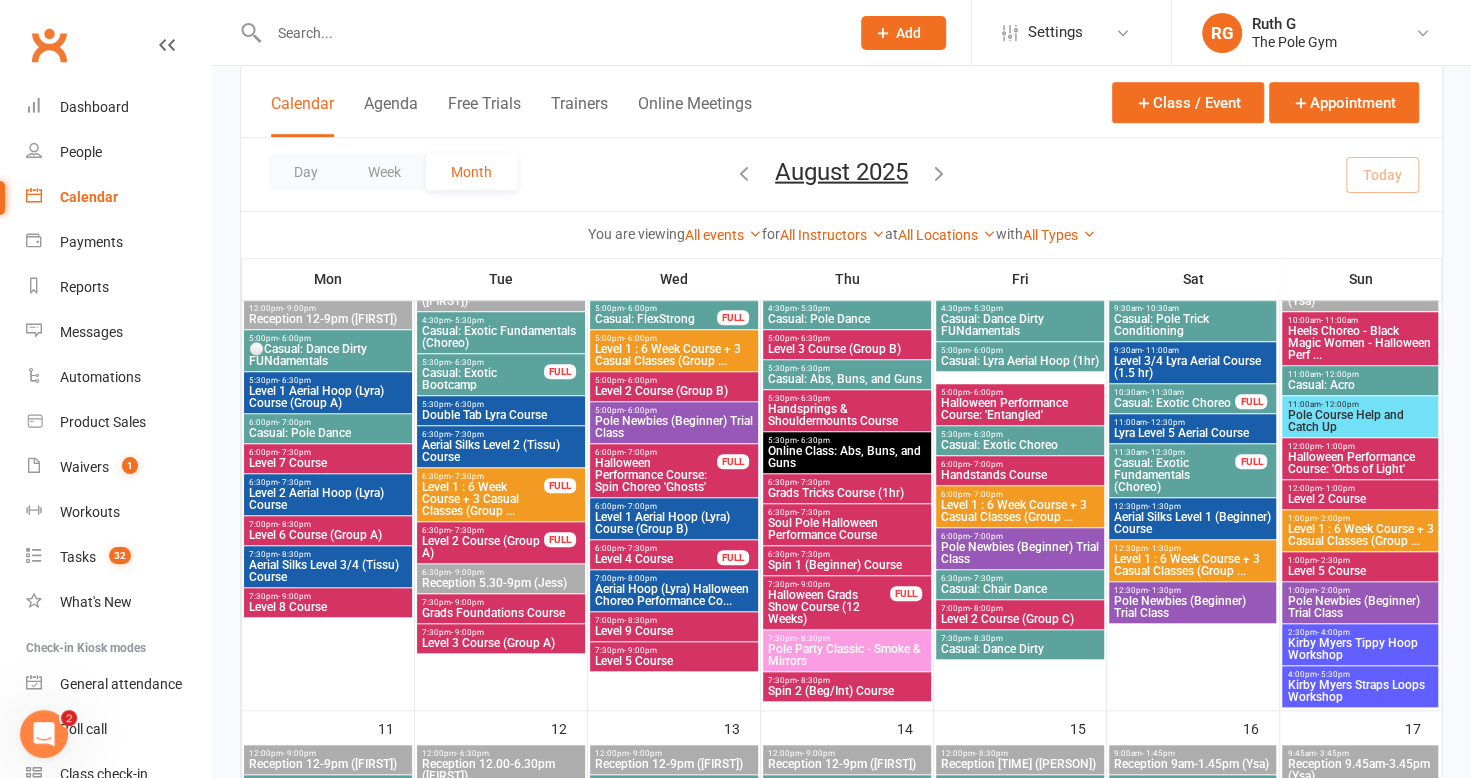 click on "[TIME]  - [TIME]" at bounding box center (501, 404) 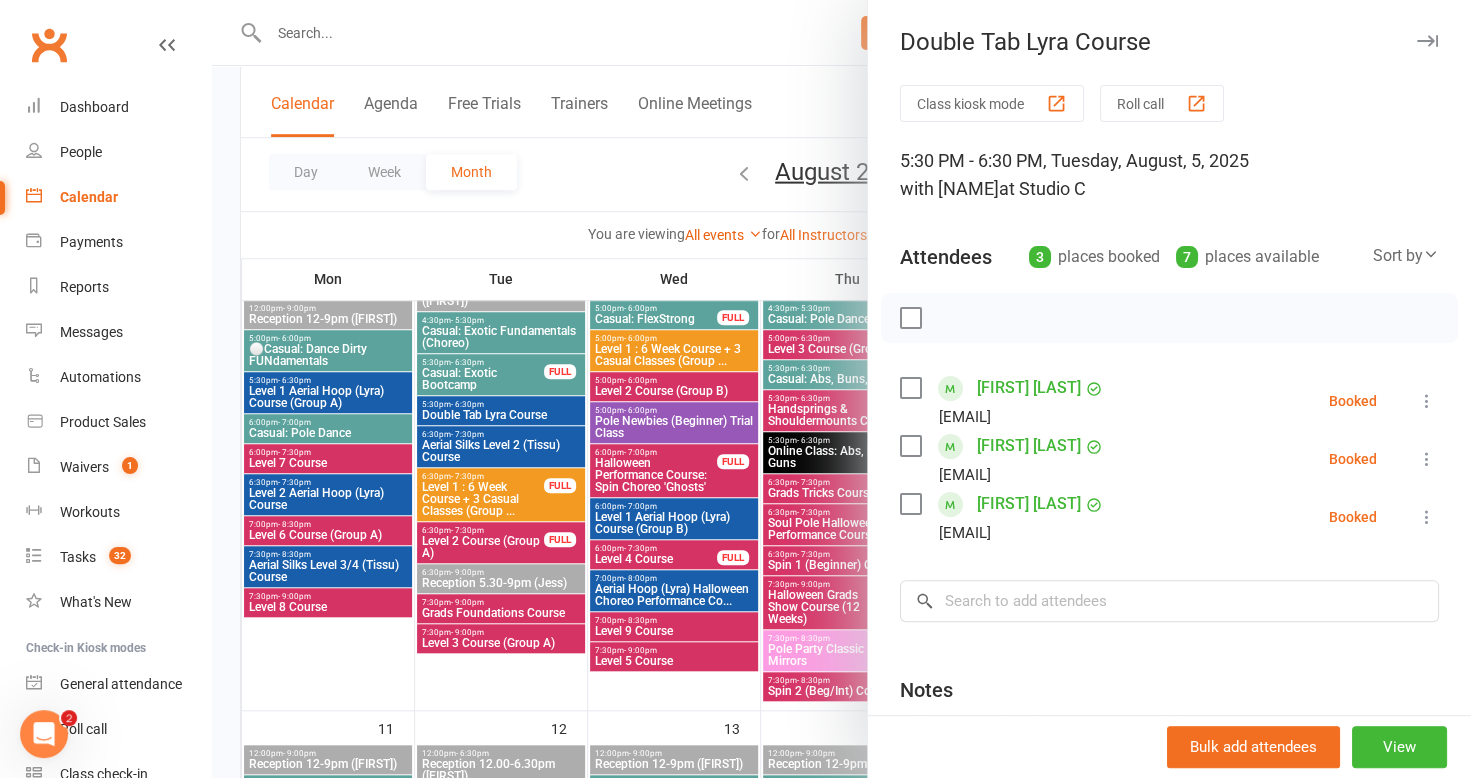 click at bounding box center [1427, 41] 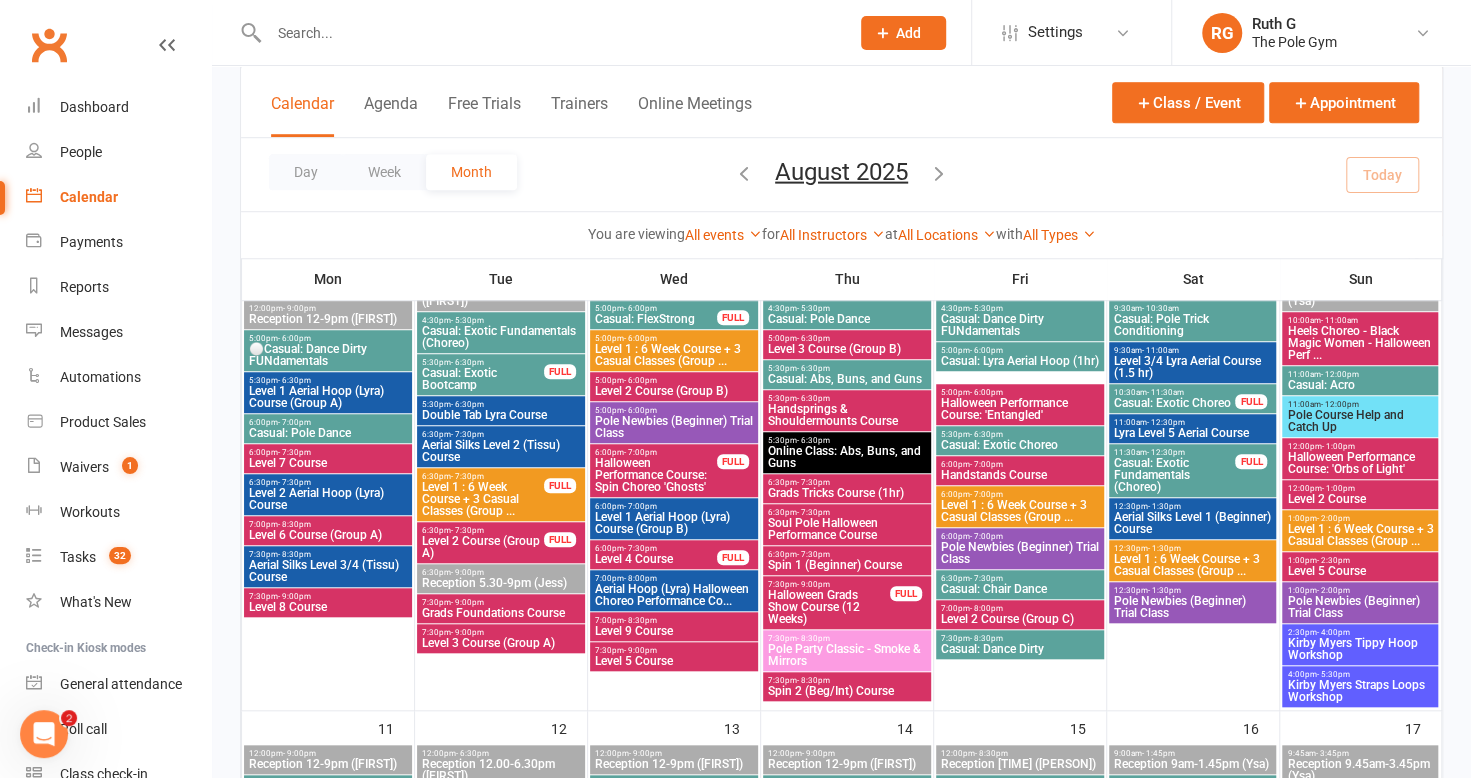 click on "Aerial Silks Level 2 (Tissu) Course" at bounding box center [501, 451] 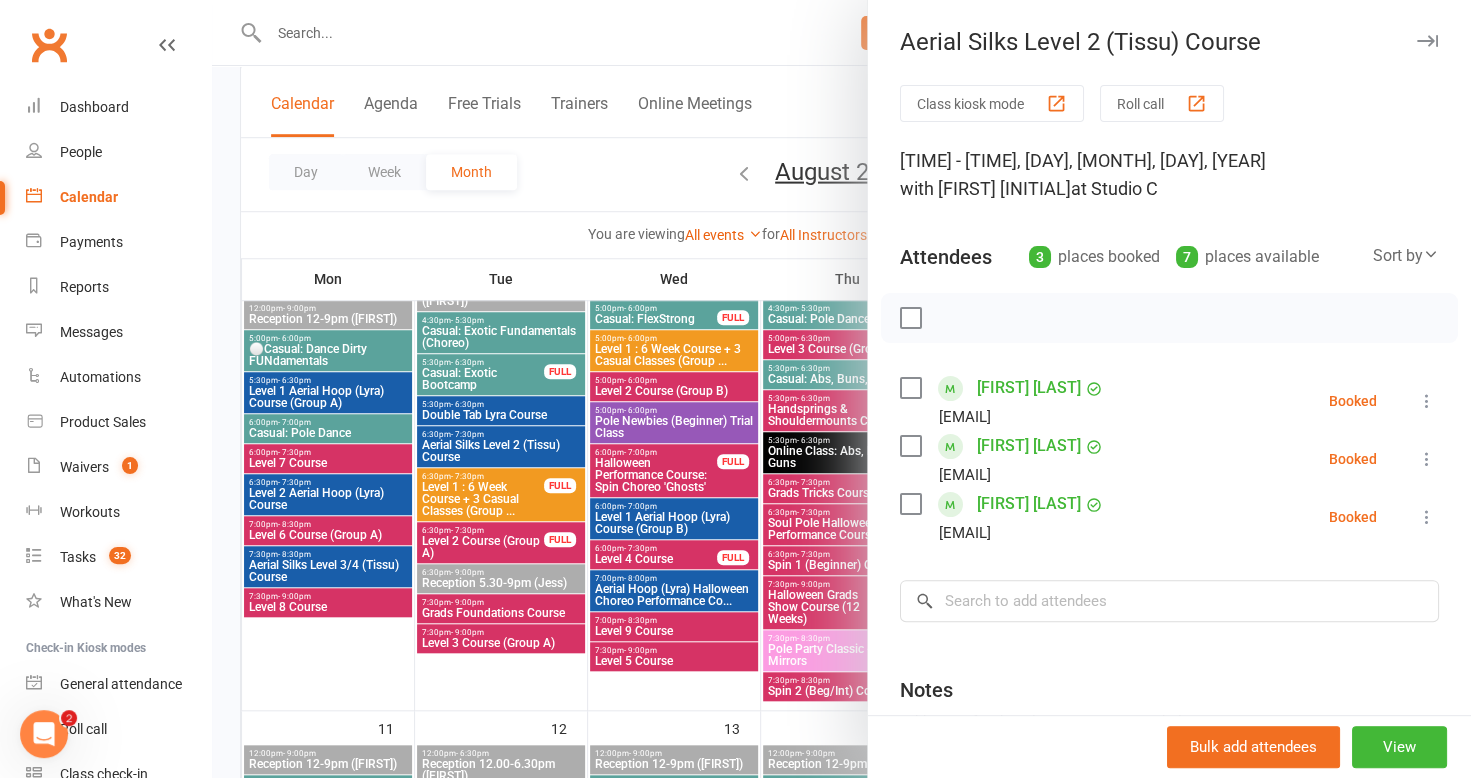 click at bounding box center (1427, 41) 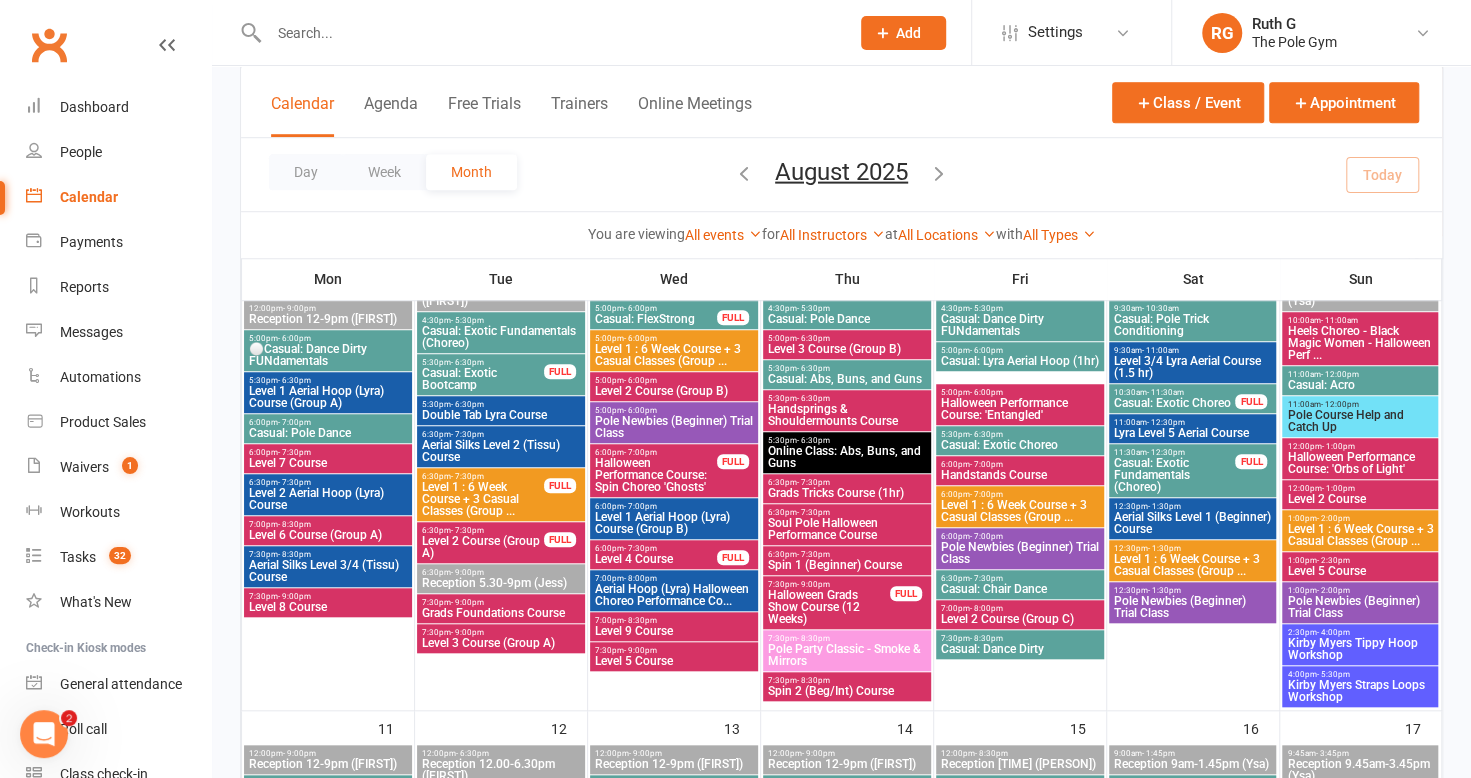 click on "Level 2 Course (Group A)" at bounding box center [483, 547] 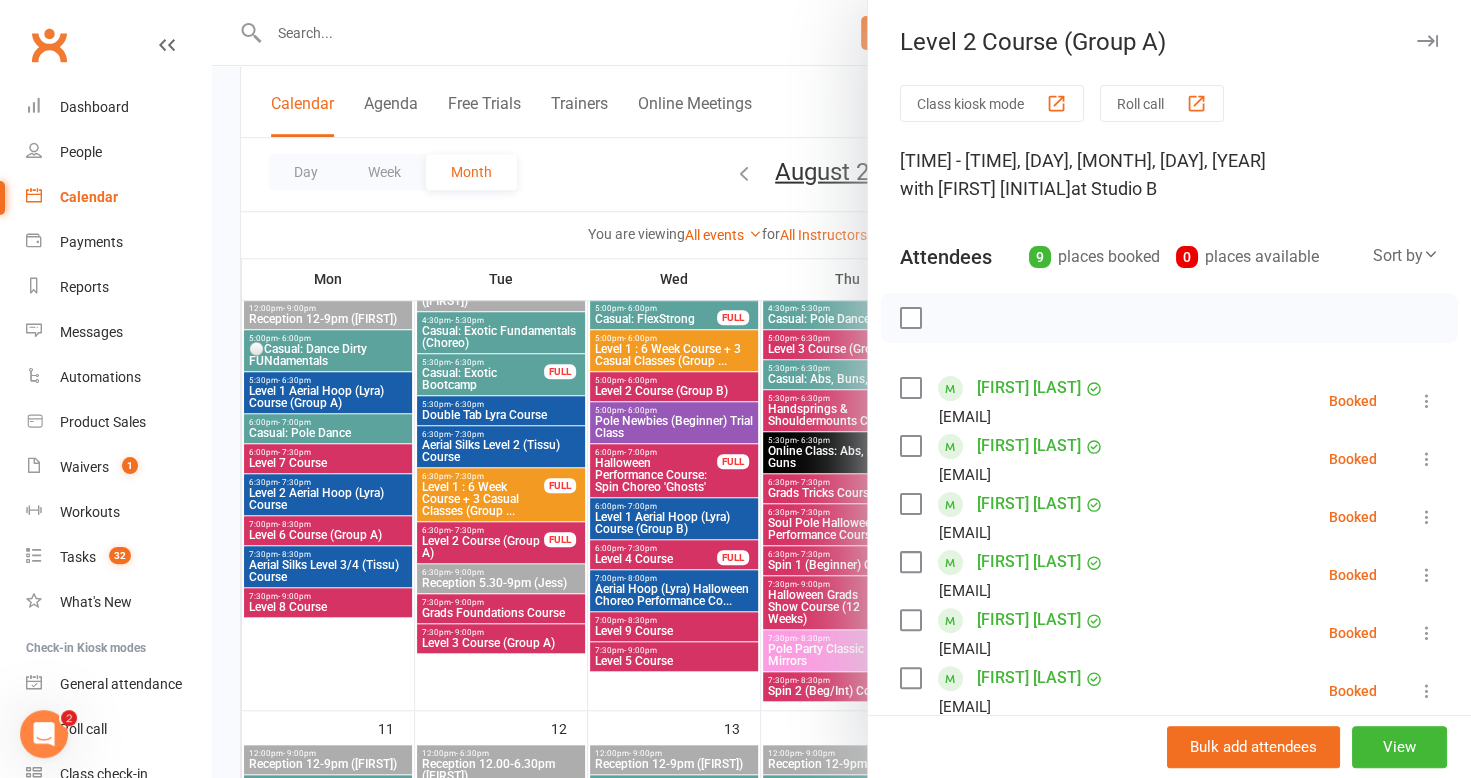 click at bounding box center [1427, 41] 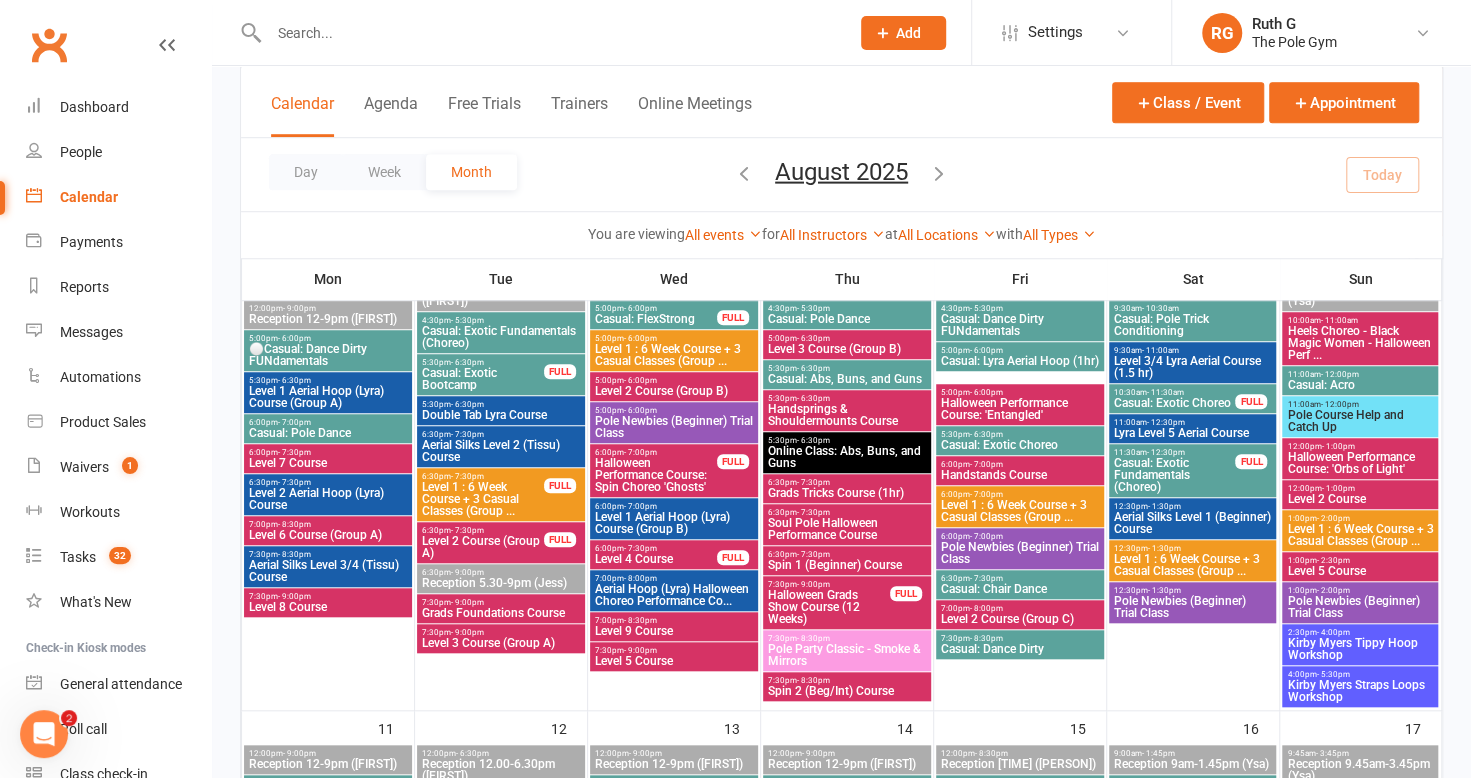 click on "7:30pm  - 9:00pm" at bounding box center [501, 602] 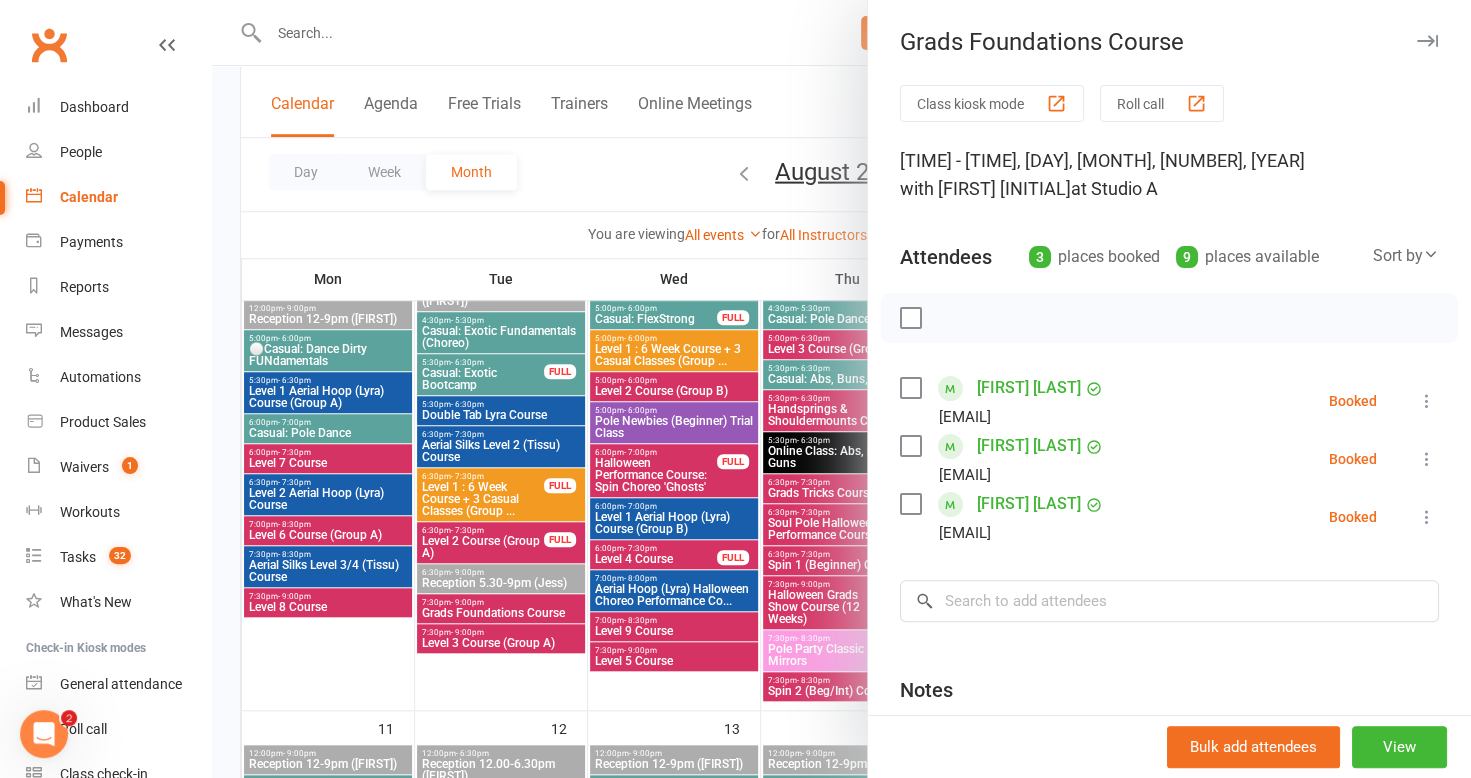 click at bounding box center (1427, 41) 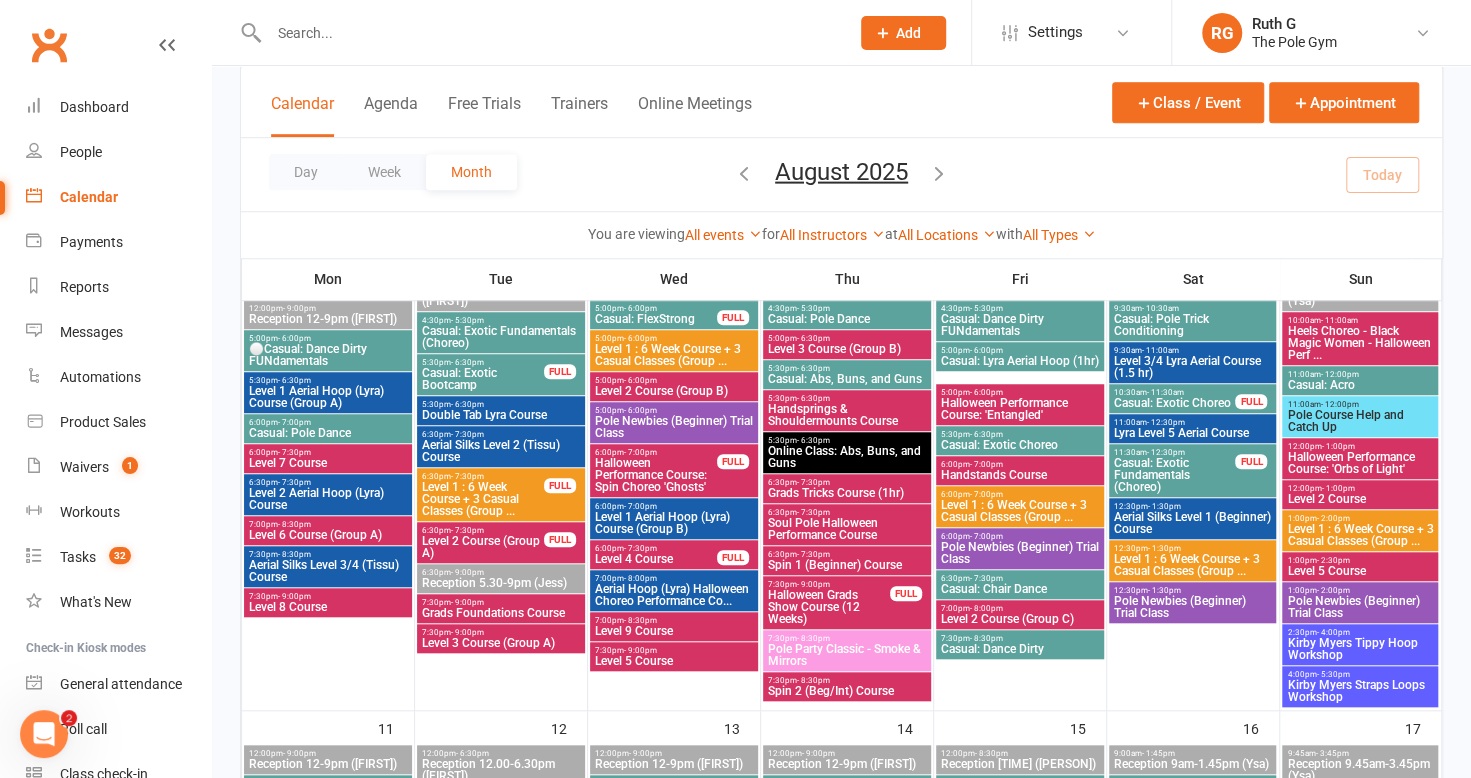 click on "Level 2 Course (Group B)" at bounding box center [674, 391] 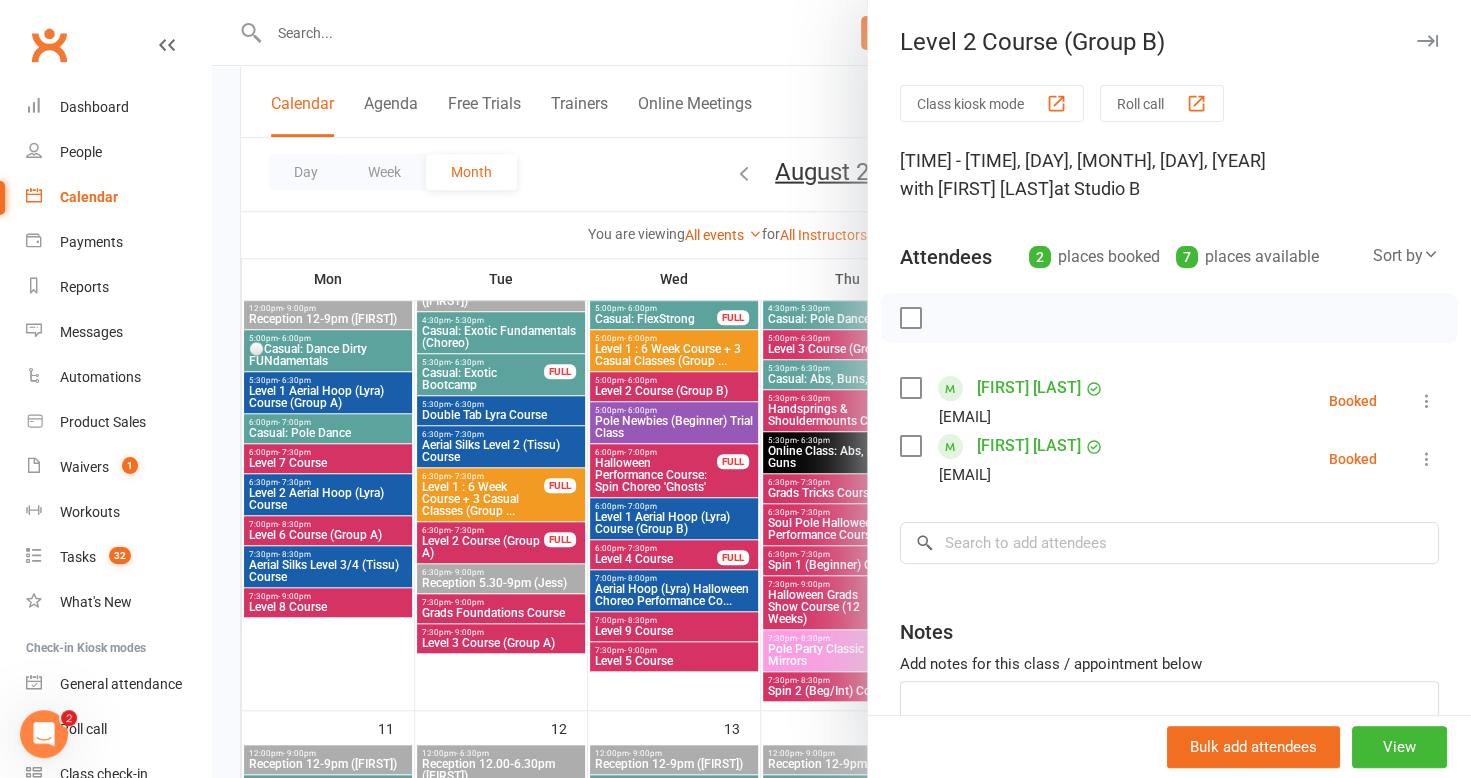 click at bounding box center [1427, 41] 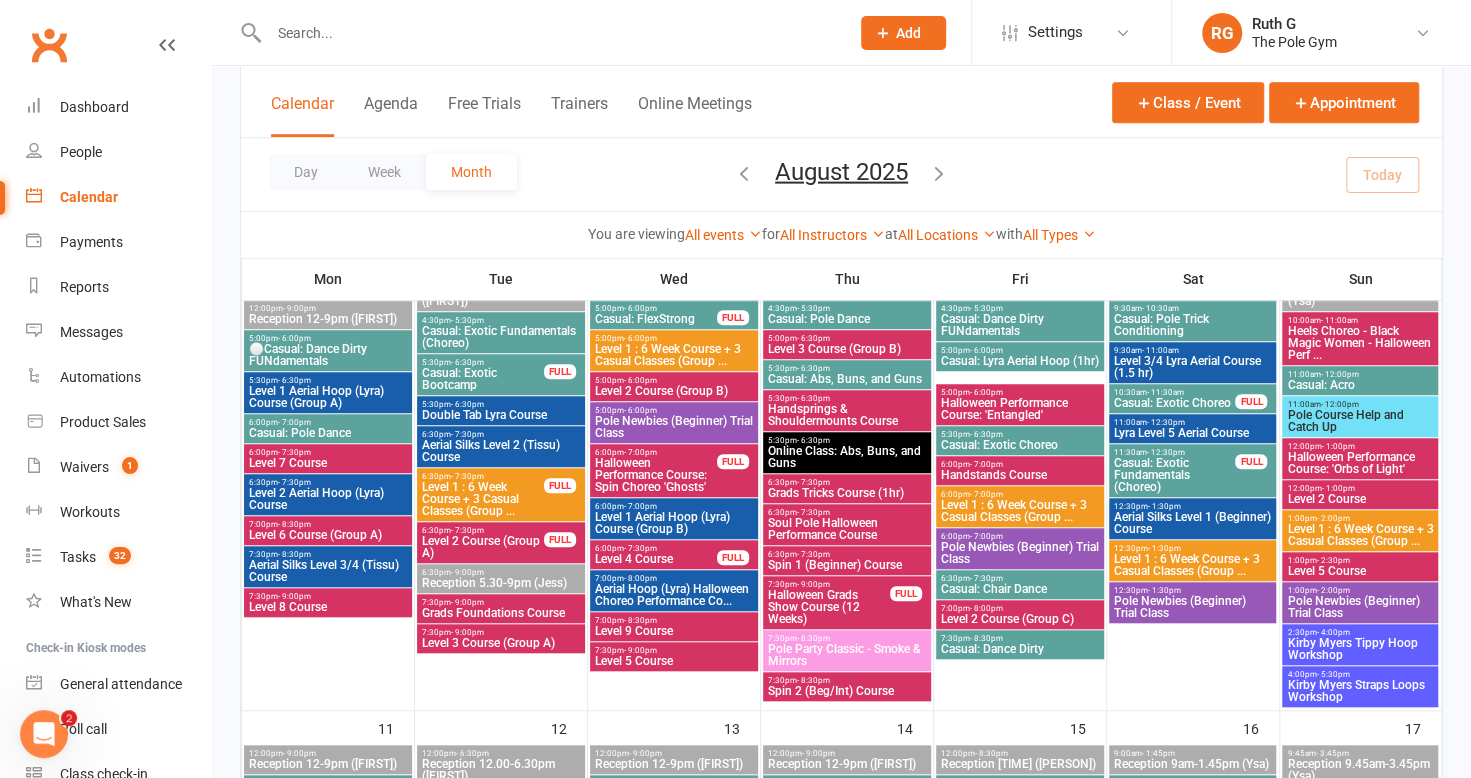 click on "Level 1 : 6 Week Course + 3 Casual Classes (Group ..." at bounding box center (674, 355) 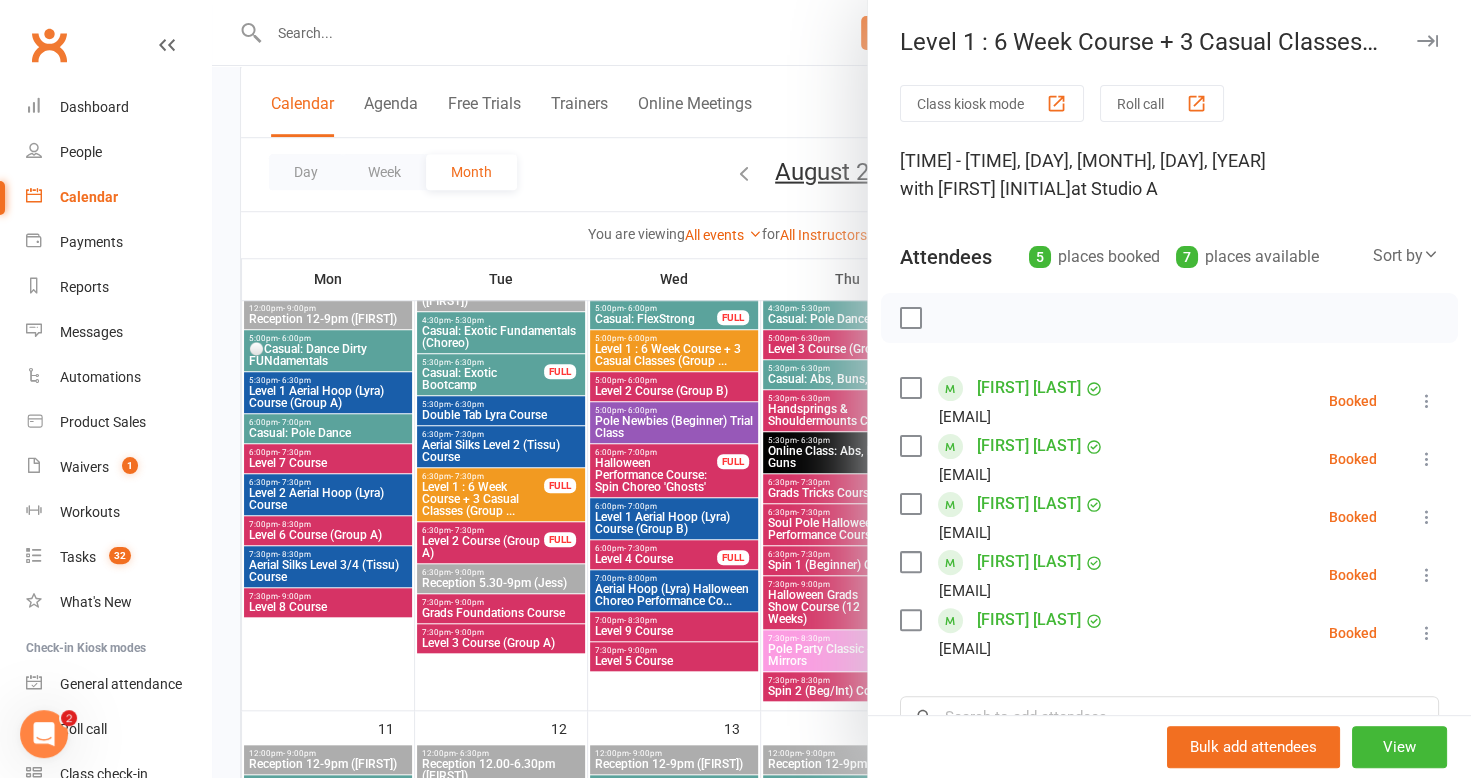 click at bounding box center [1427, 41] 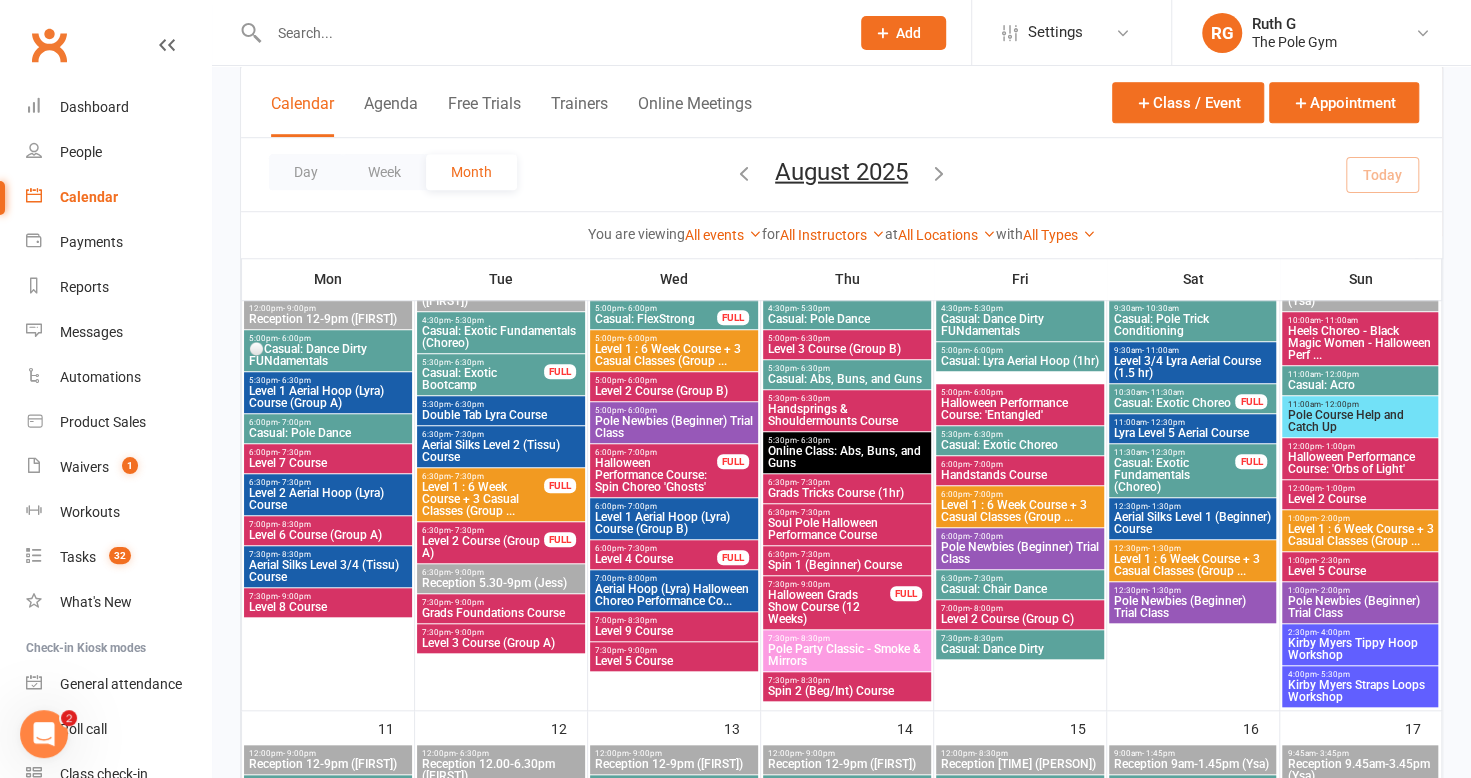click on "Level 1 : 6 Week Course + 3 Casual Classes (Group ..." at bounding box center [1020, 511] 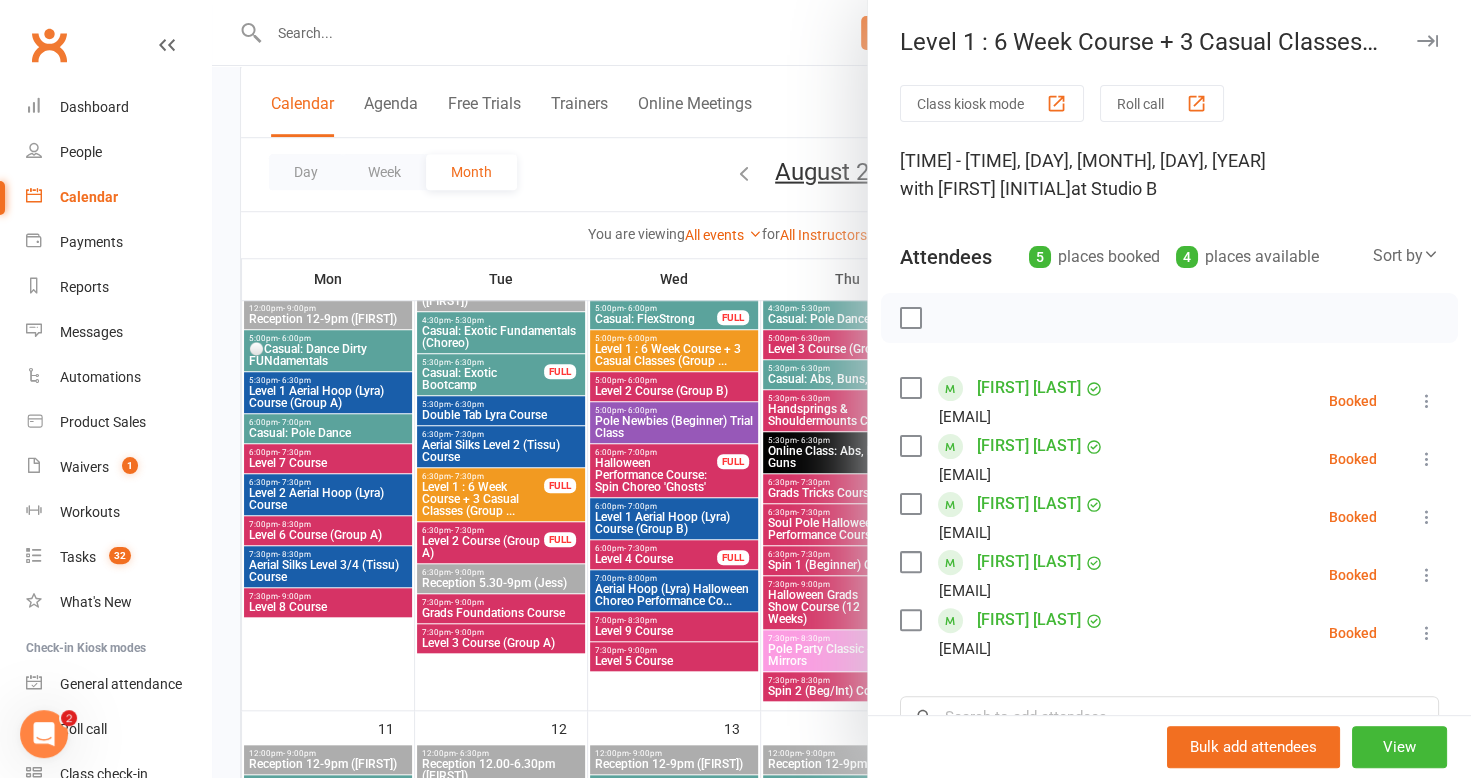click at bounding box center [1427, 41] 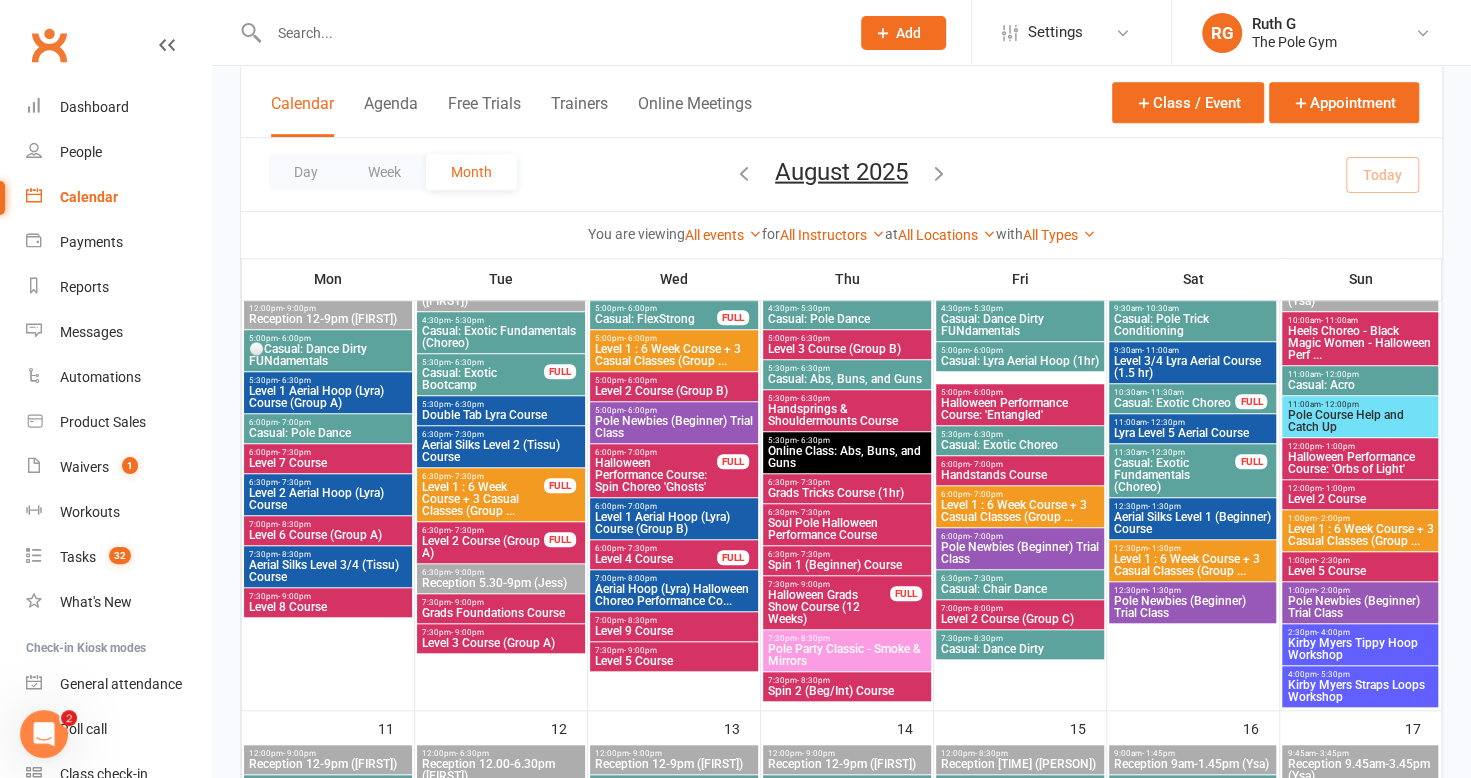 click on "Grads Tricks Course (1hr)" at bounding box center [847, 493] 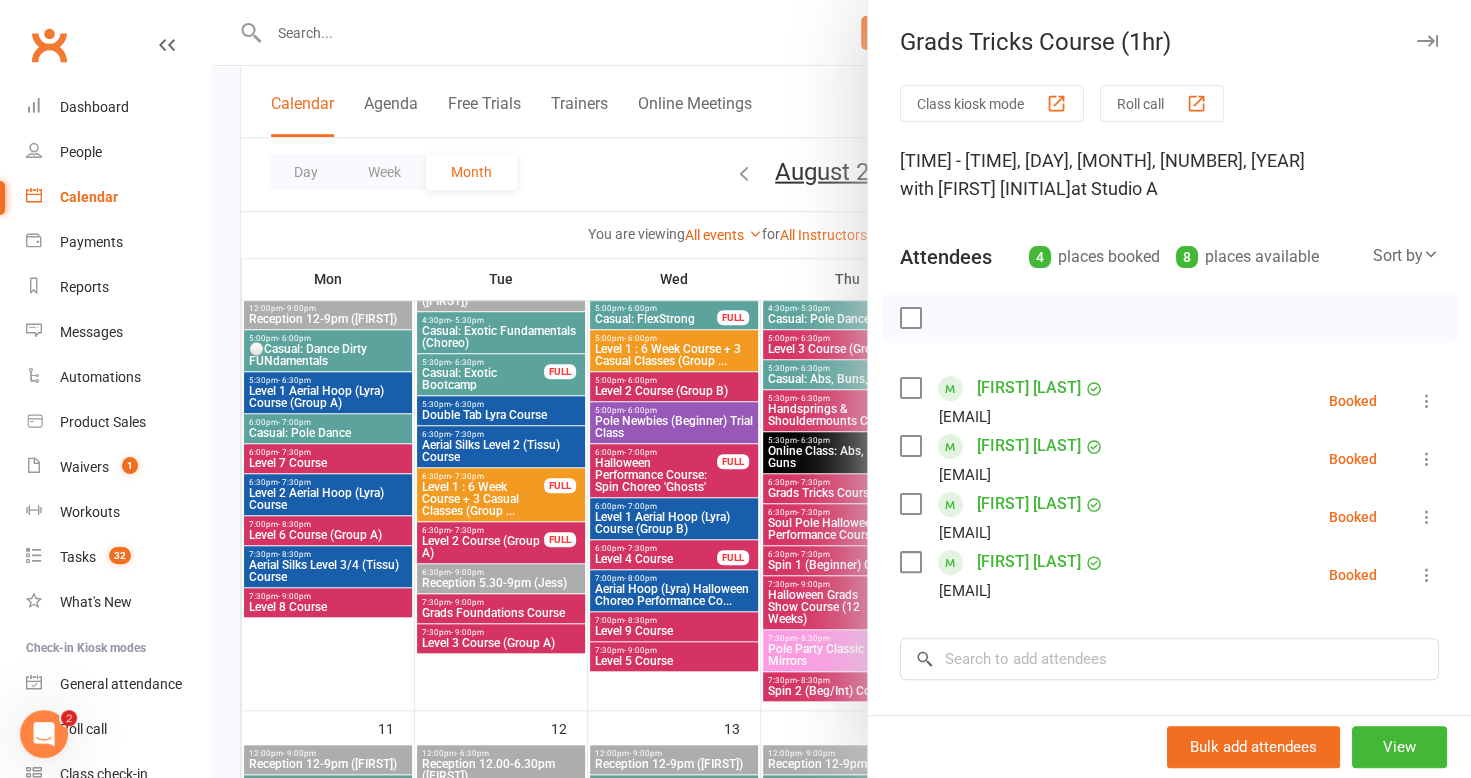 click at bounding box center (1427, 41) 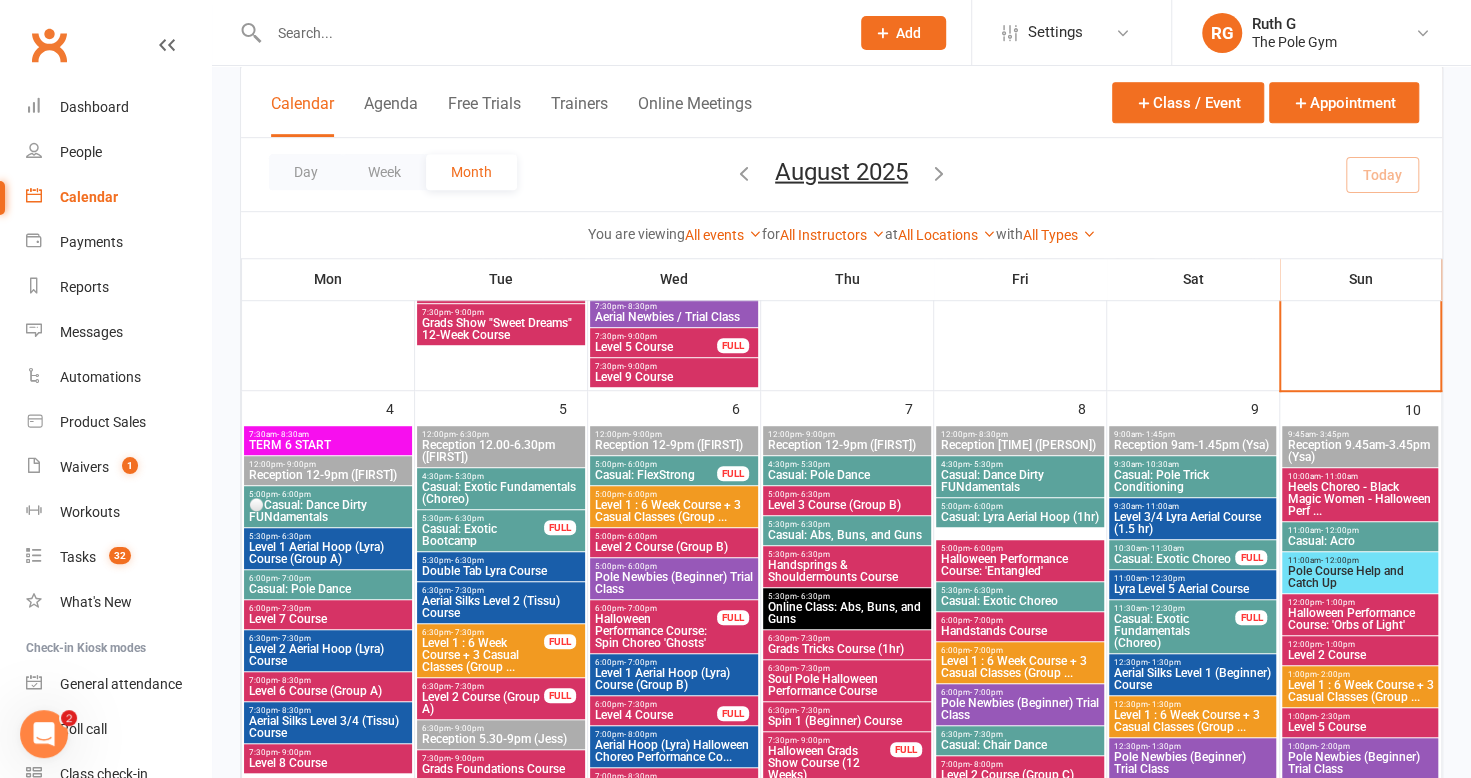 scroll, scrollTop: 0, scrollLeft: 0, axis: both 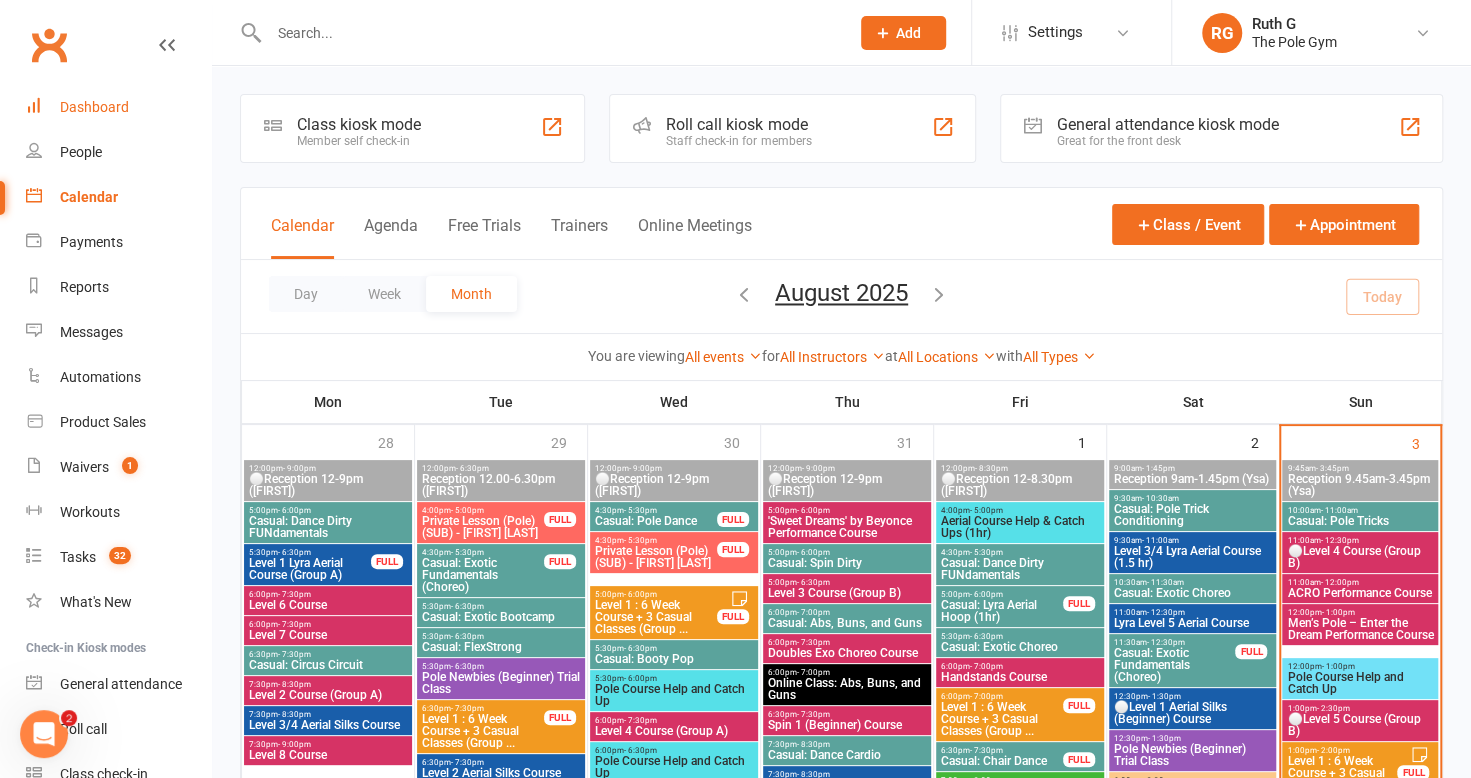 click on "Dashboard" at bounding box center (94, 107) 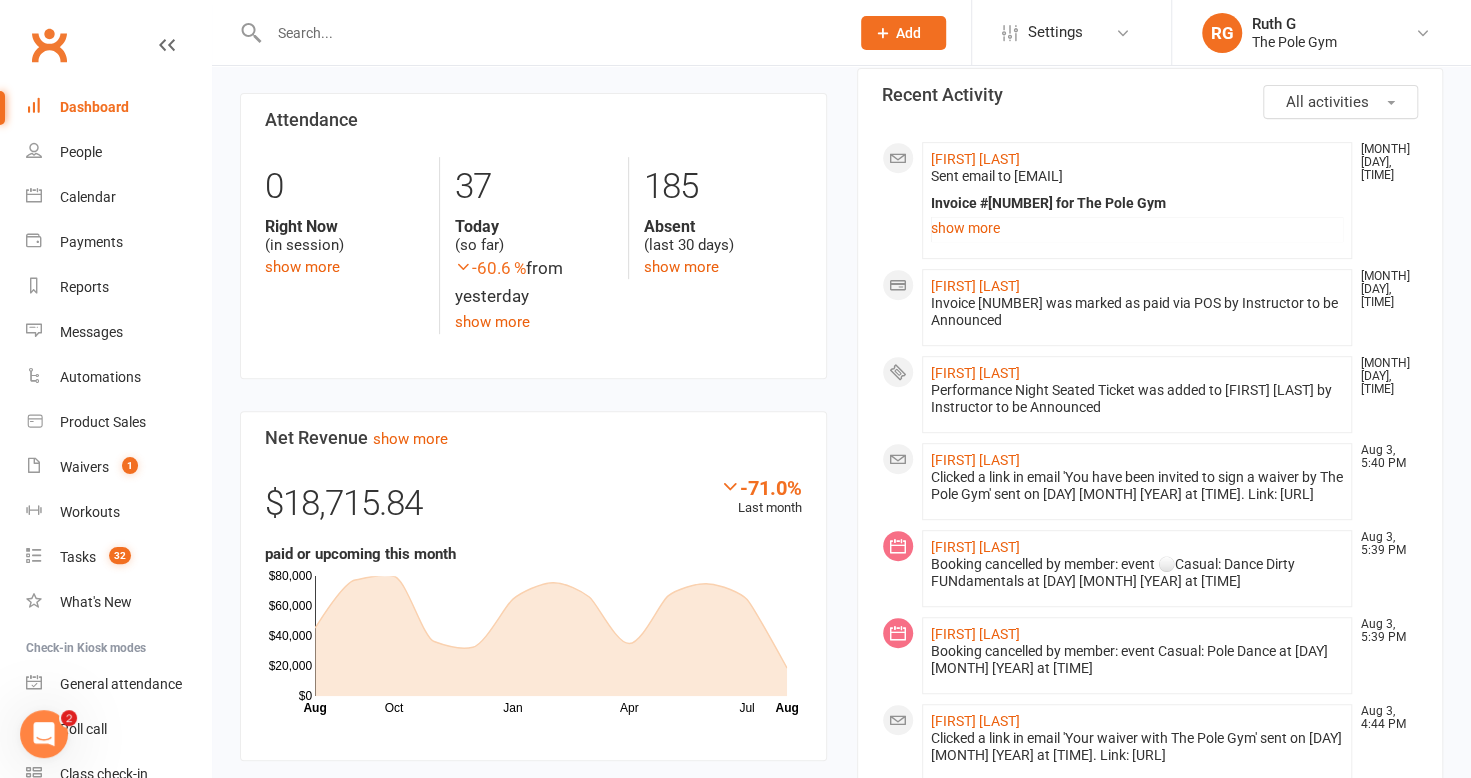 scroll, scrollTop: 434, scrollLeft: 0, axis: vertical 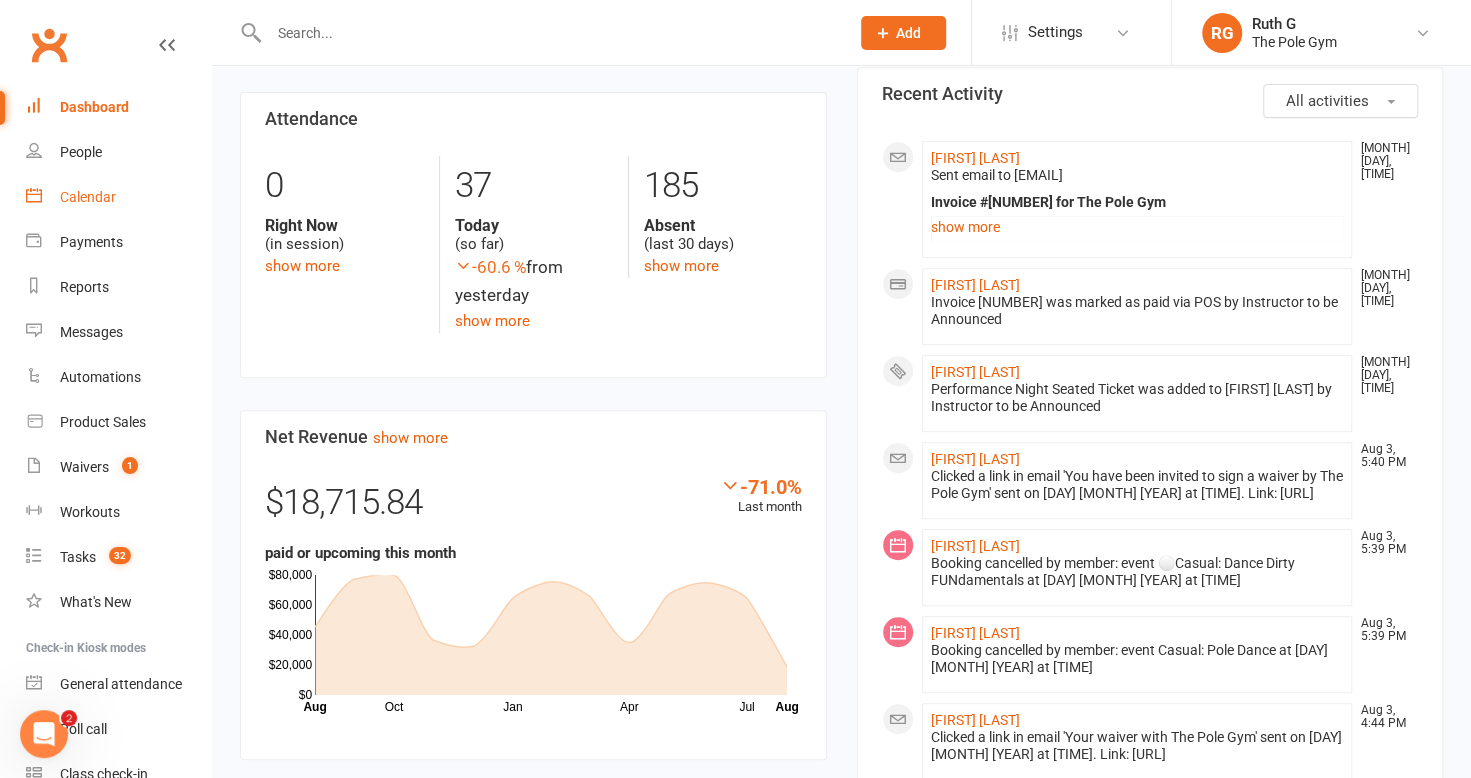 click on "Calendar" at bounding box center (88, 197) 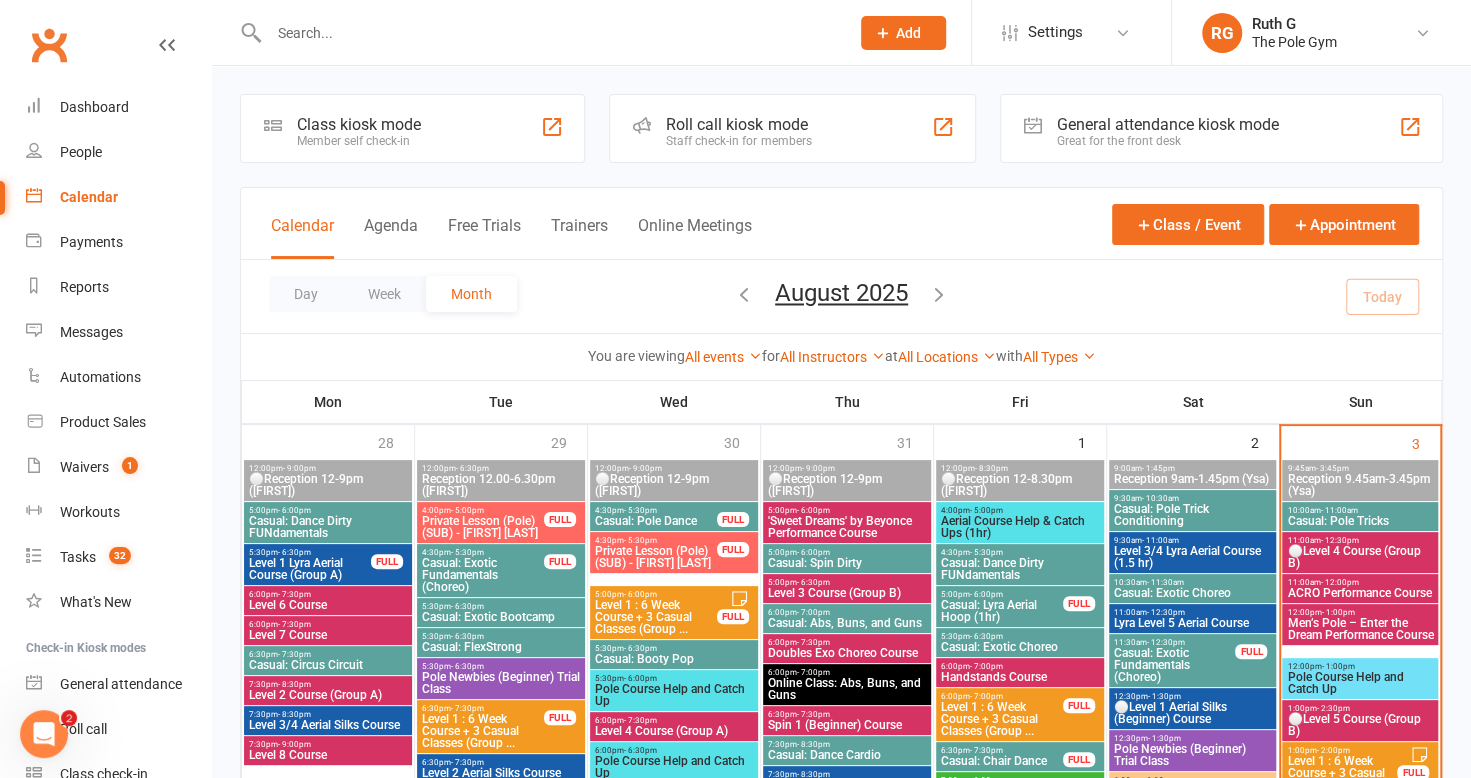 scroll, scrollTop: 574, scrollLeft: 0, axis: vertical 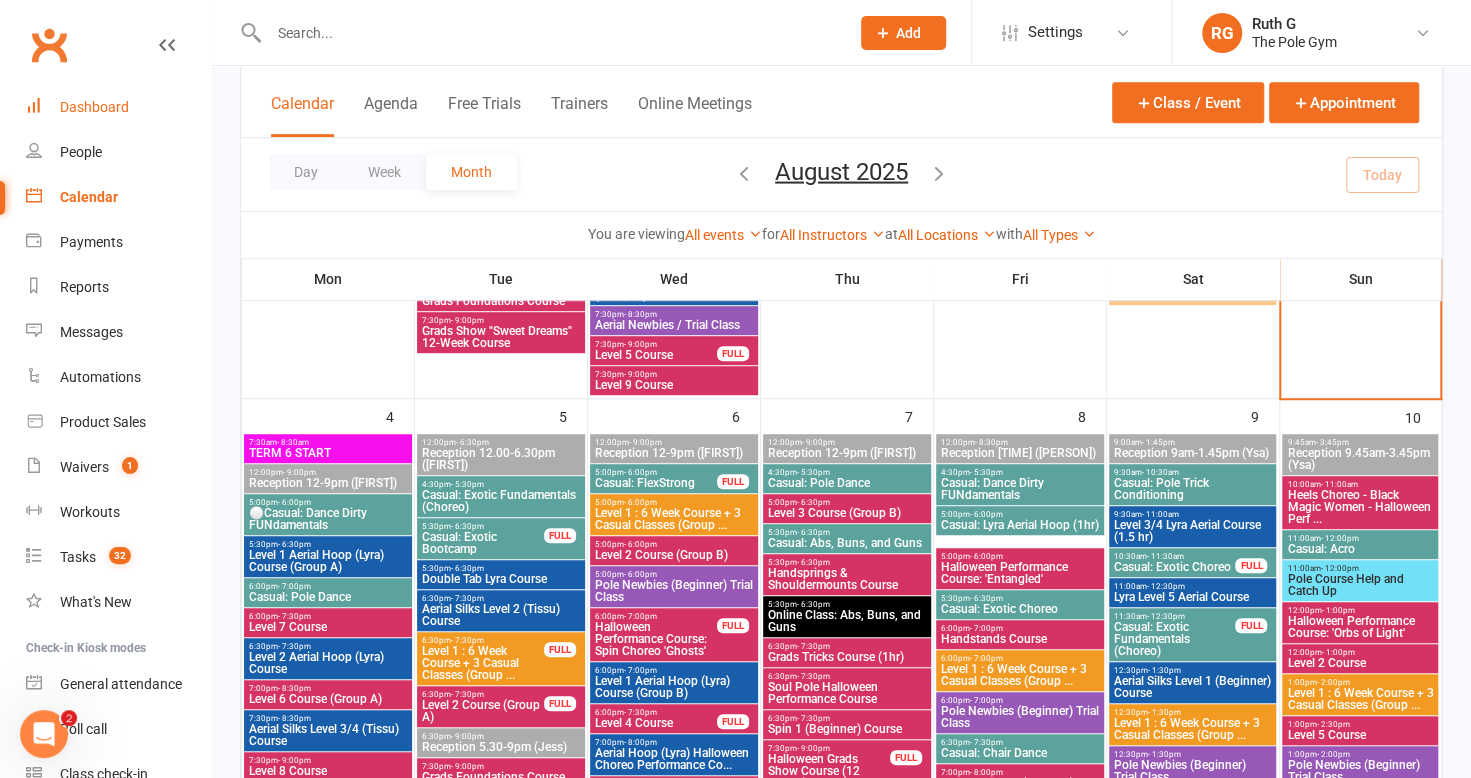 click on "Dashboard" at bounding box center [118, 107] 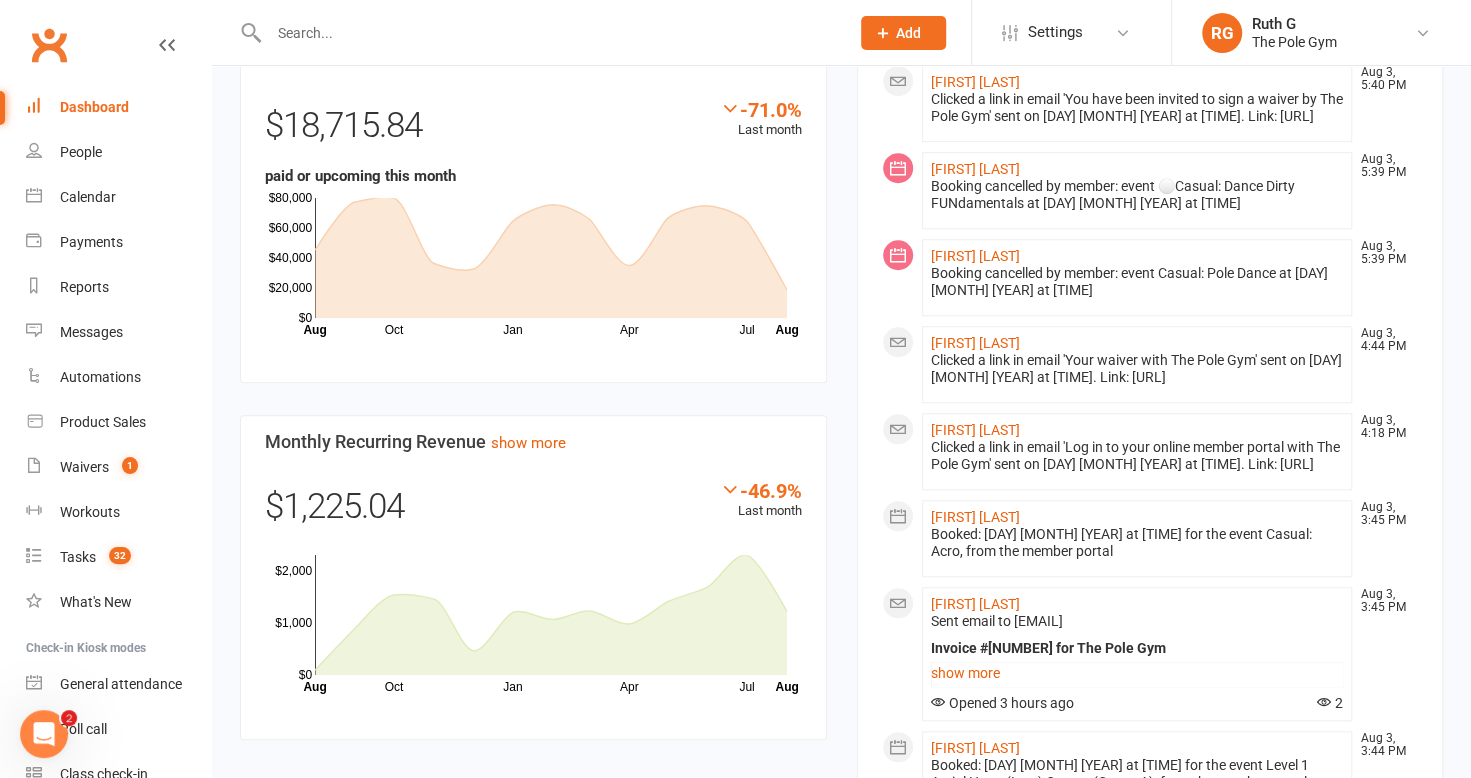 scroll, scrollTop: 814, scrollLeft: 0, axis: vertical 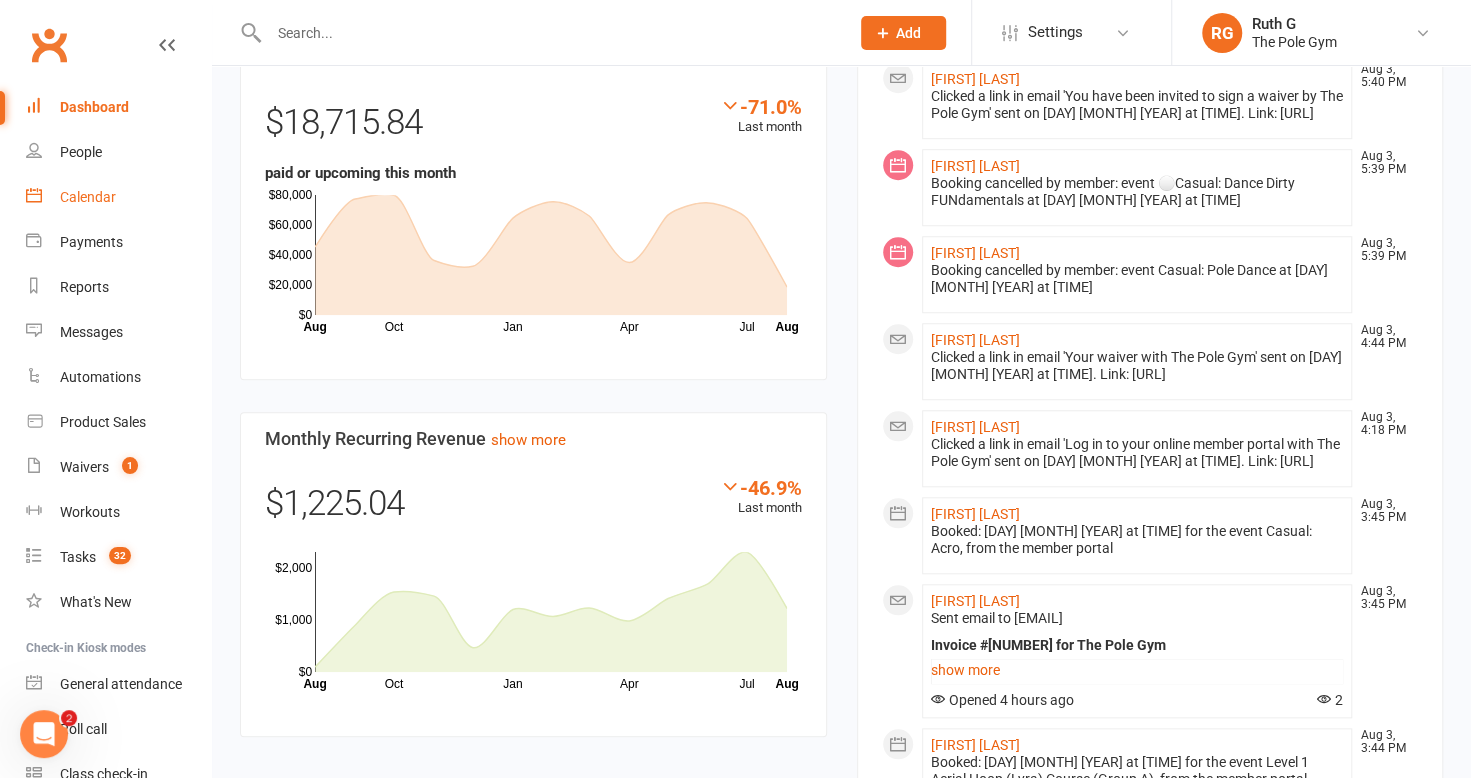 click on "Calendar" at bounding box center [88, 197] 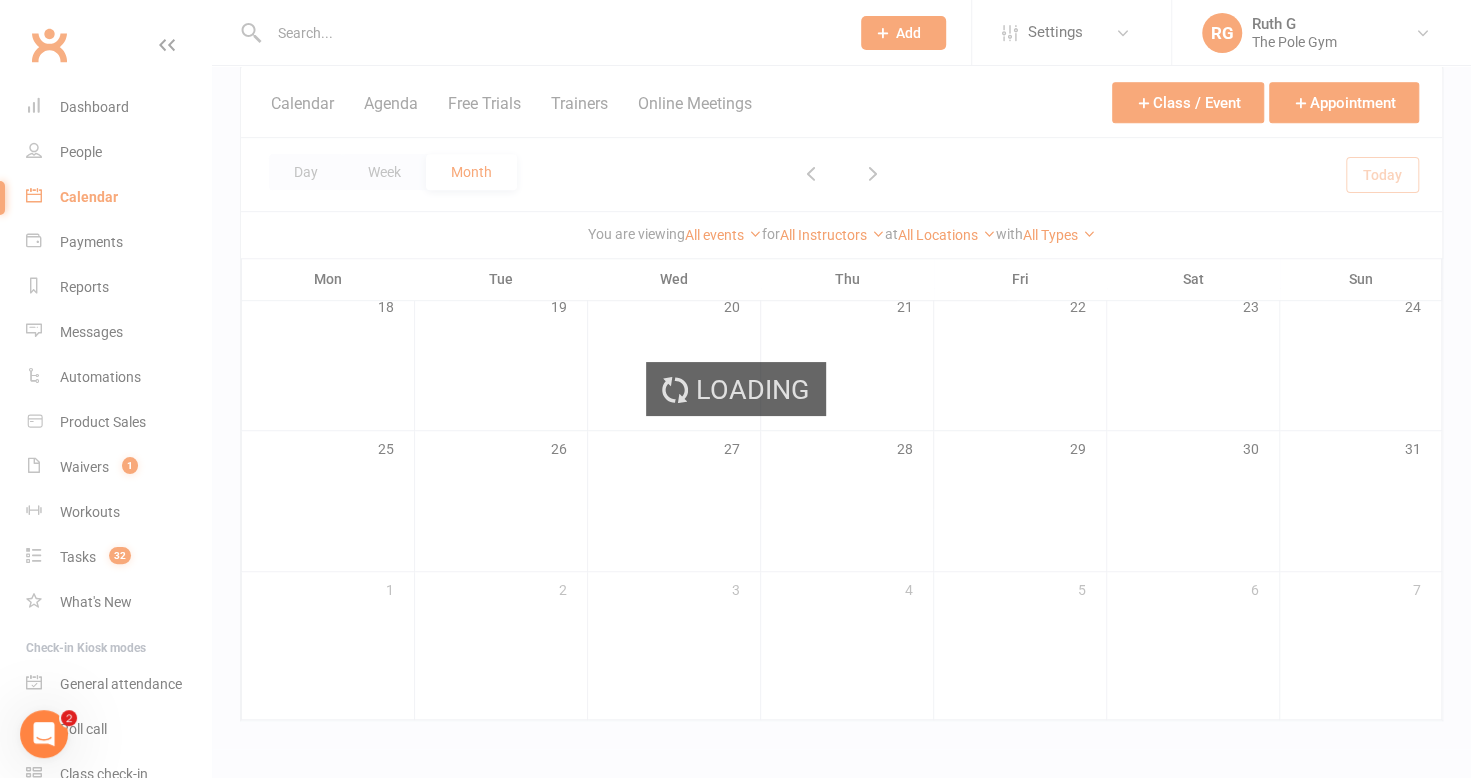 scroll, scrollTop: 0, scrollLeft: 0, axis: both 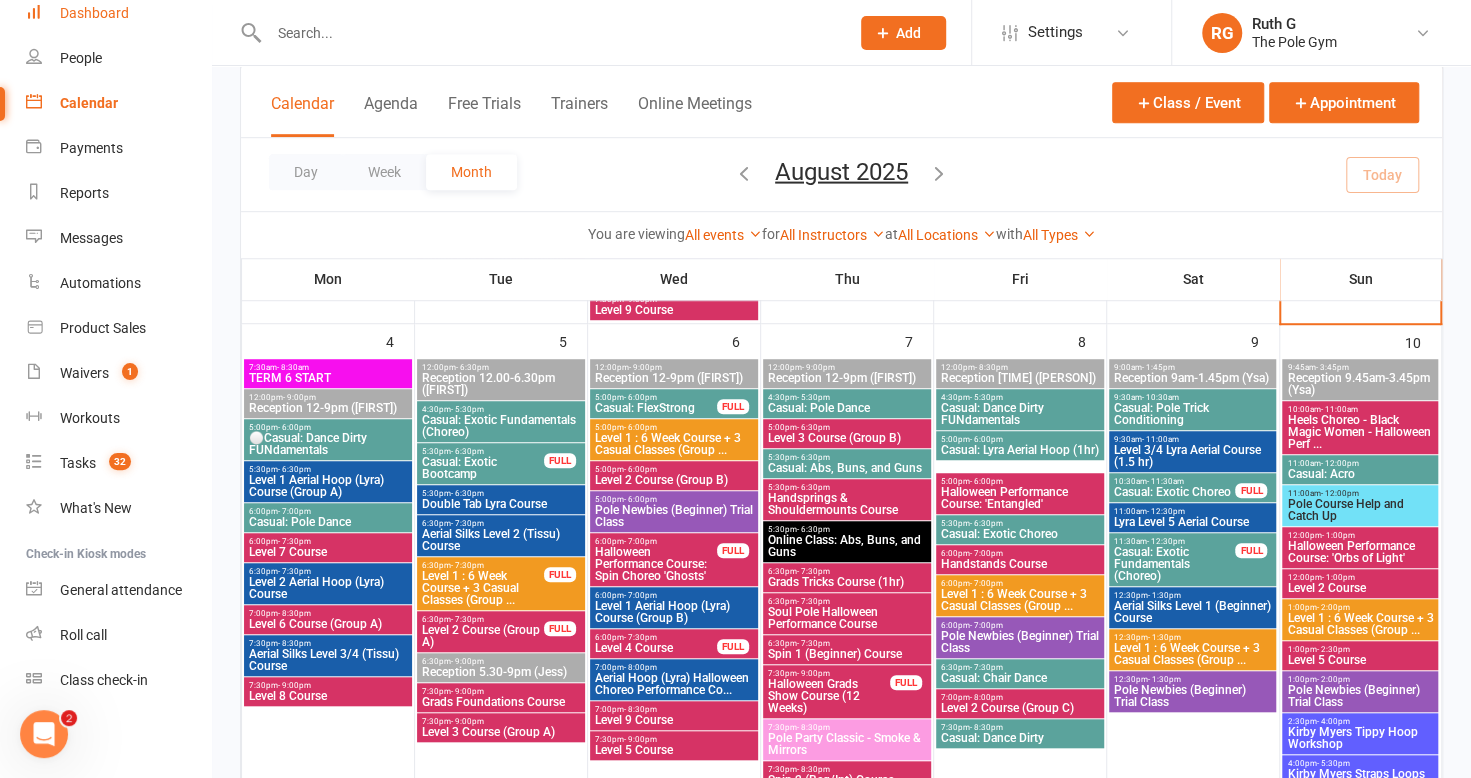 click on "Dashboard" at bounding box center [94, 13] 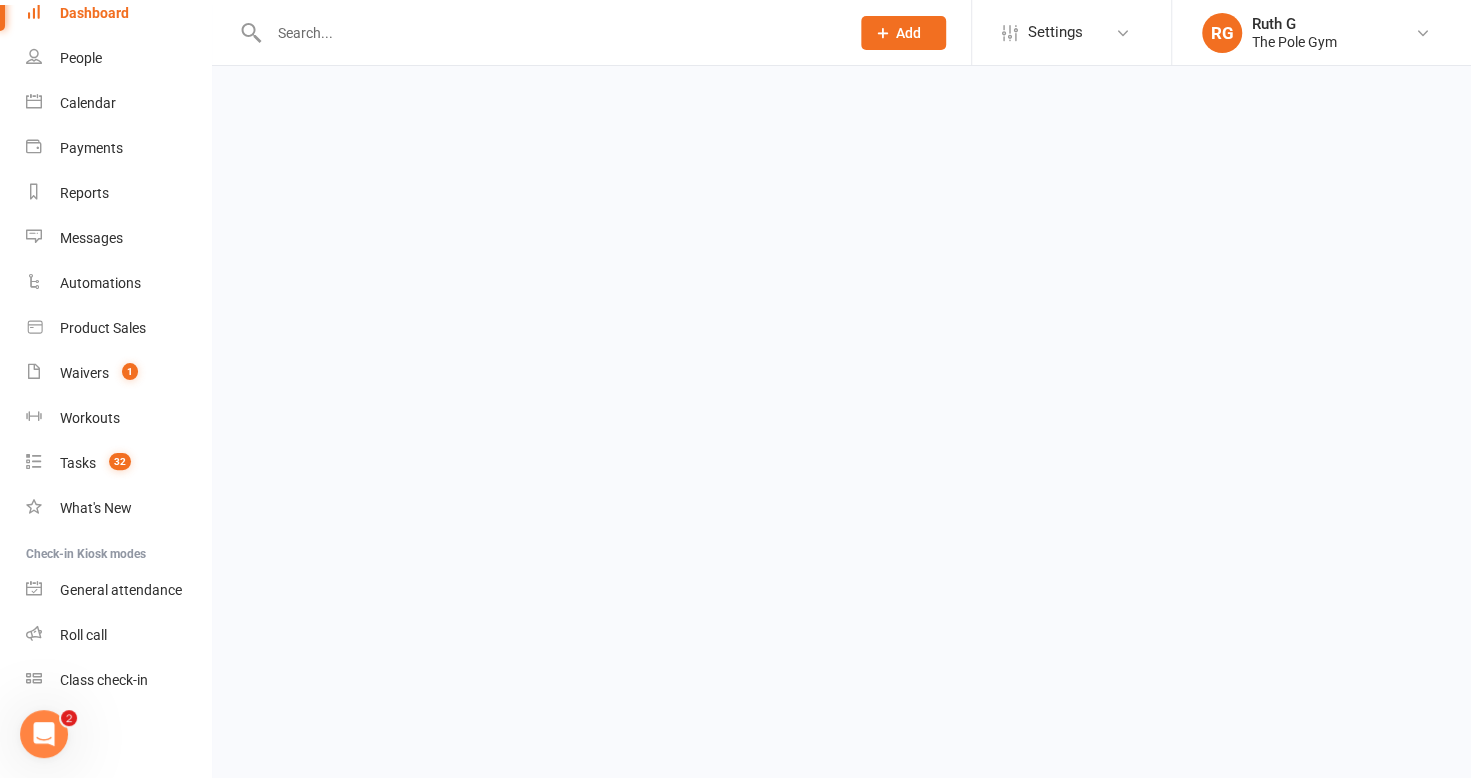 scroll, scrollTop: 0, scrollLeft: 0, axis: both 